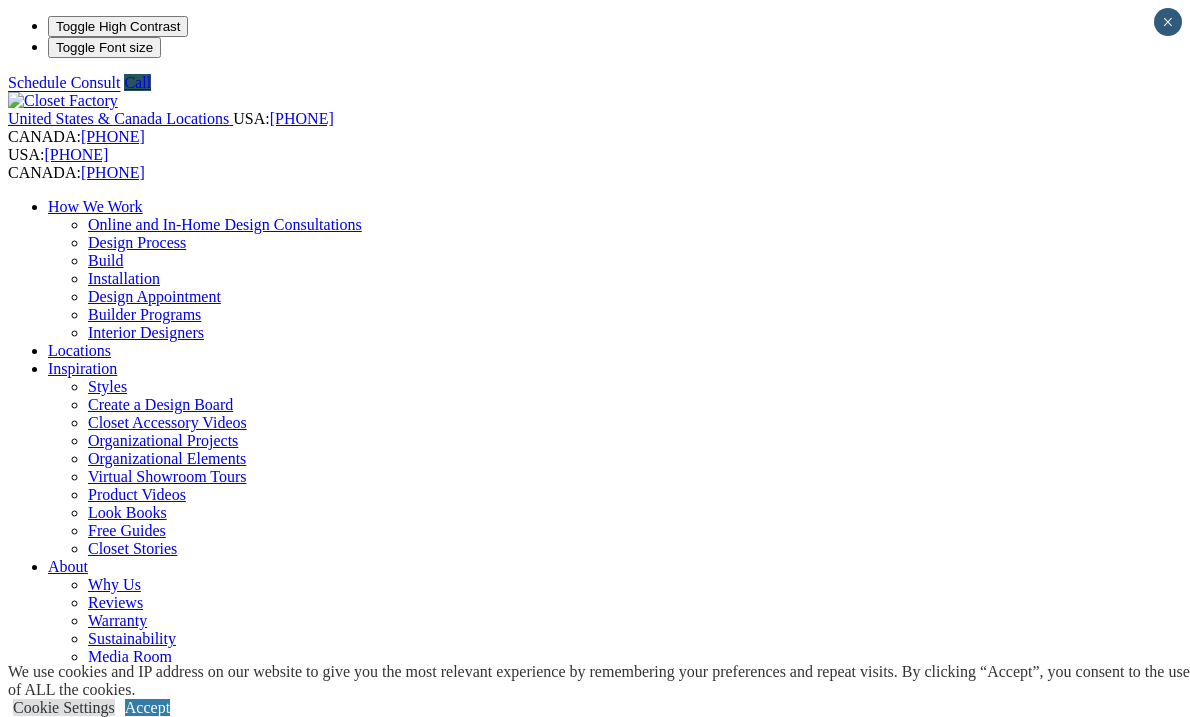 scroll, scrollTop: 3219, scrollLeft: 0, axis: vertical 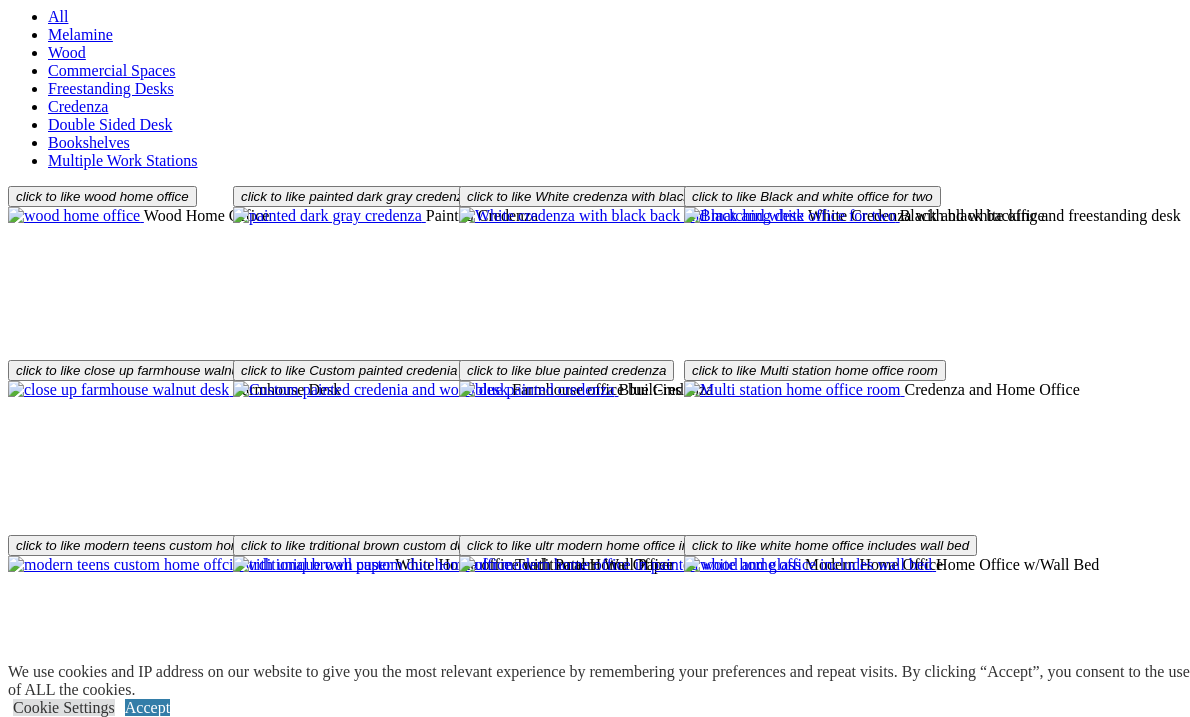click on "Load More" at bounding box center (44, 1939) 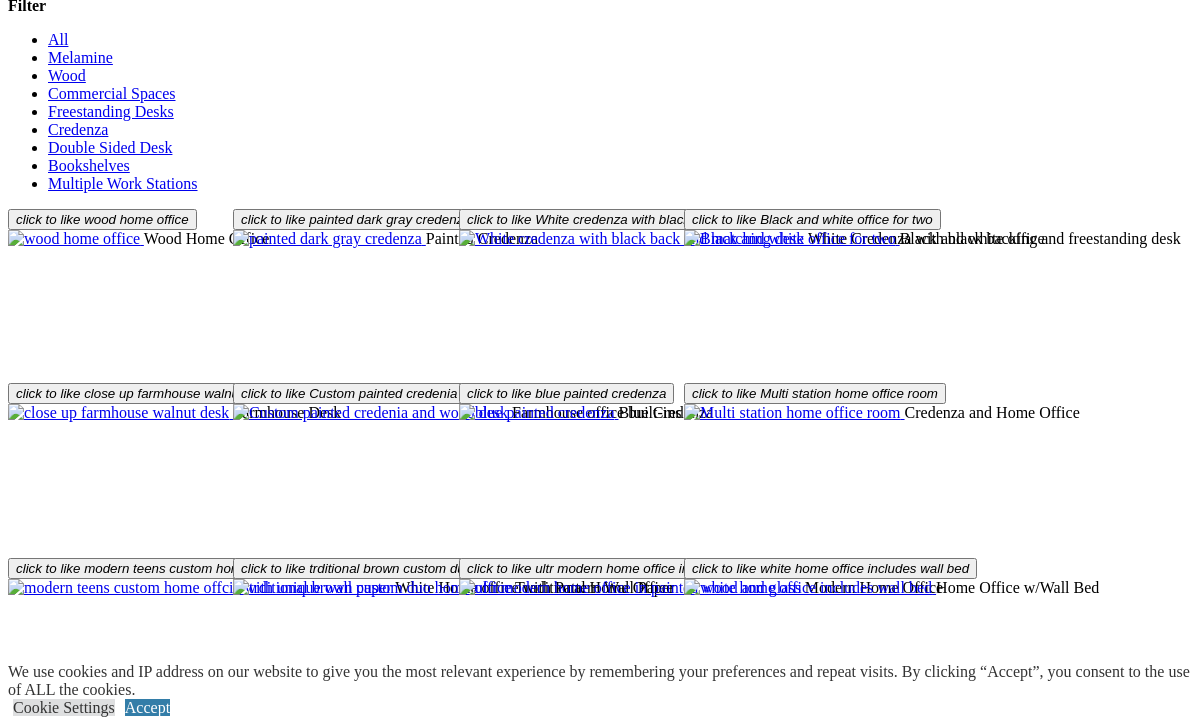 scroll, scrollTop: 3195, scrollLeft: 0, axis: vertical 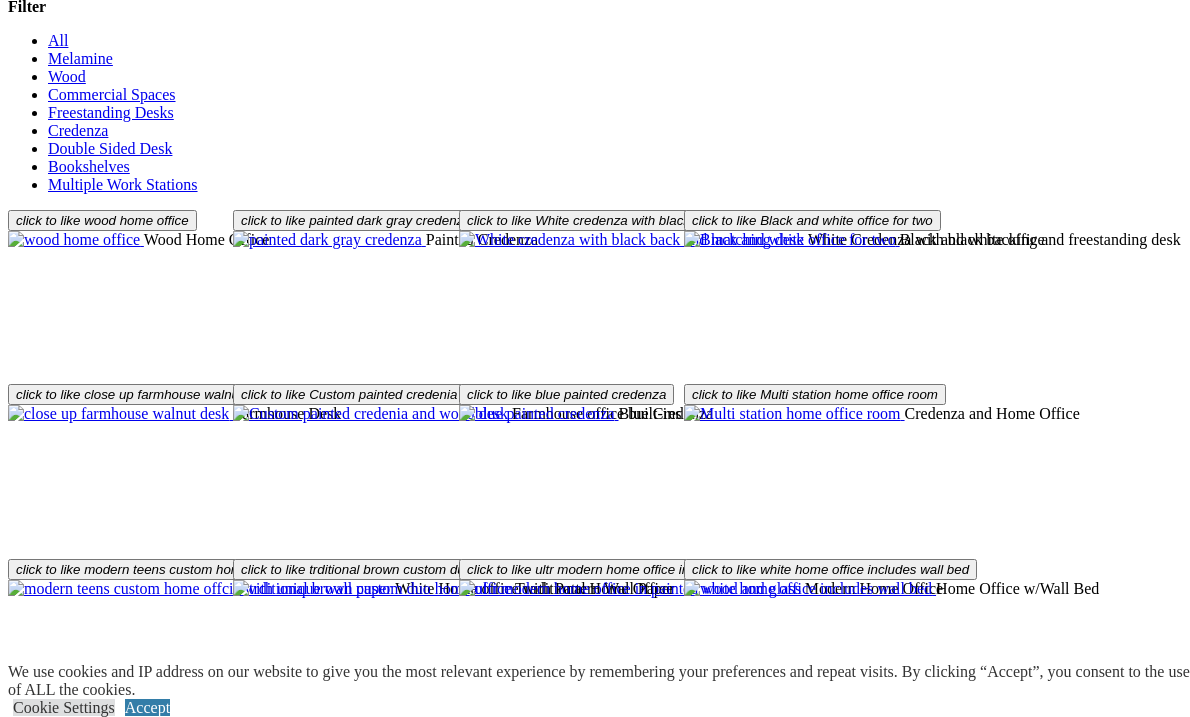 click at bounding box center (164, -1843) 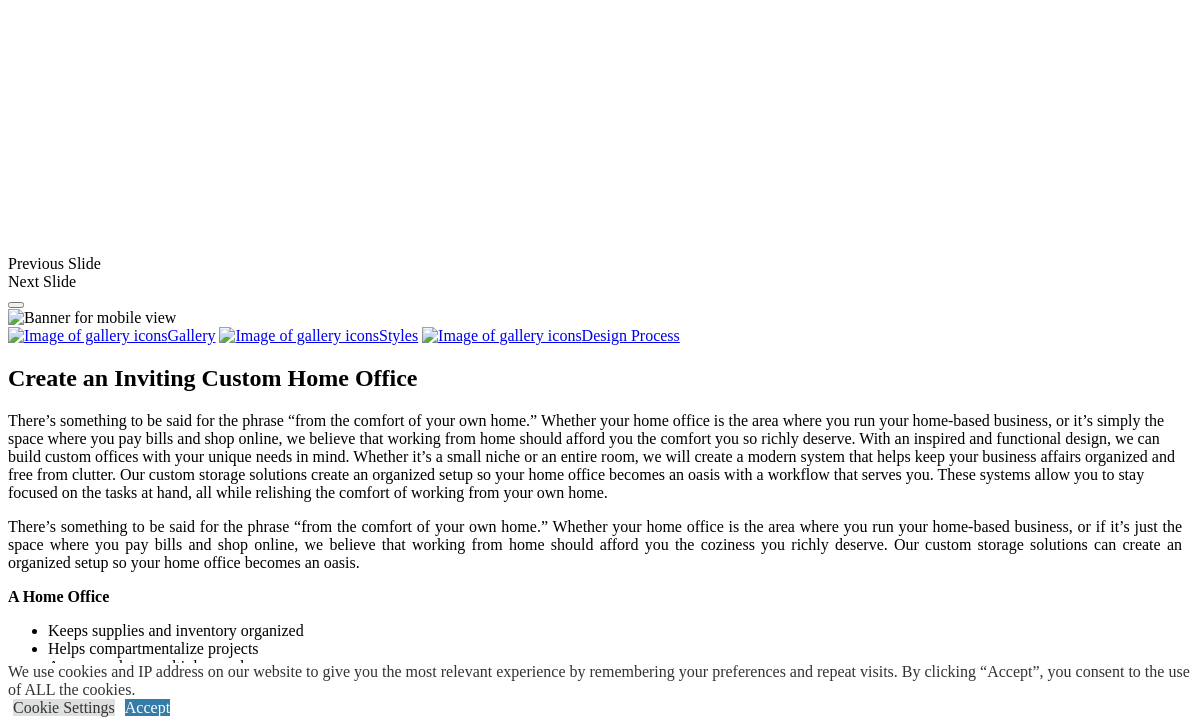 scroll, scrollTop: 1653, scrollLeft: 0, axis: vertical 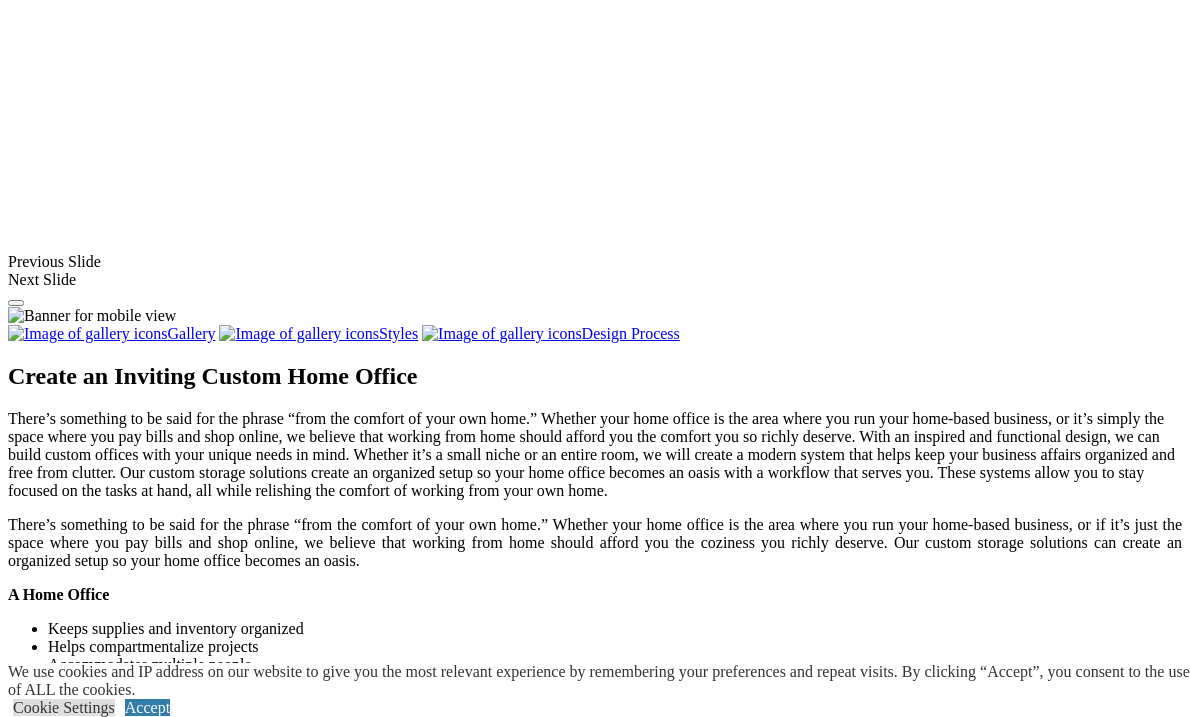click at bounding box center [370, 1456] 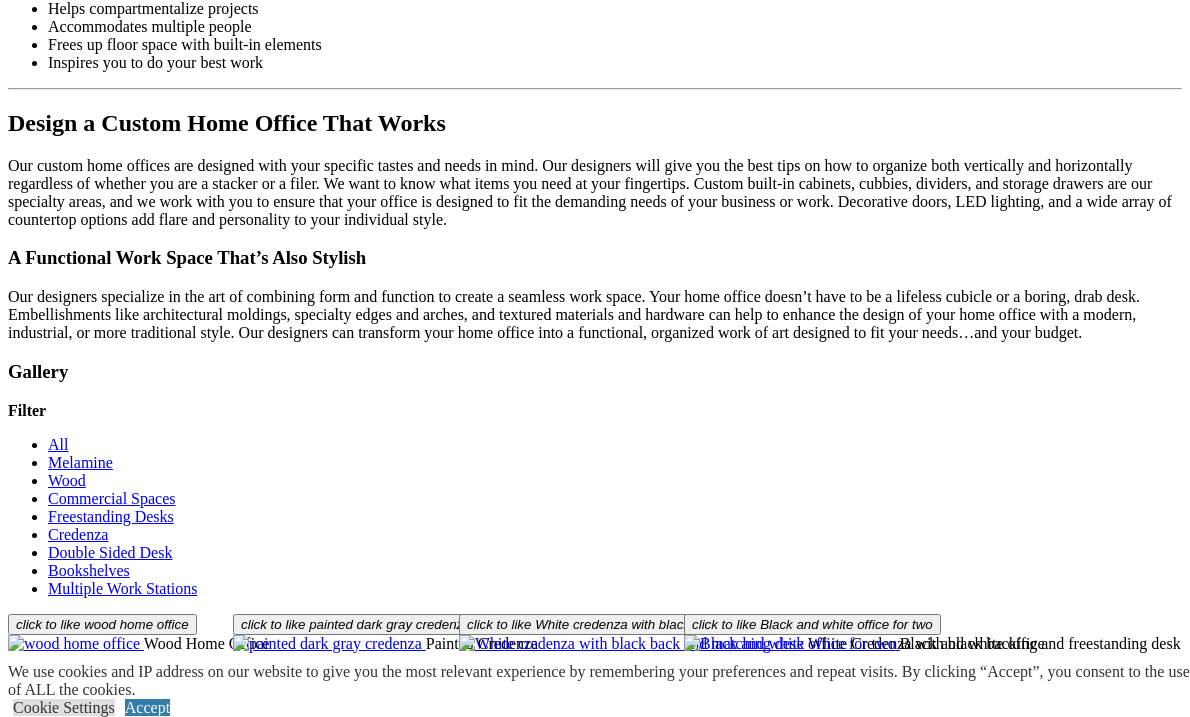 scroll, scrollTop: 2292, scrollLeft: 0, axis: vertical 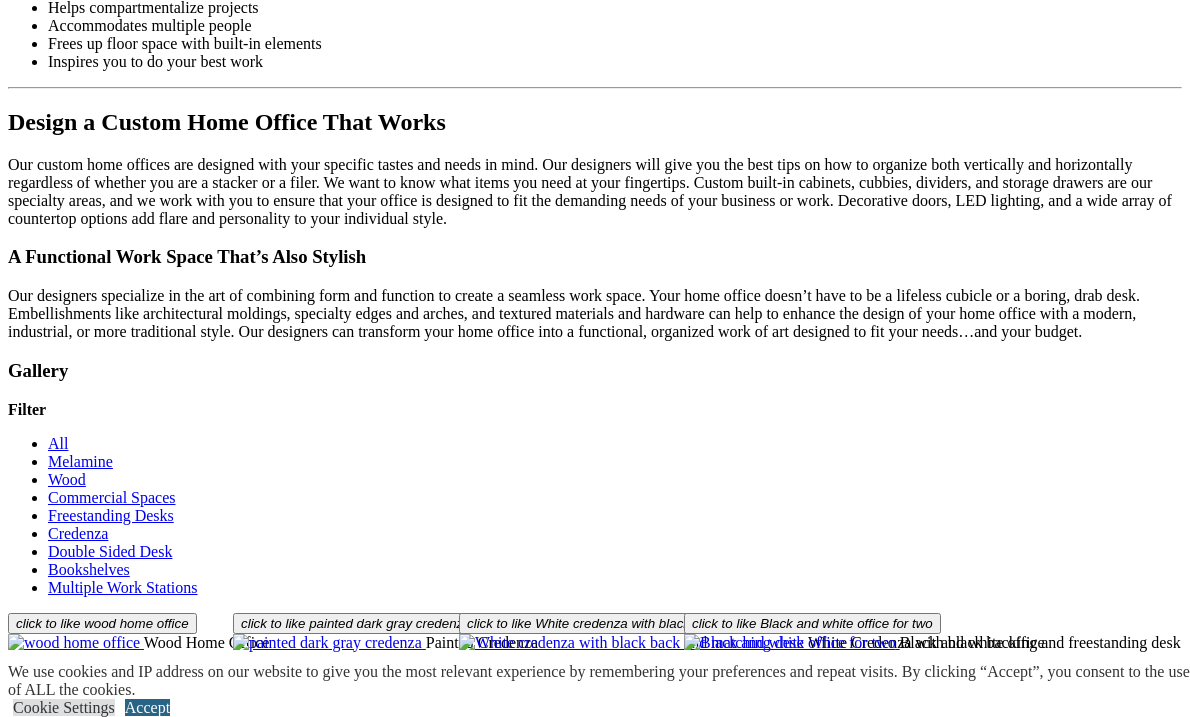 click on "Accept" at bounding box center [147, 707] 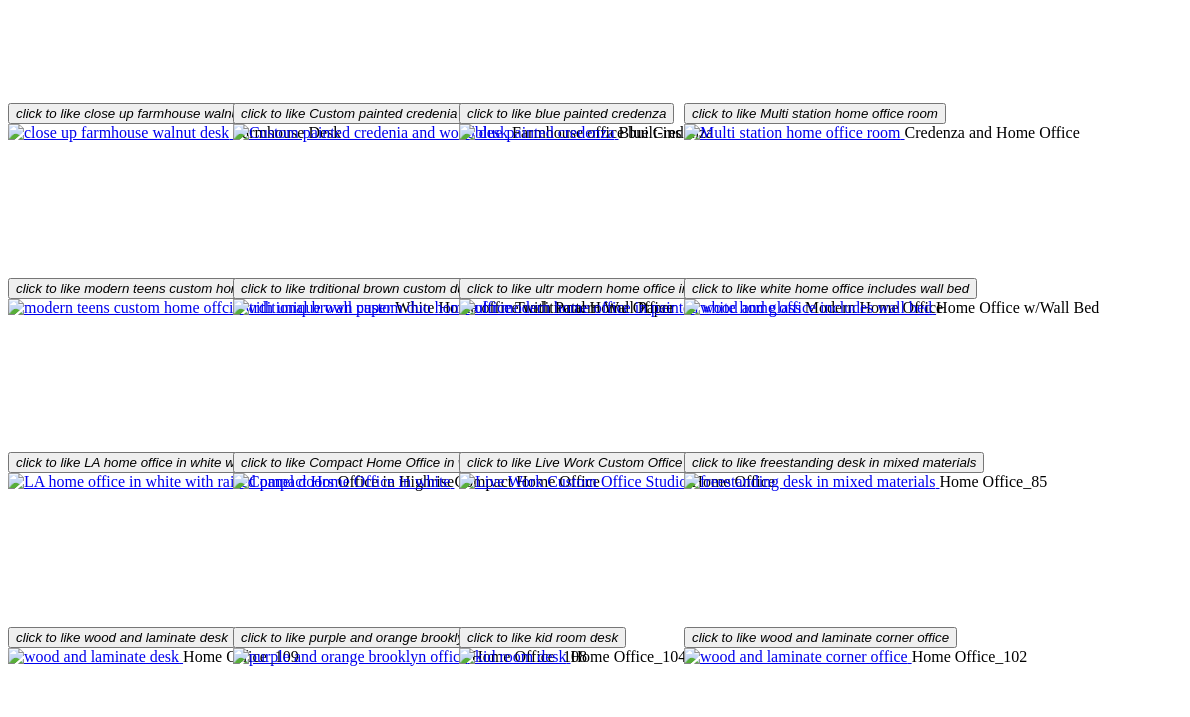 scroll, scrollTop: 2979, scrollLeft: 0, axis: vertical 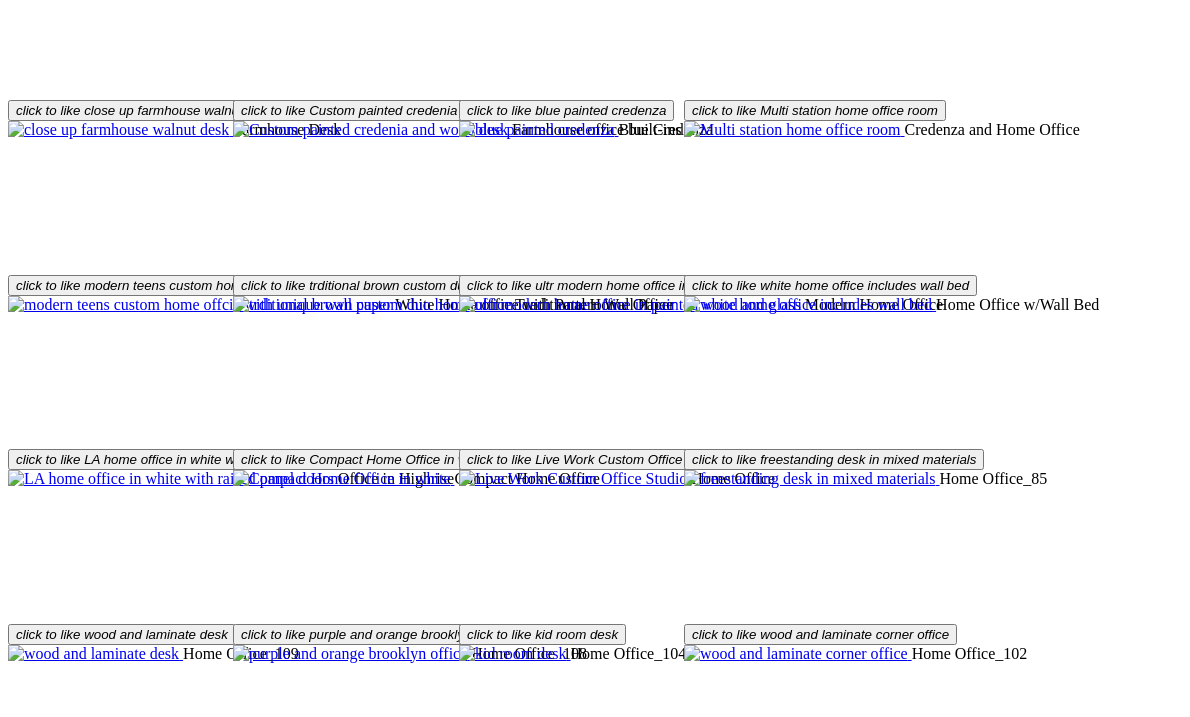 click at bounding box center [146, 1352] 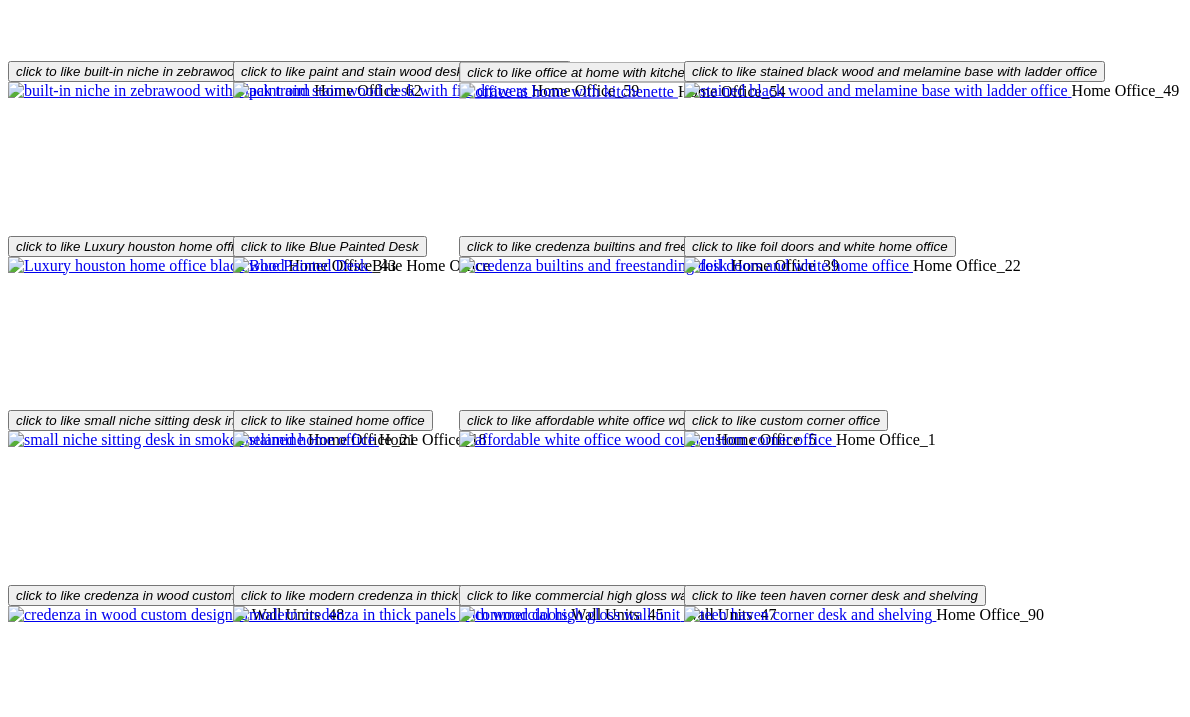 scroll, scrollTop: 4072, scrollLeft: 0, axis: vertical 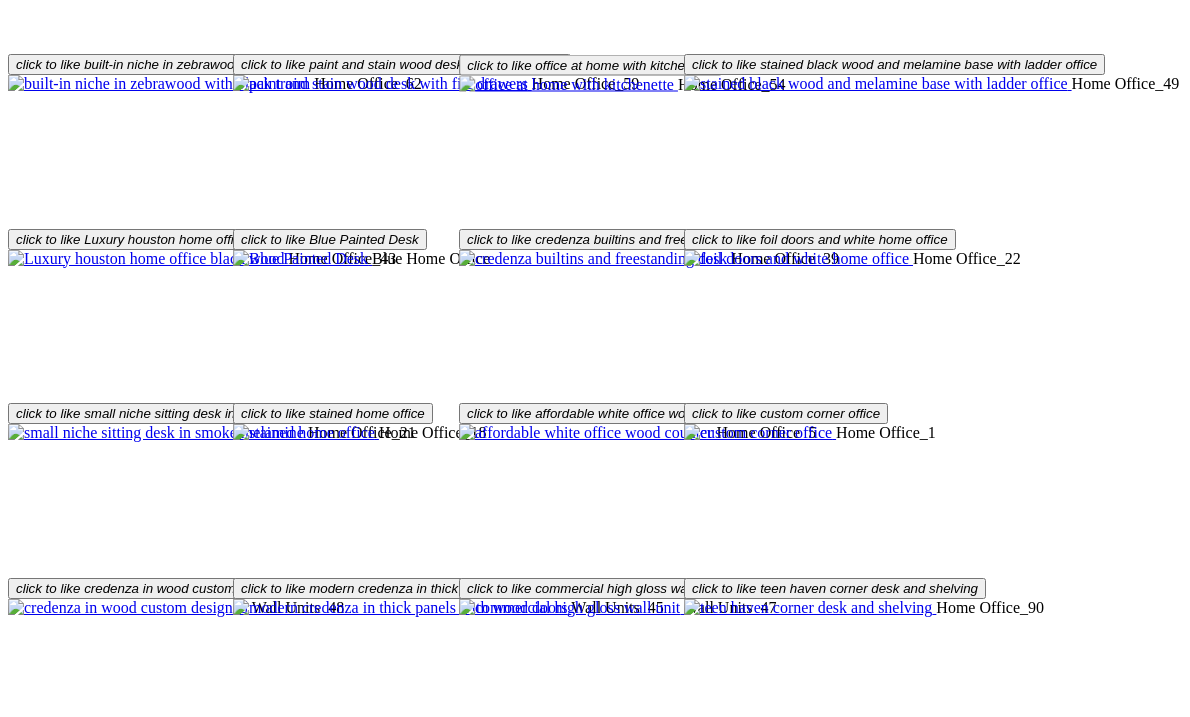 click on "Finishes" at bounding box center (114, 1089) 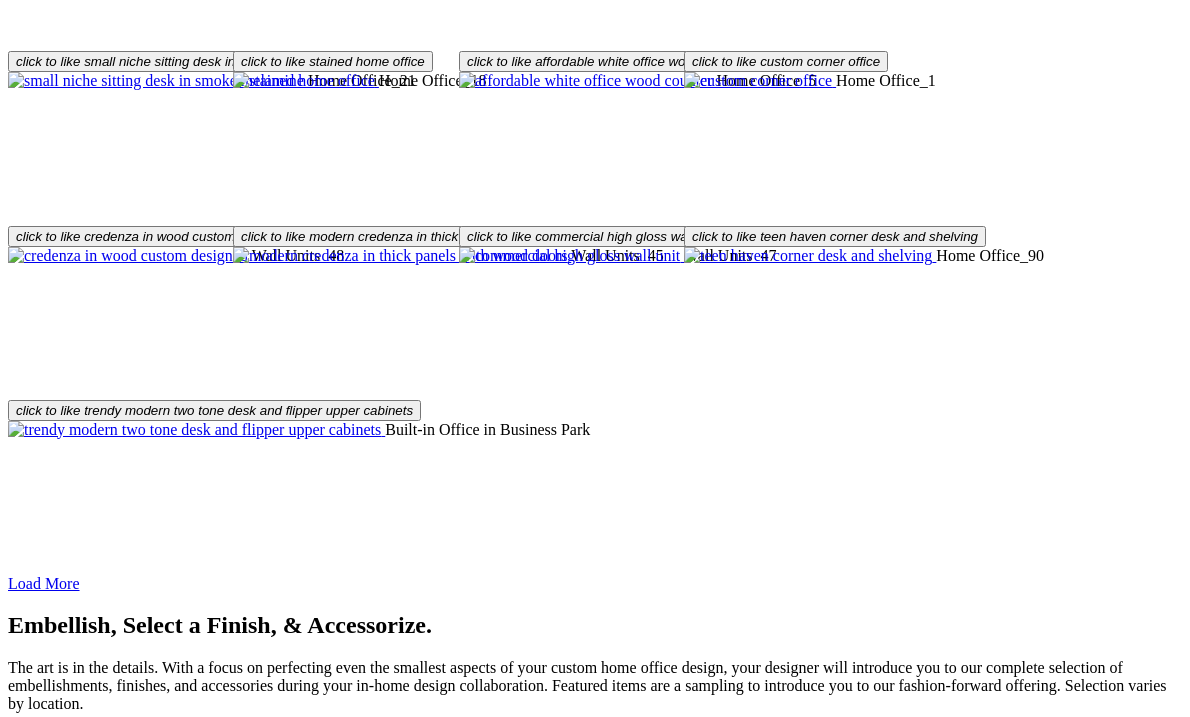 scroll, scrollTop: 4422, scrollLeft: 0, axis: vertical 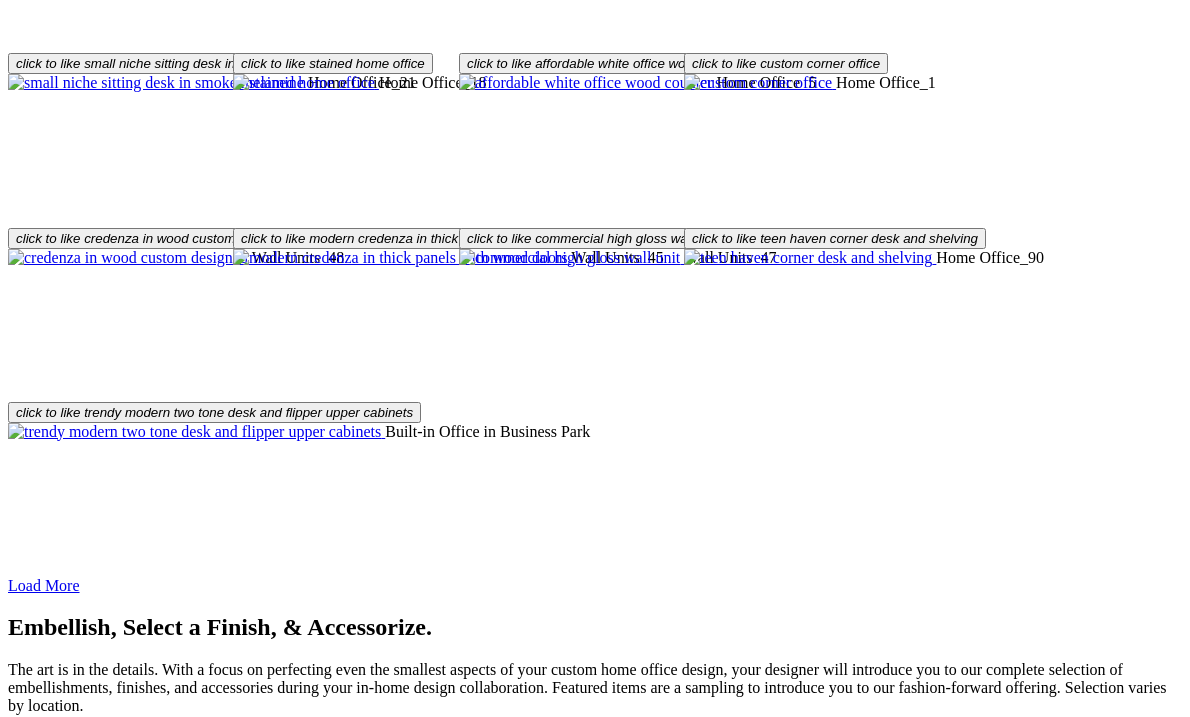 click at bounding box center (80, 1344) 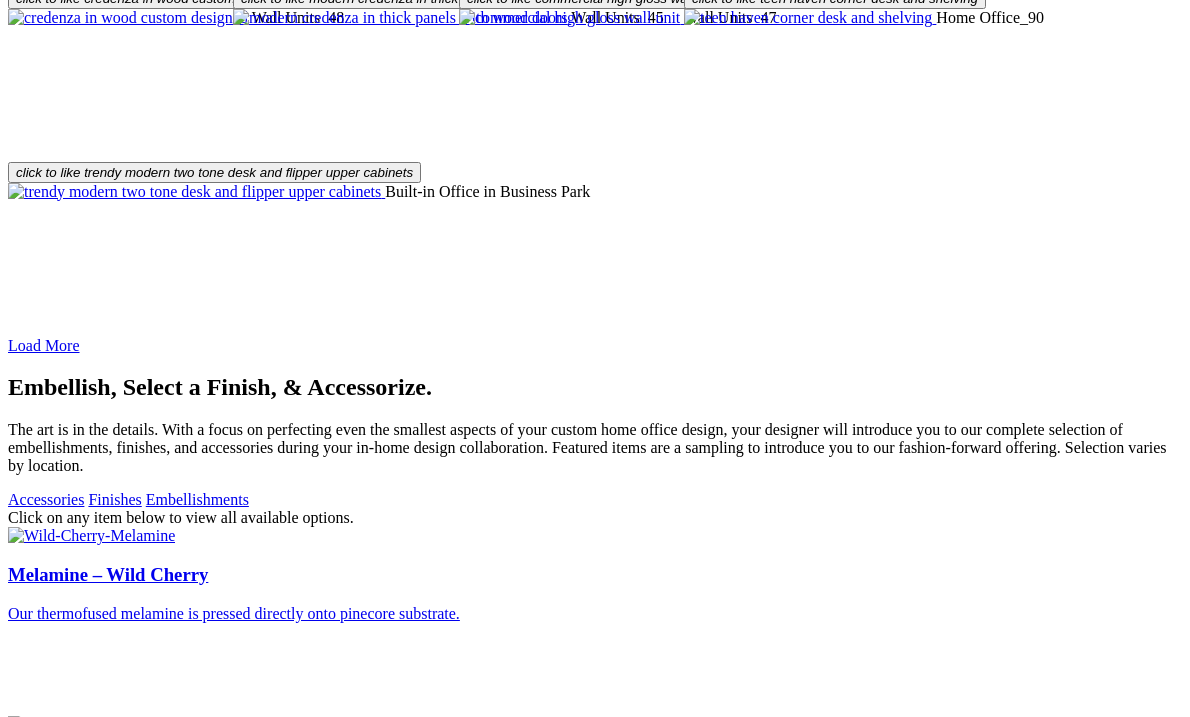 scroll, scrollTop: 4671, scrollLeft: 0, axis: vertical 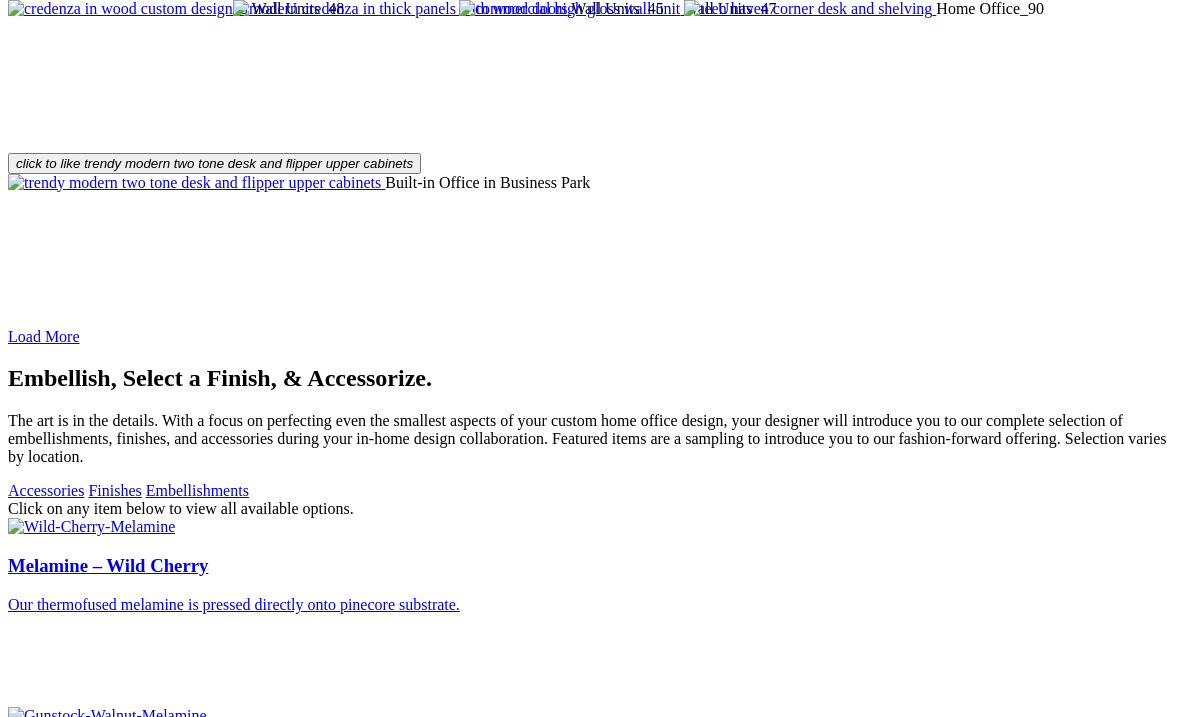 click at bounding box center (80, 9273) 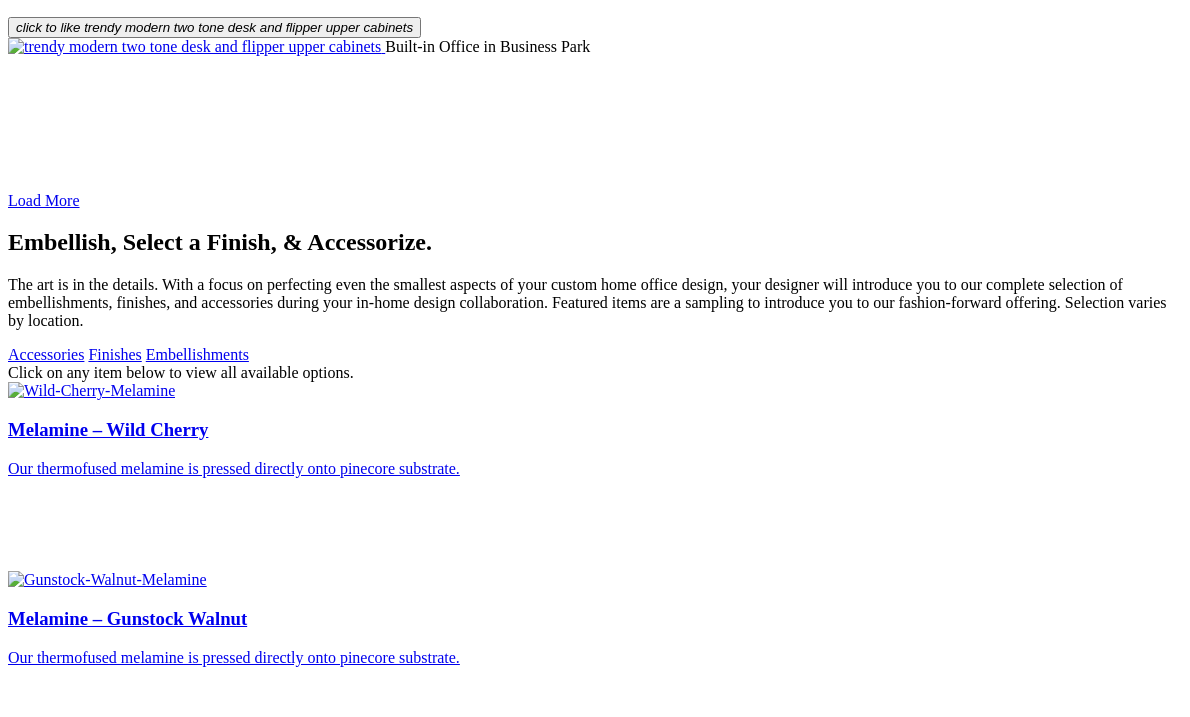scroll, scrollTop: 4851, scrollLeft: 0, axis: vertical 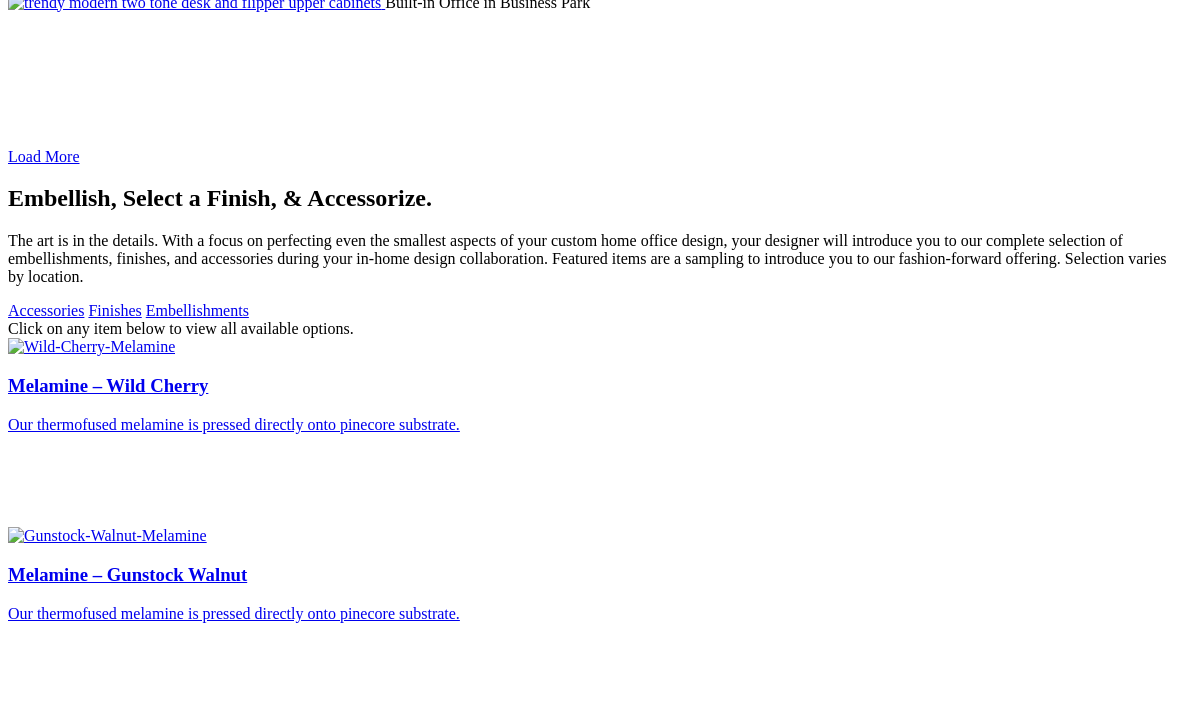 click on "×" at bounding box center [20, 8606] 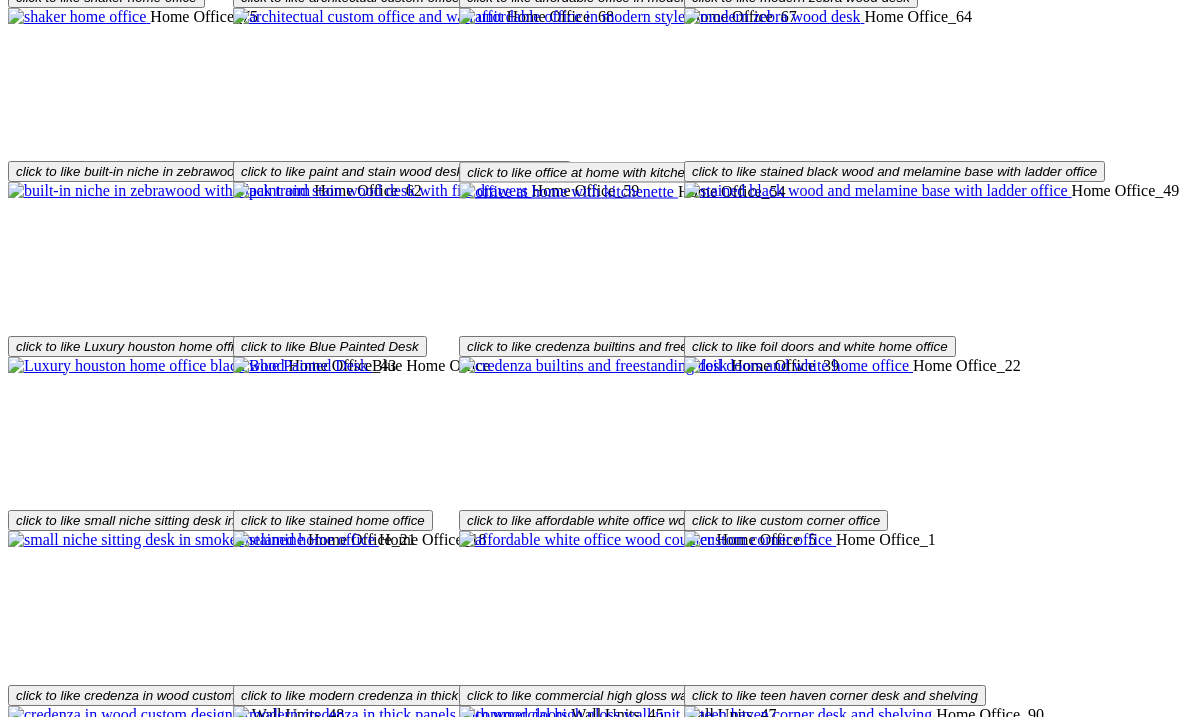 scroll, scrollTop: 3967, scrollLeft: 0, axis: vertical 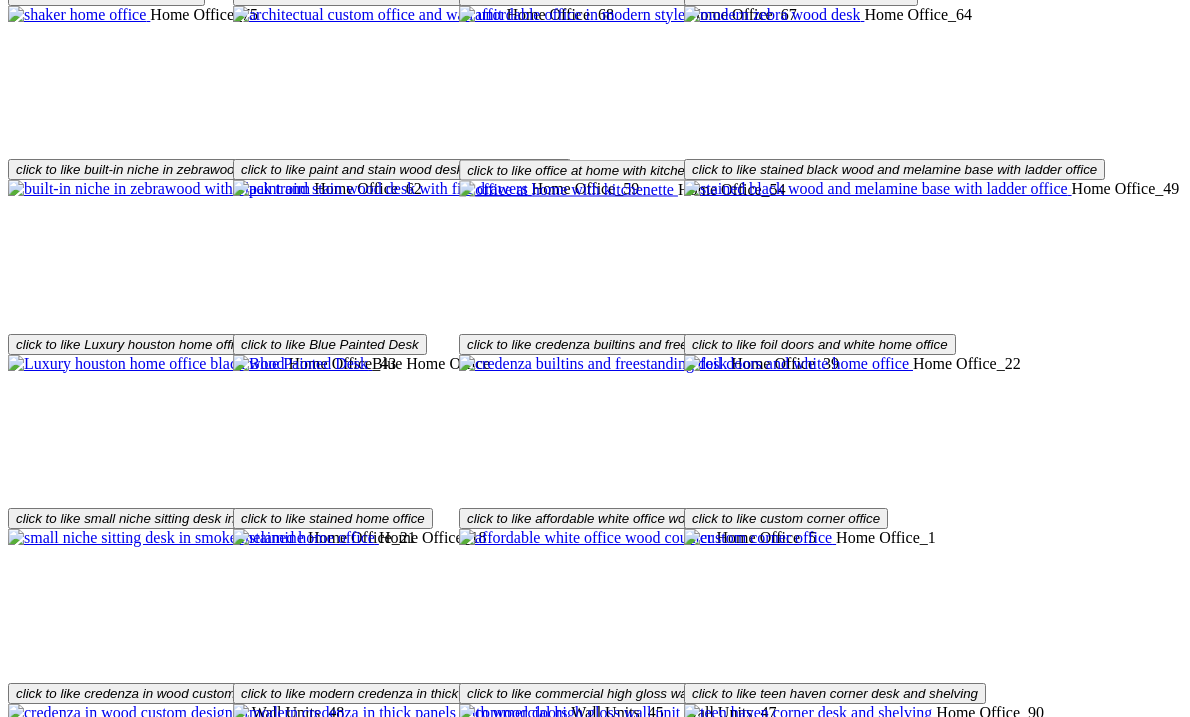 click on "Embellishments" at bounding box center (197, 1194) 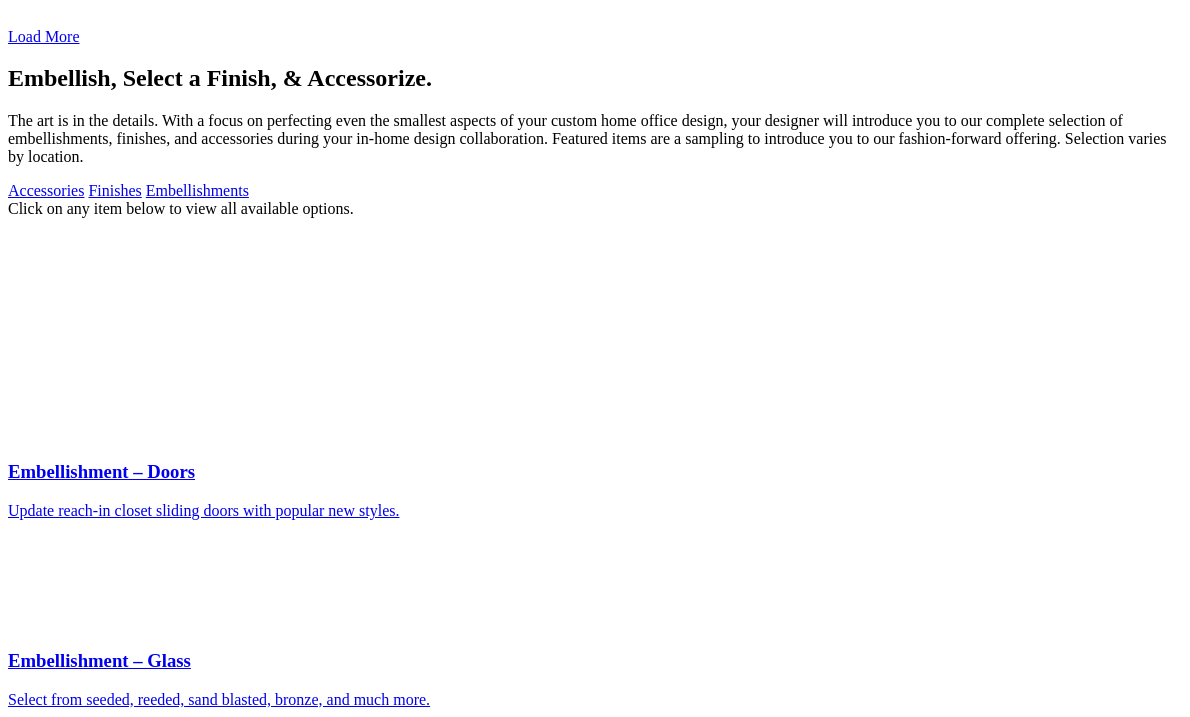 scroll, scrollTop: 4966, scrollLeft: 0, axis: vertical 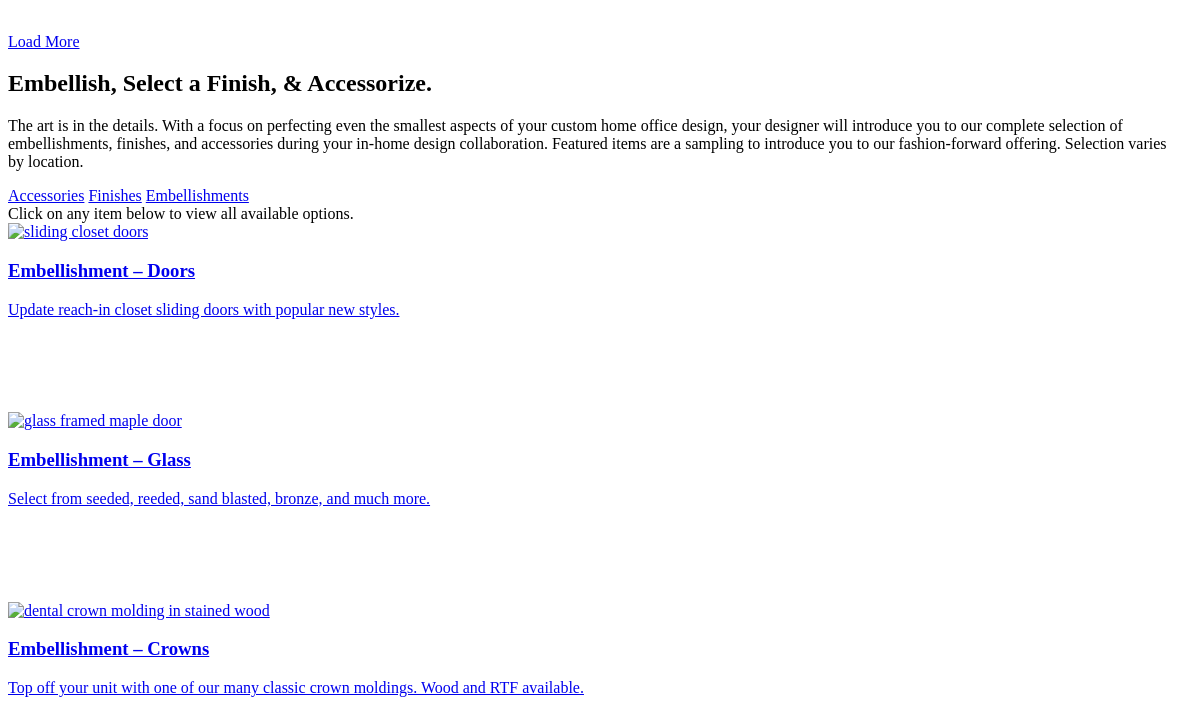 click on "Exotic resins add unique designs in framed doors and drawer fronts. Selections range from spun silver to organic flowers and grass." at bounding box center (595, 2012) 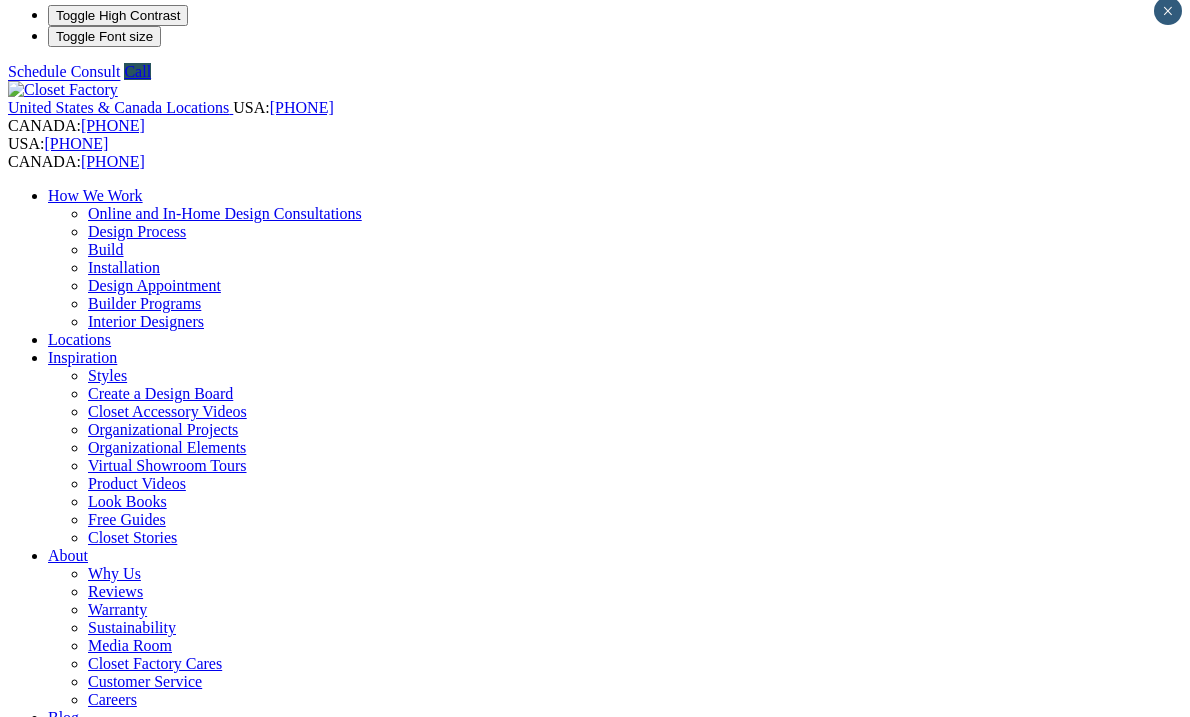 scroll, scrollTop: 0, scrollLeft: 0, axis: both 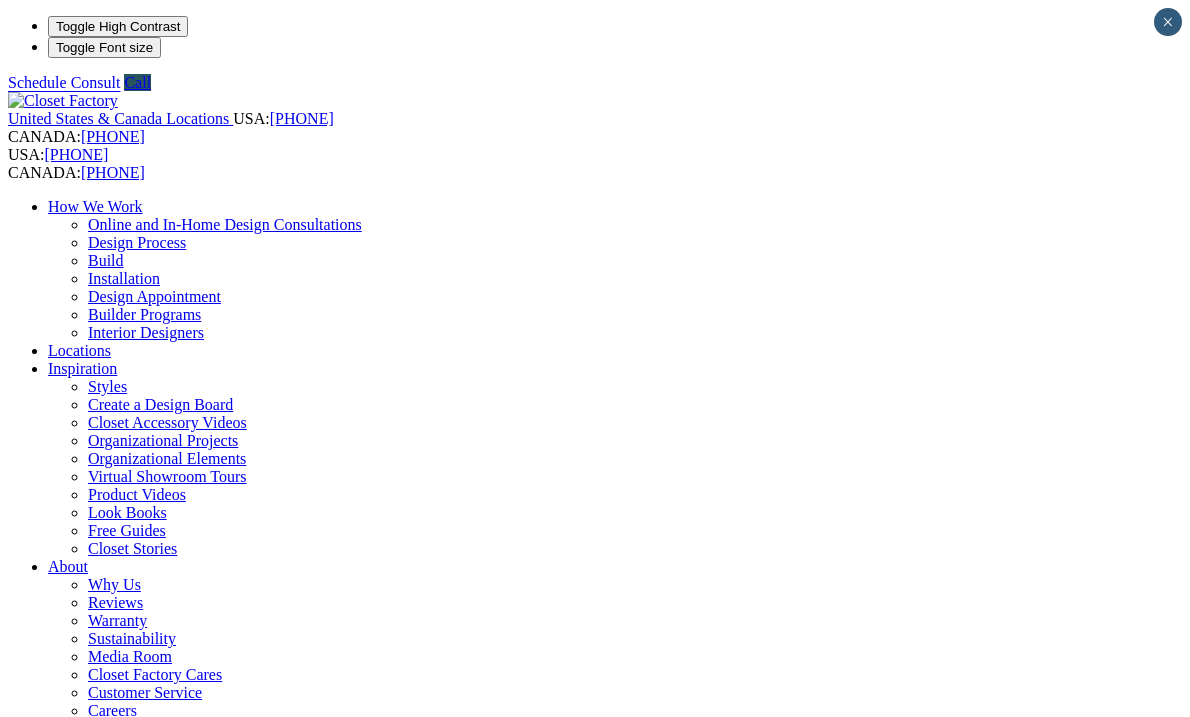 click on "Styles" at bounding box center [107, 386] 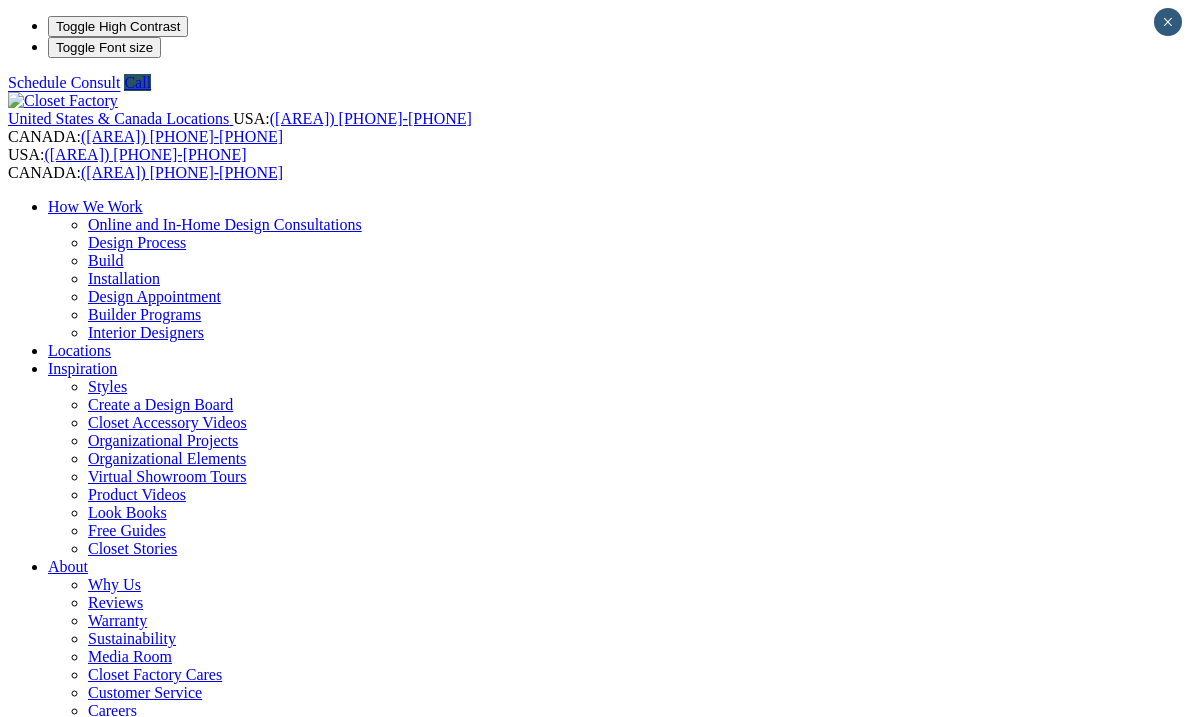 scroll, scrollTop: 0, scrollLeft: 0, axis: both 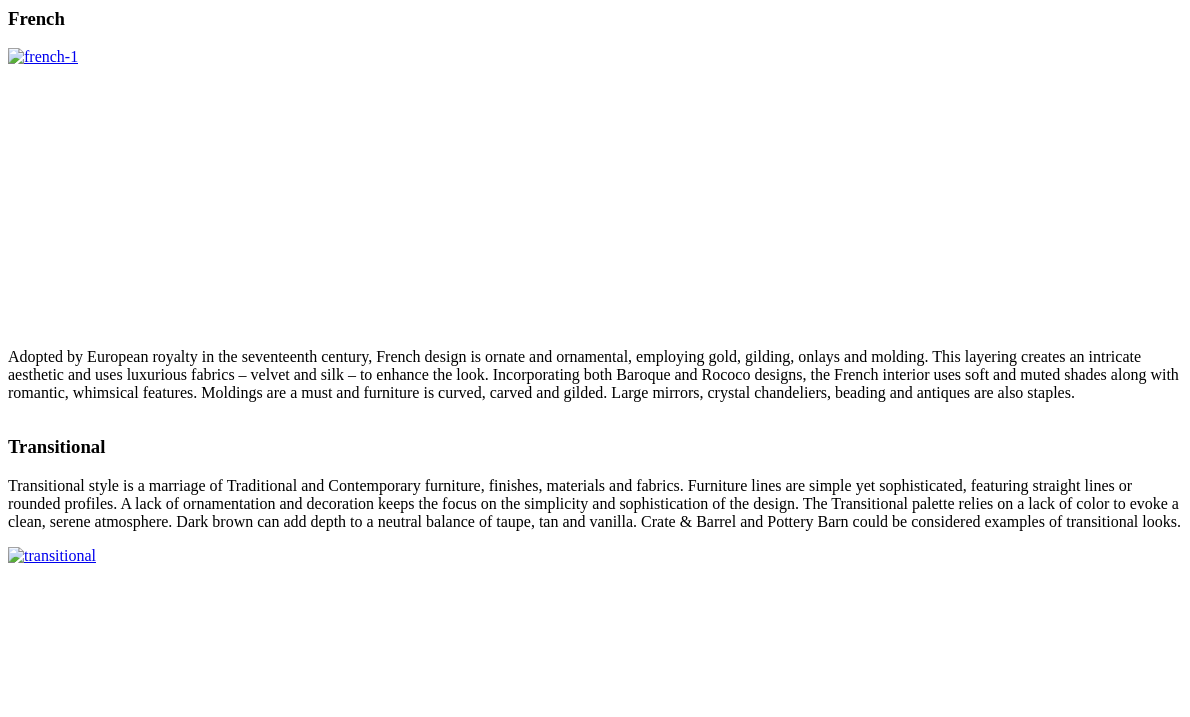 click at bounding box center [117, 1829] 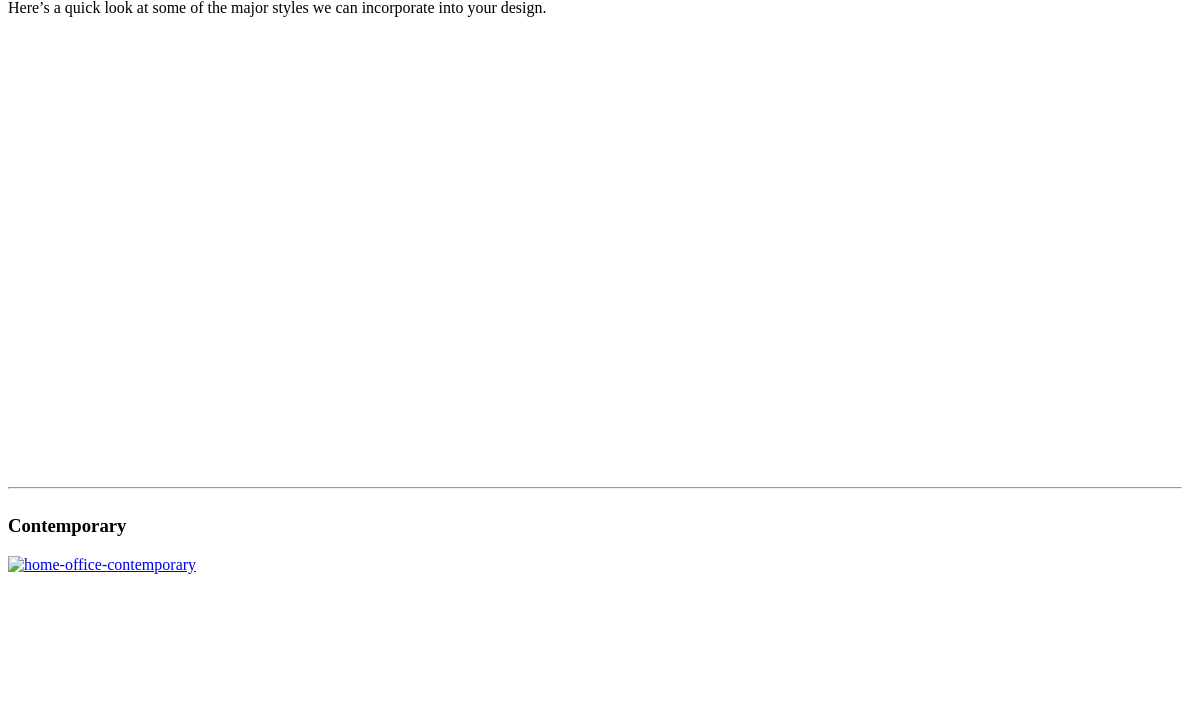 scroll, scrollTop: 1942, scrollLeft: 0, axis: vertical 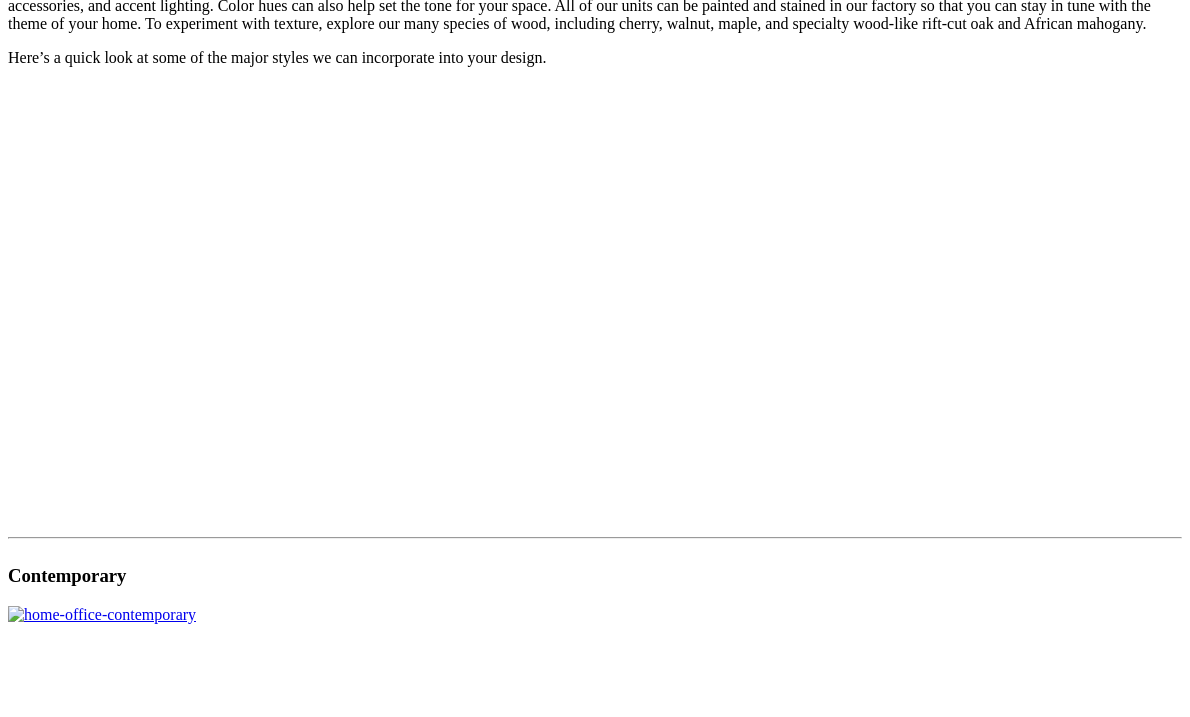 click at bounding box center [43, 1588] 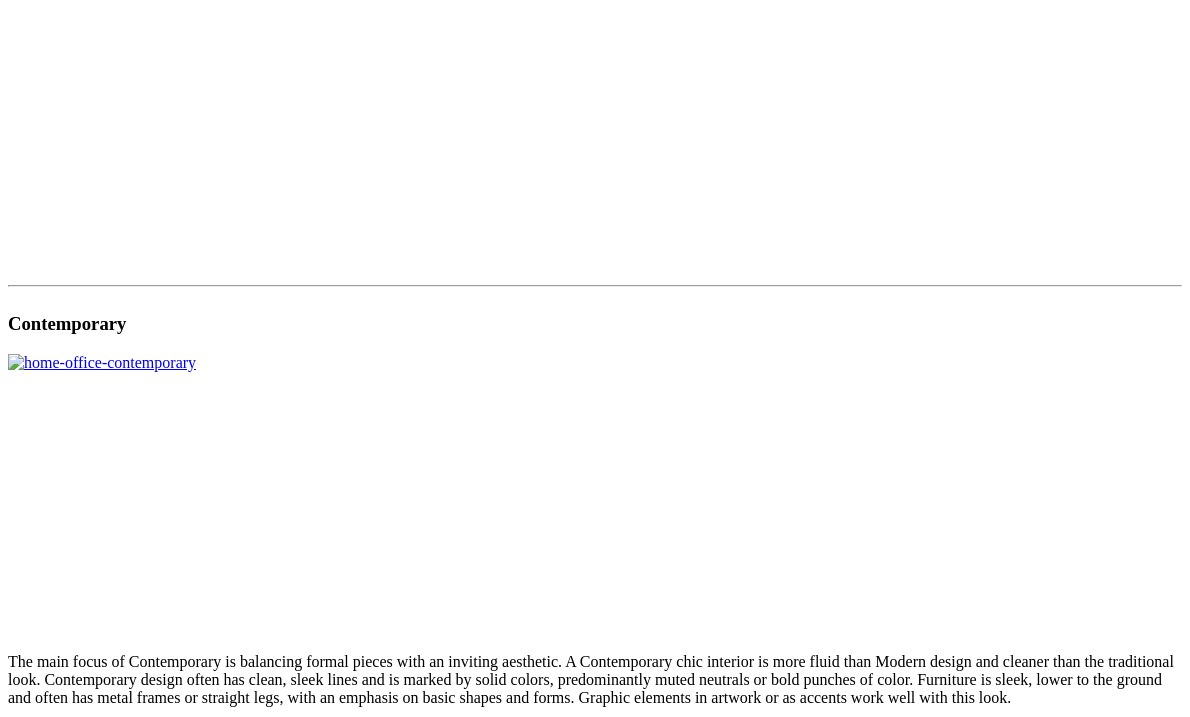 click on "Virtual Showroom Tours" at bounding box center [167, -1466] 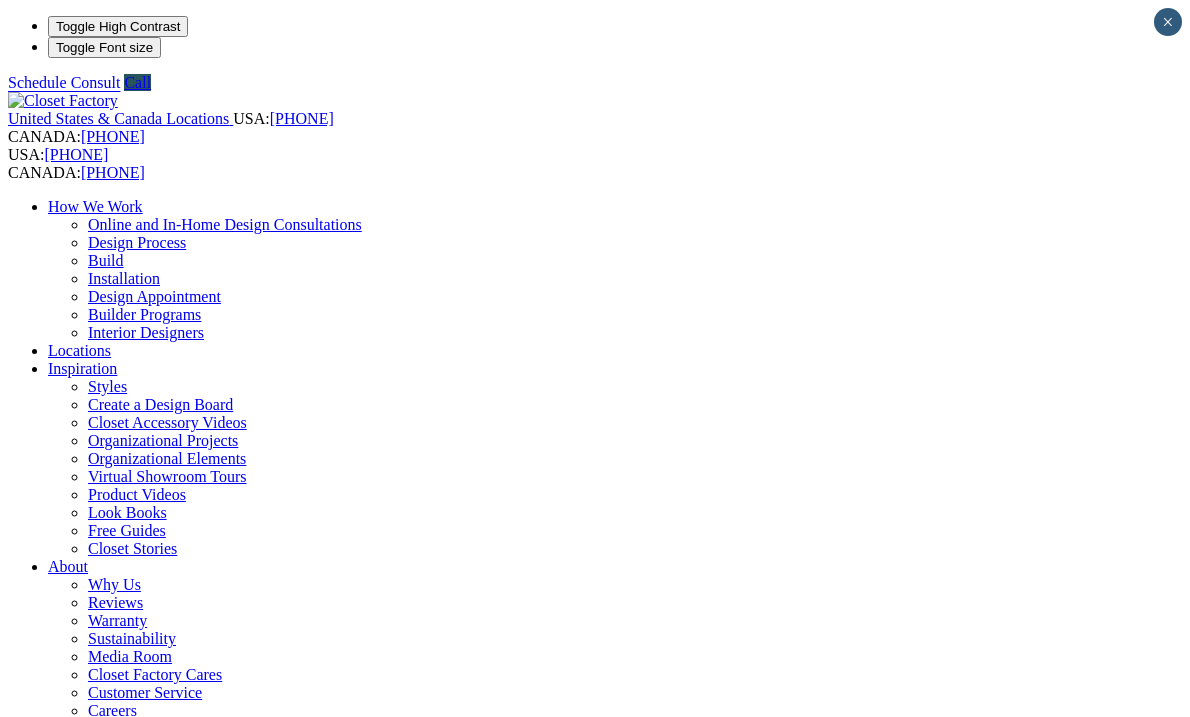 scroll, scrollTop: 0, scrollLeft: 0, axis: both 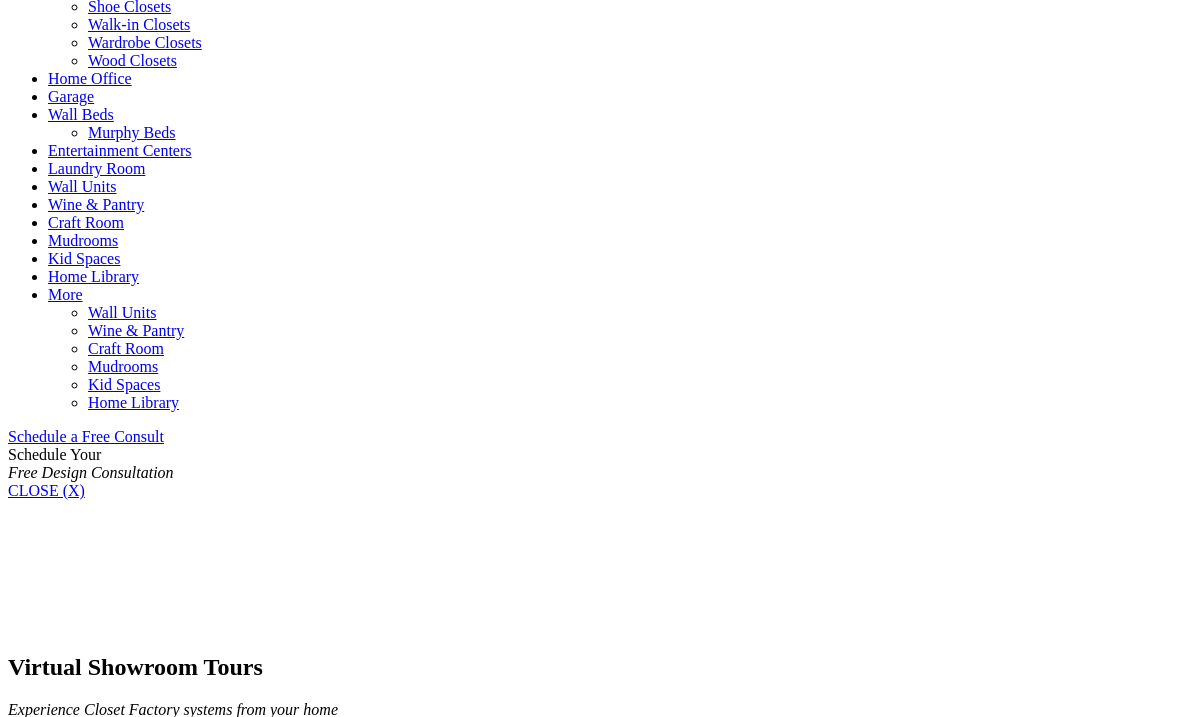 click on "2" at bounding box center (92, 3370) 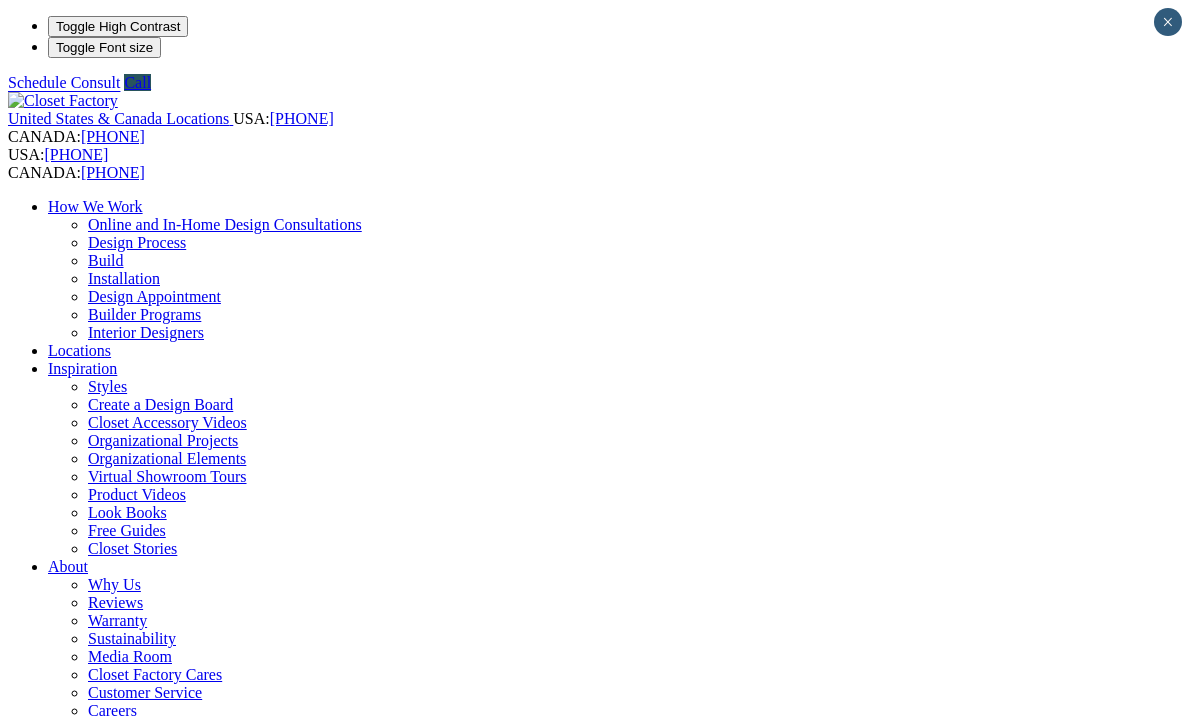 scroll, scrollTop: 0, scrollLeft: 0, axis: both 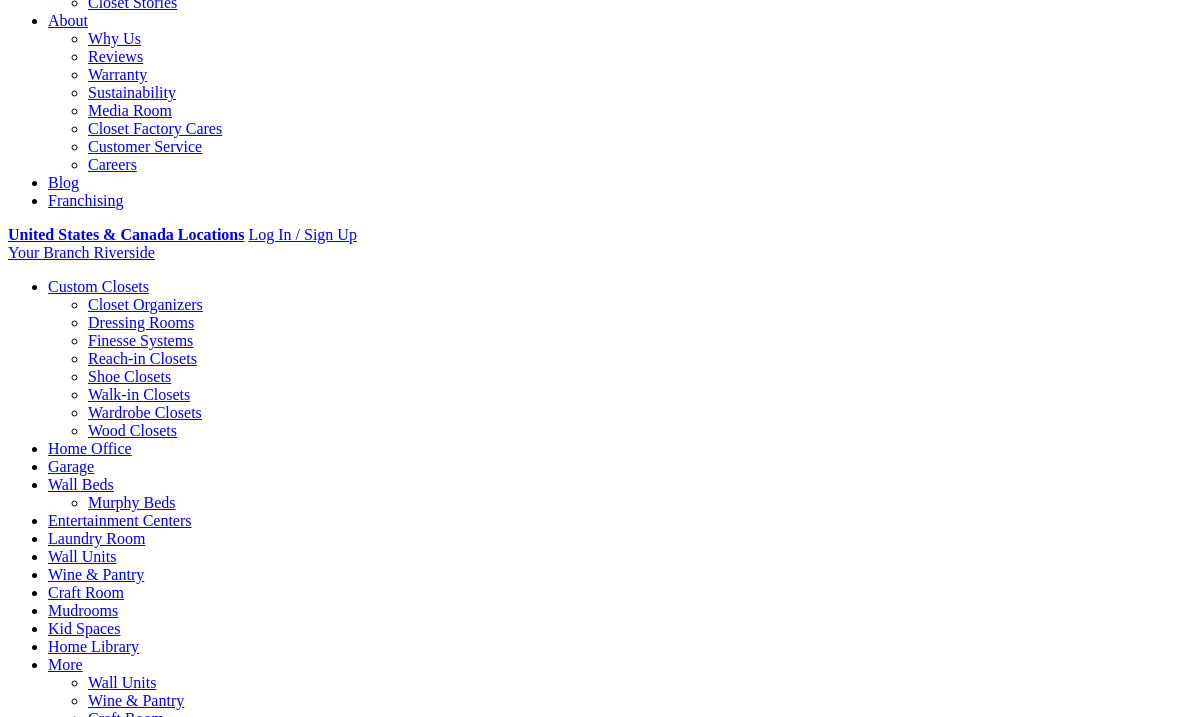 click at bounding box center (1508, 2719) 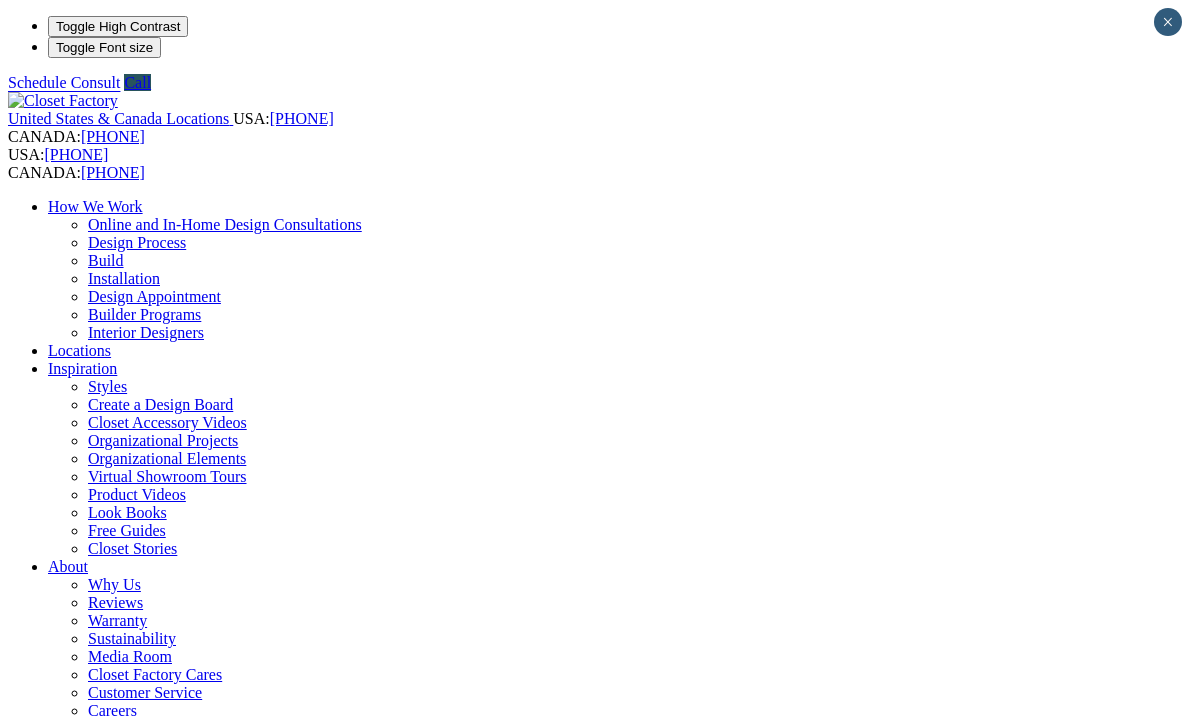 scroll, scrollTop: 0, scrollLeft: 0, axis: both 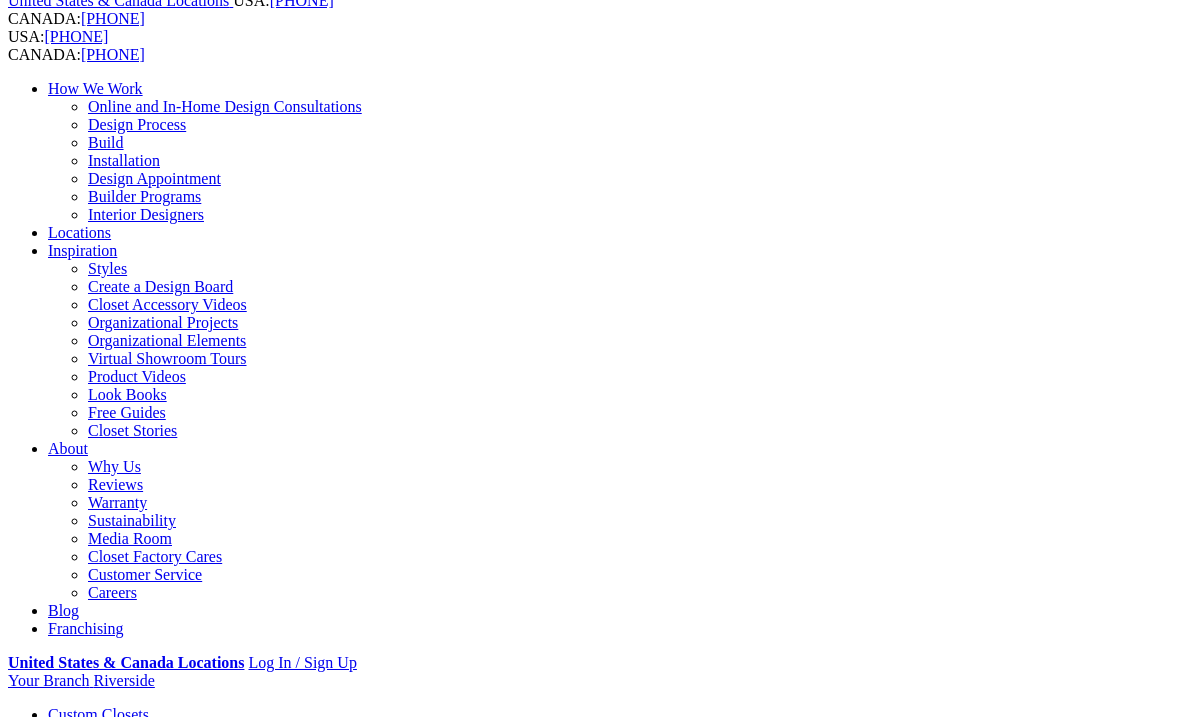click at bounding box center [79, 1505] 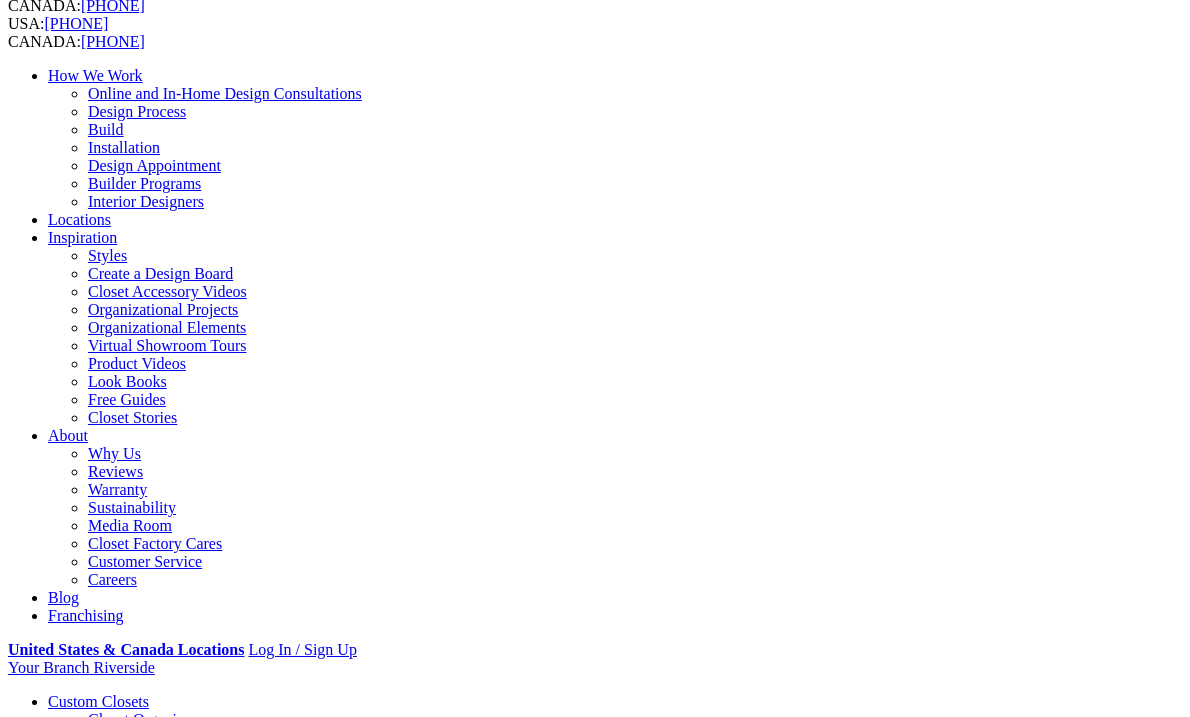 scroll, scrollTop: 138, scrollLeft: 0, axis: vertical 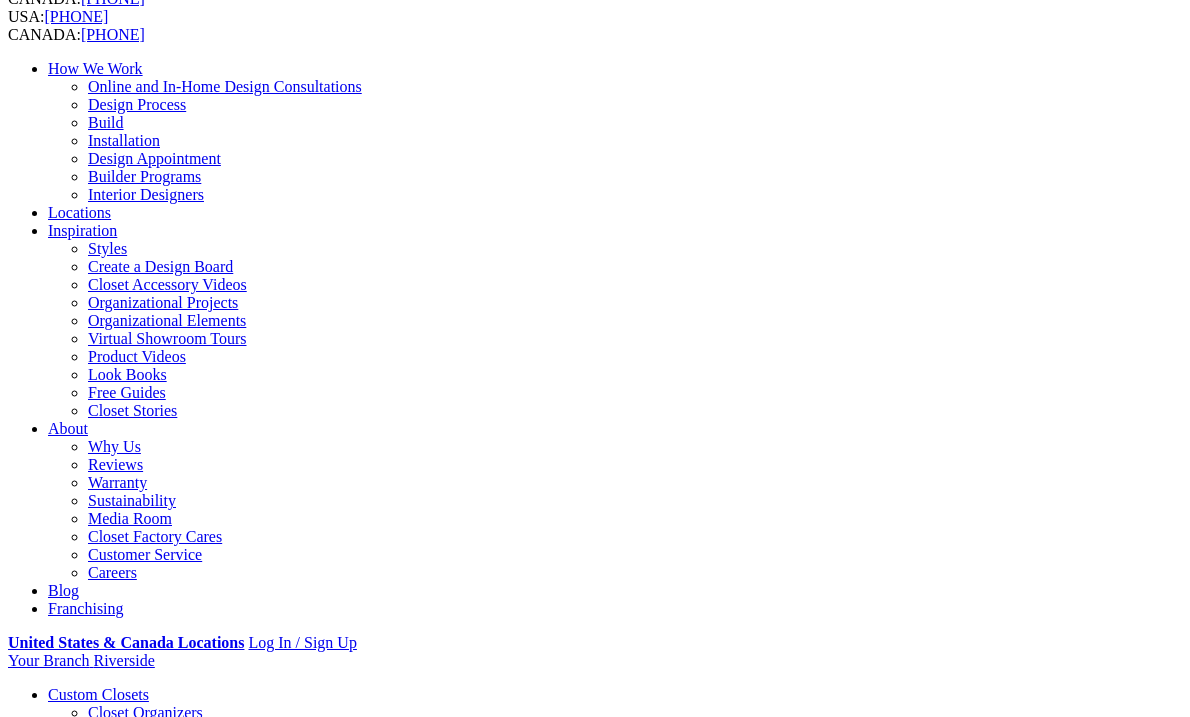 click at bounding box center (162, 1488) 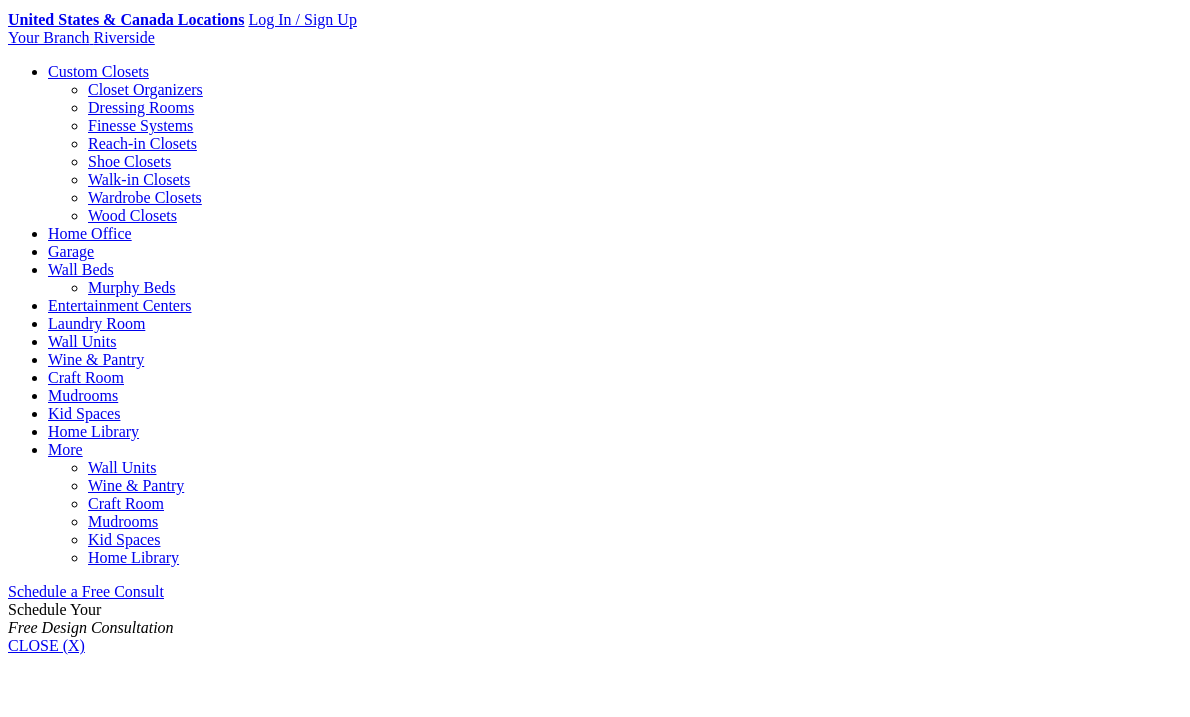 scroll, scrollTop: 765, scrollLeft: 0, axis: vertical 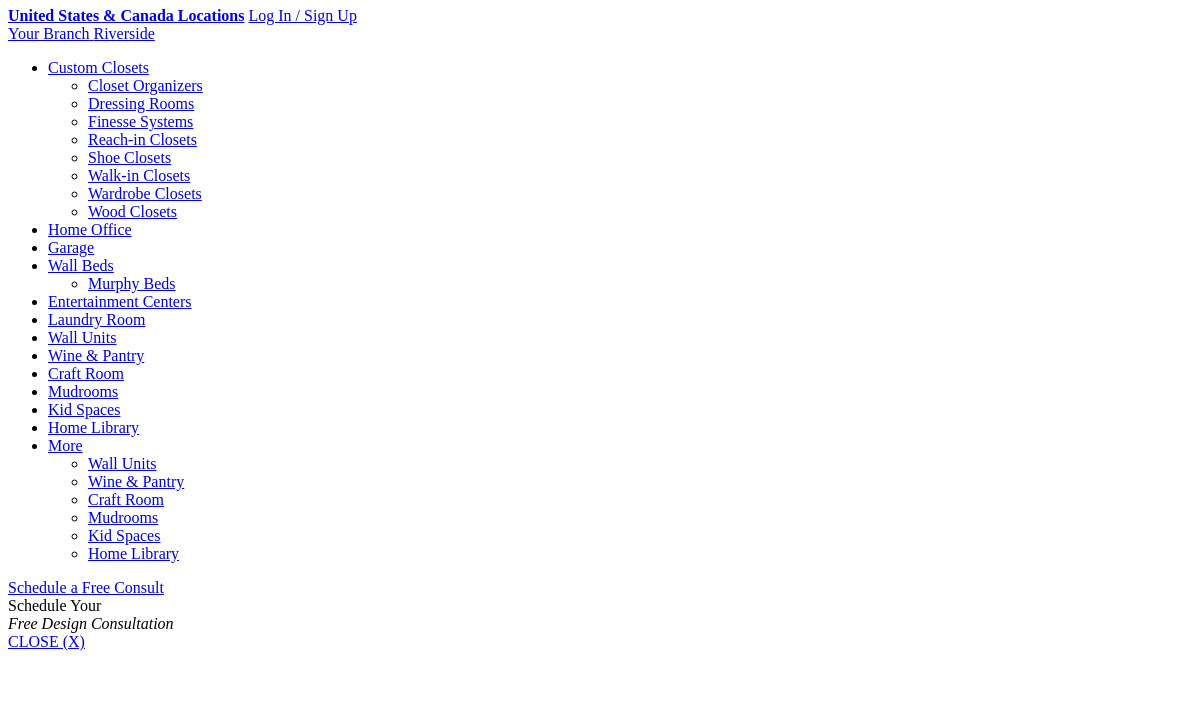 click on "[FIRST] [LAST]" at bounding box center (595, 1083) 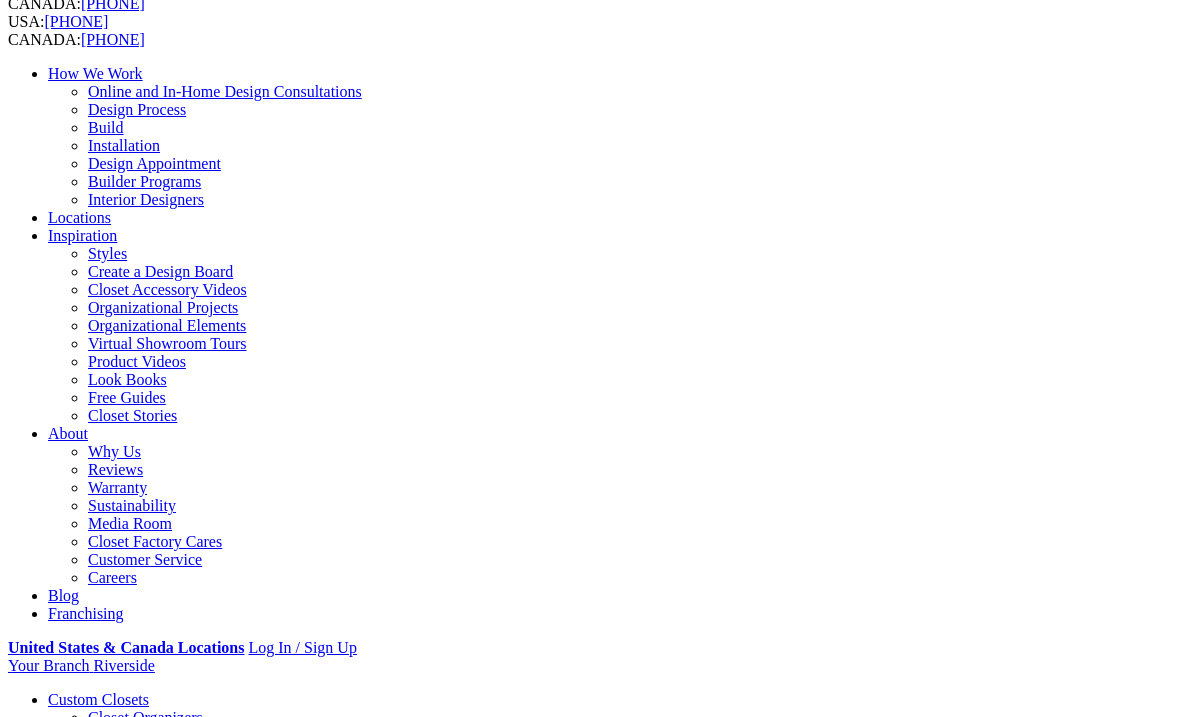 scroll, scrollTop: 0, scrollLeft: 0, axis: both 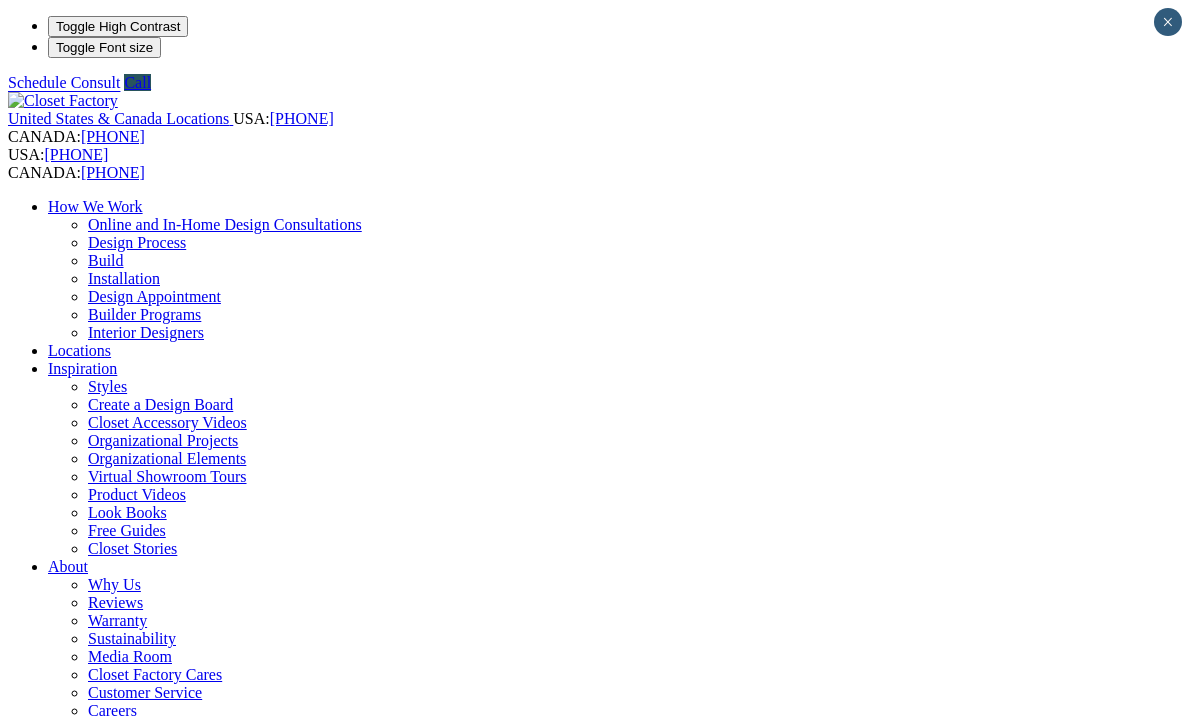 click on "*********" at bounding box center [79, 1623] 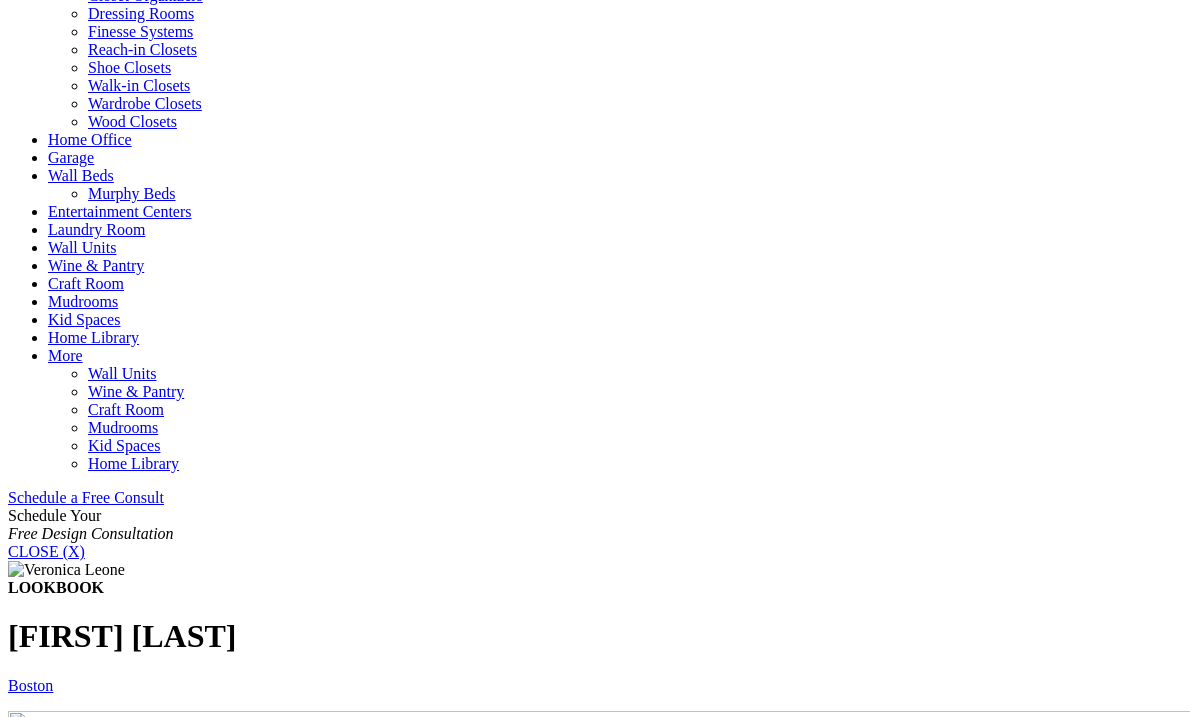 scroll, scrollTop: 0, scrollLeft: 0, axis: both 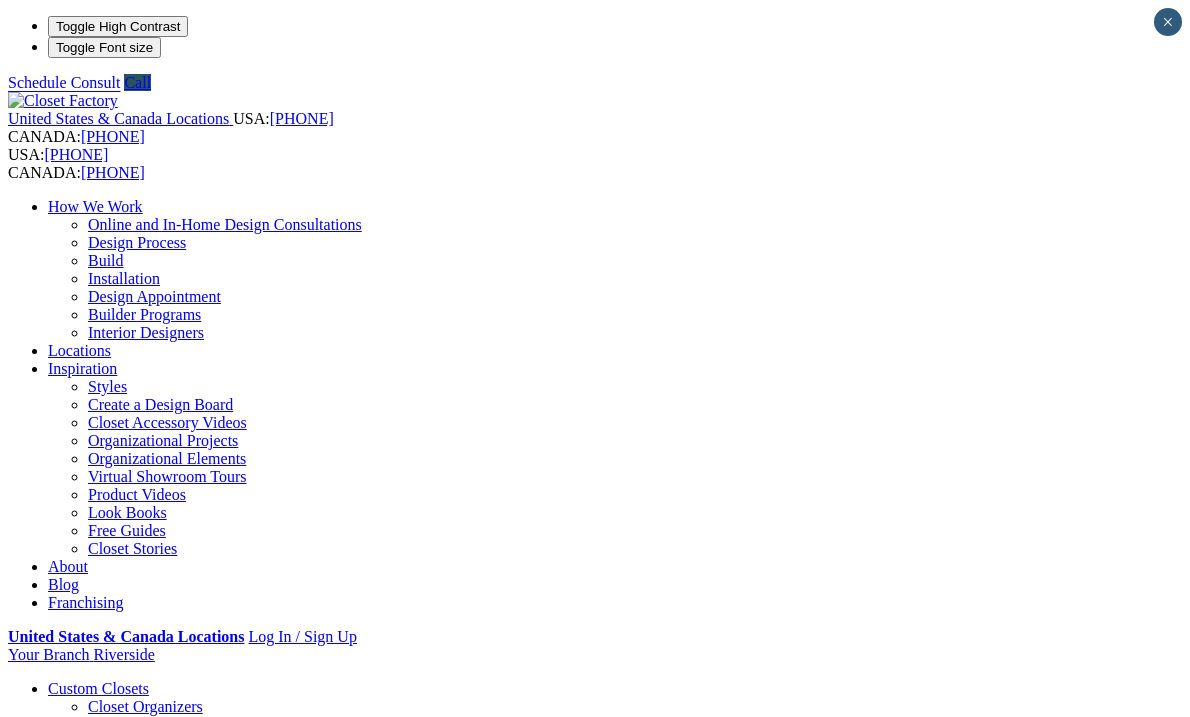 click on "Create a Design Board" at bounding box center [160, 404] 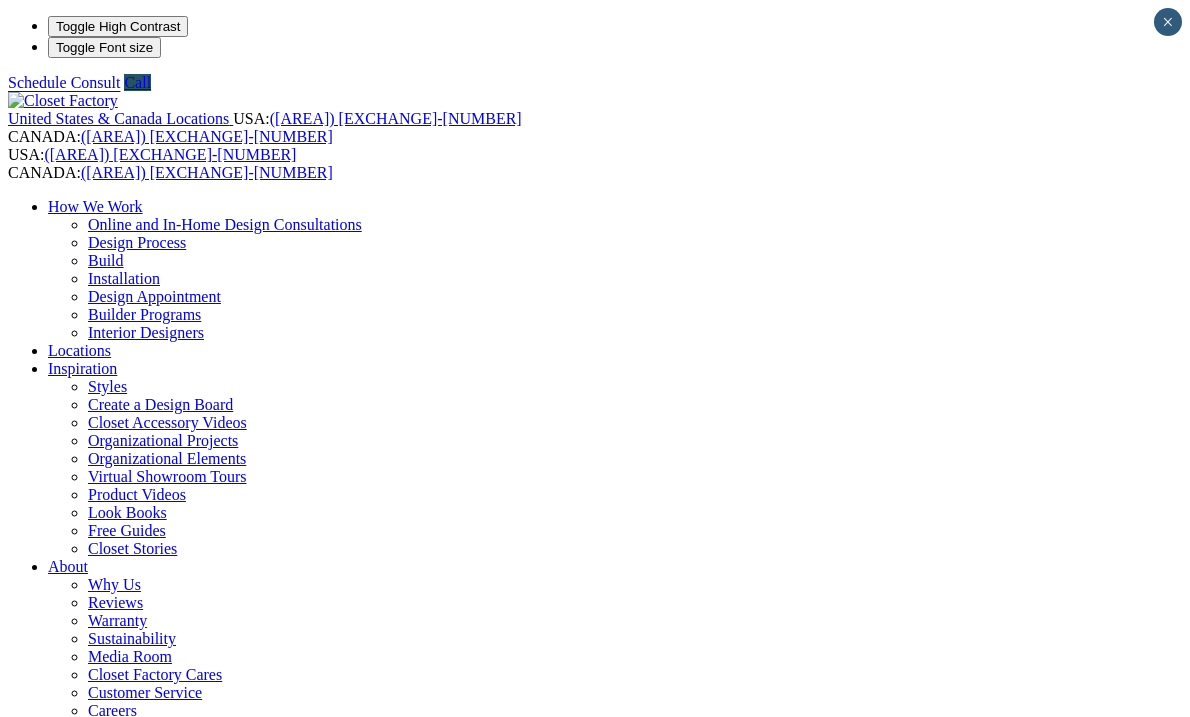 scroll, scrollTop: 0, scrollLeft: 0, axis: both 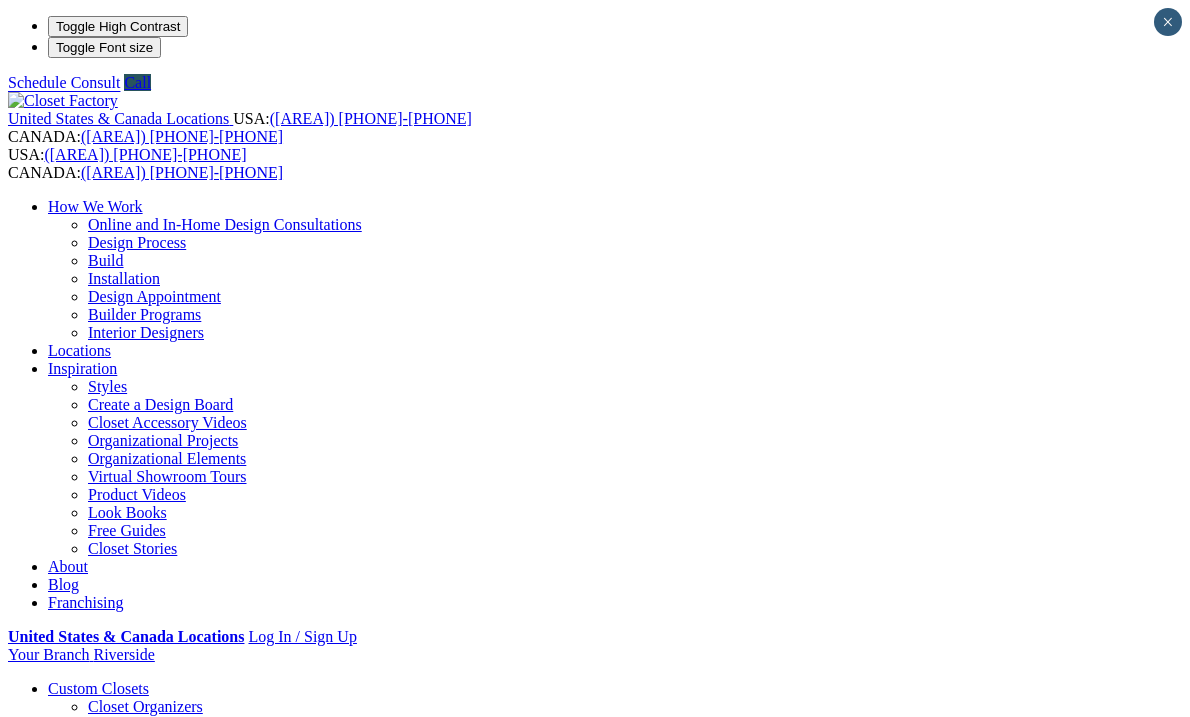 click on "Product Videos" at bounding box center [137, 494] 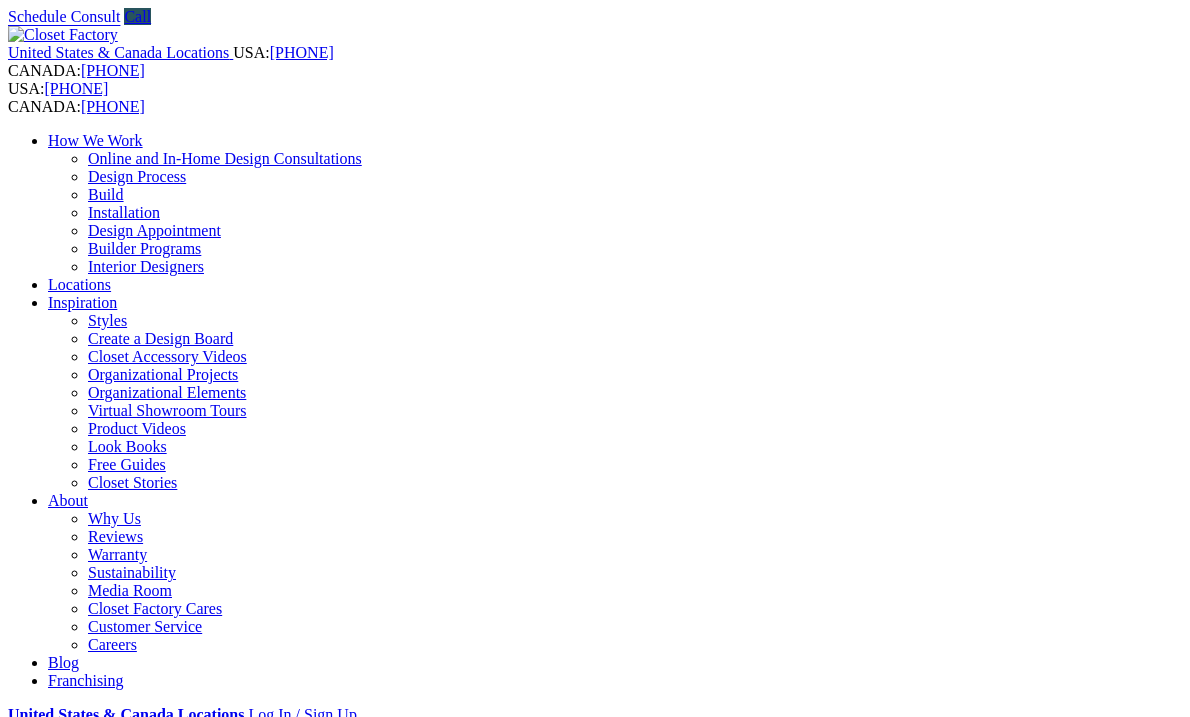 click on "Videos
Get Informed, Inspired and Entertained" at bounding box center (595, 1423) 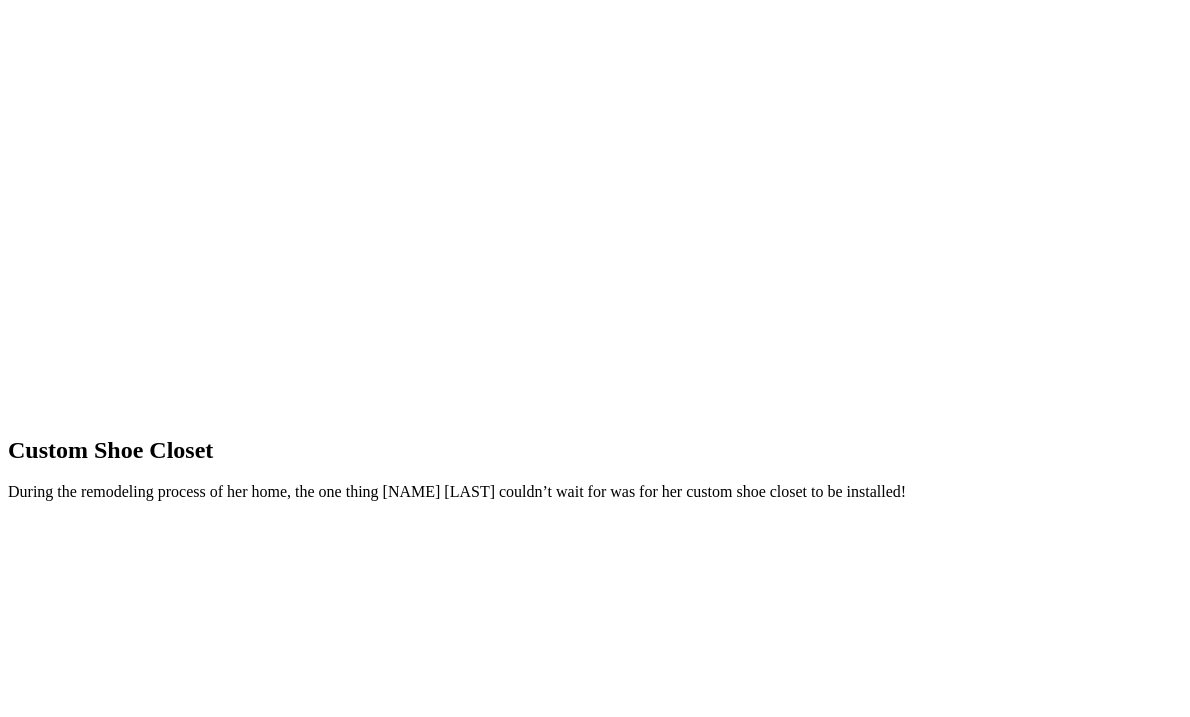 scroll, scrollTop: 2054, scrollLeft: 0, axis: vertical 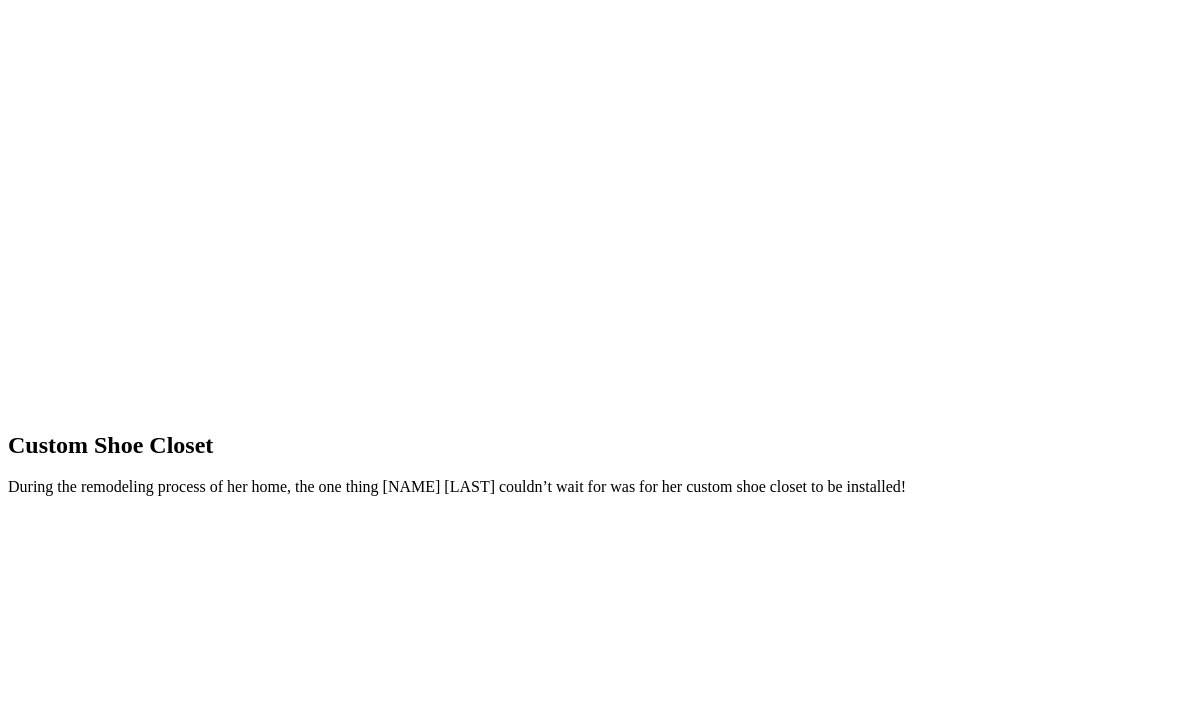 click on "2" at bounding box center [92, 3611] 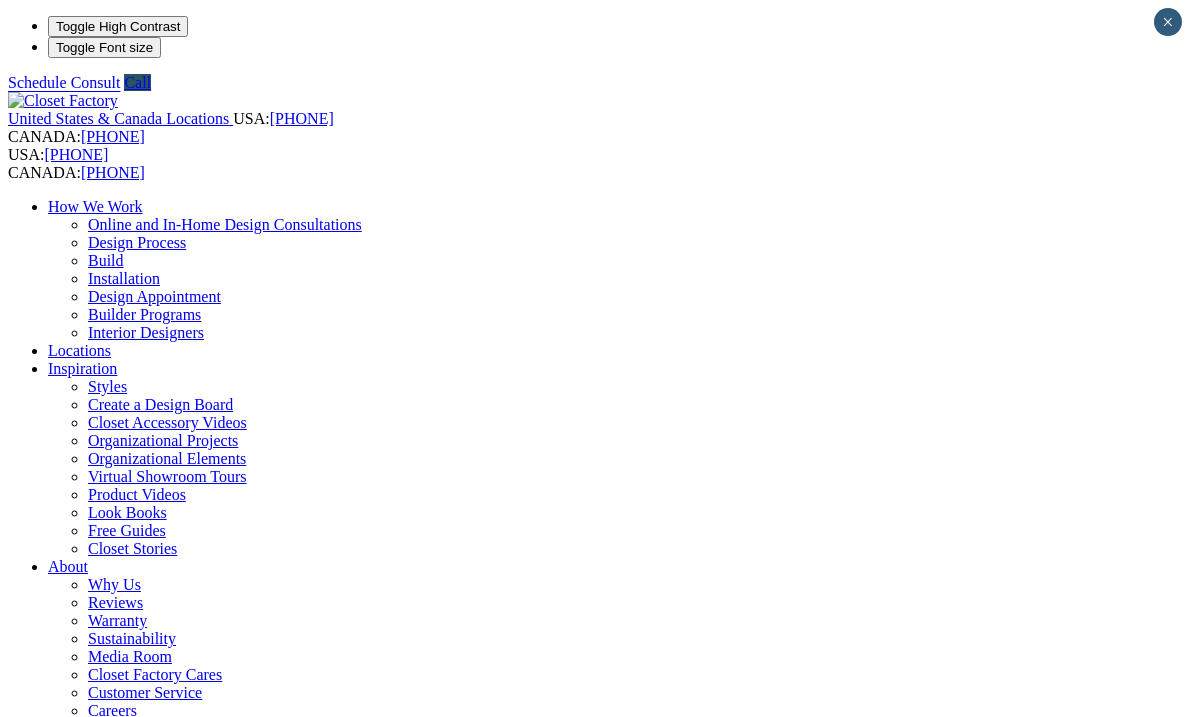 scroll, scrollTop: 0, scrollLeft: 0, axis: both 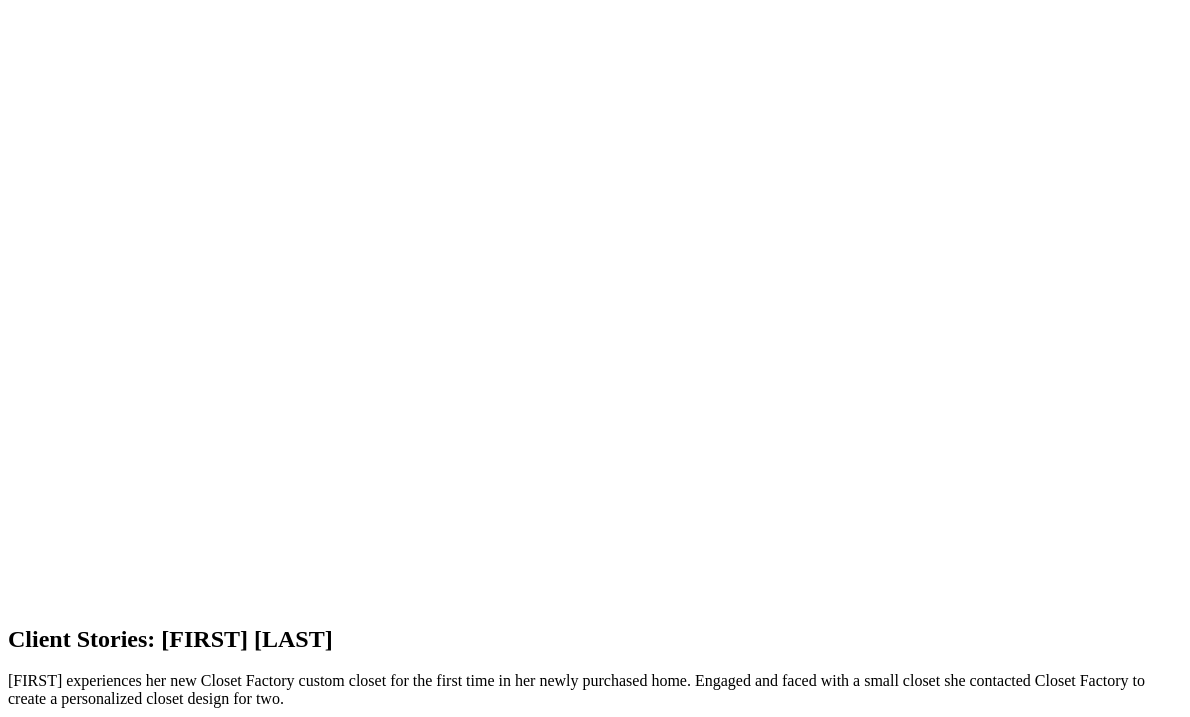 click on "3" at bounding box center (108, 3611) 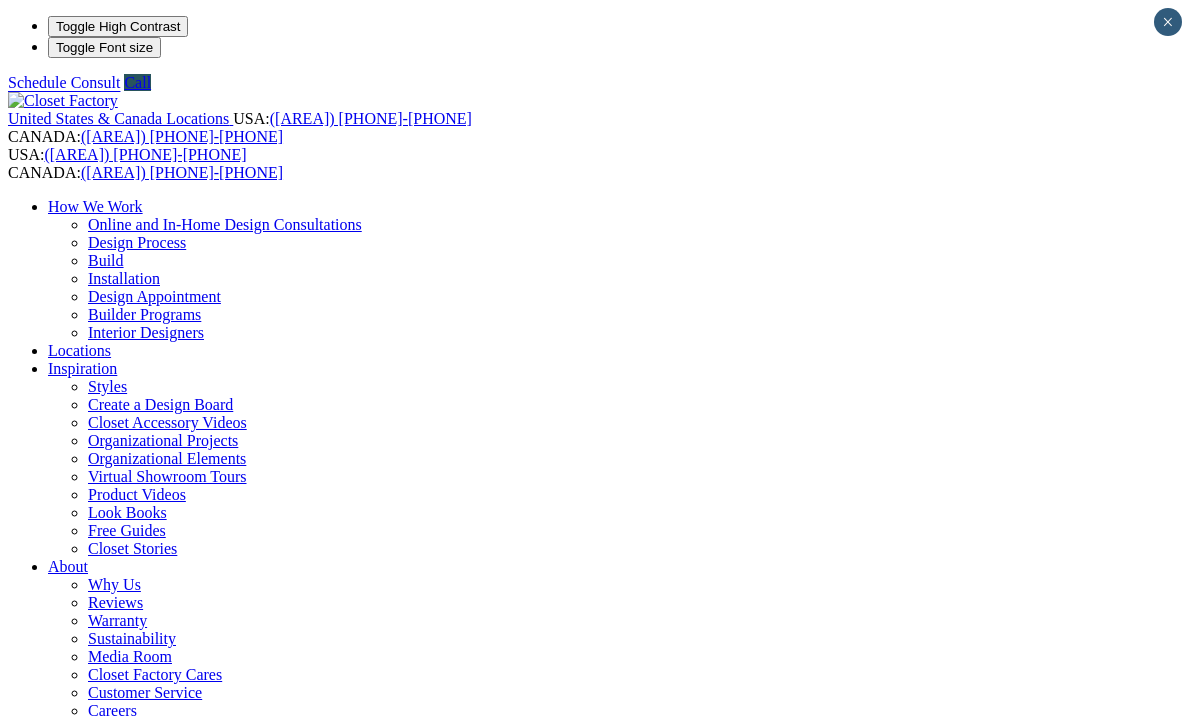 scroll, scrollTop: 0, scrollLeft: 0, axis: both 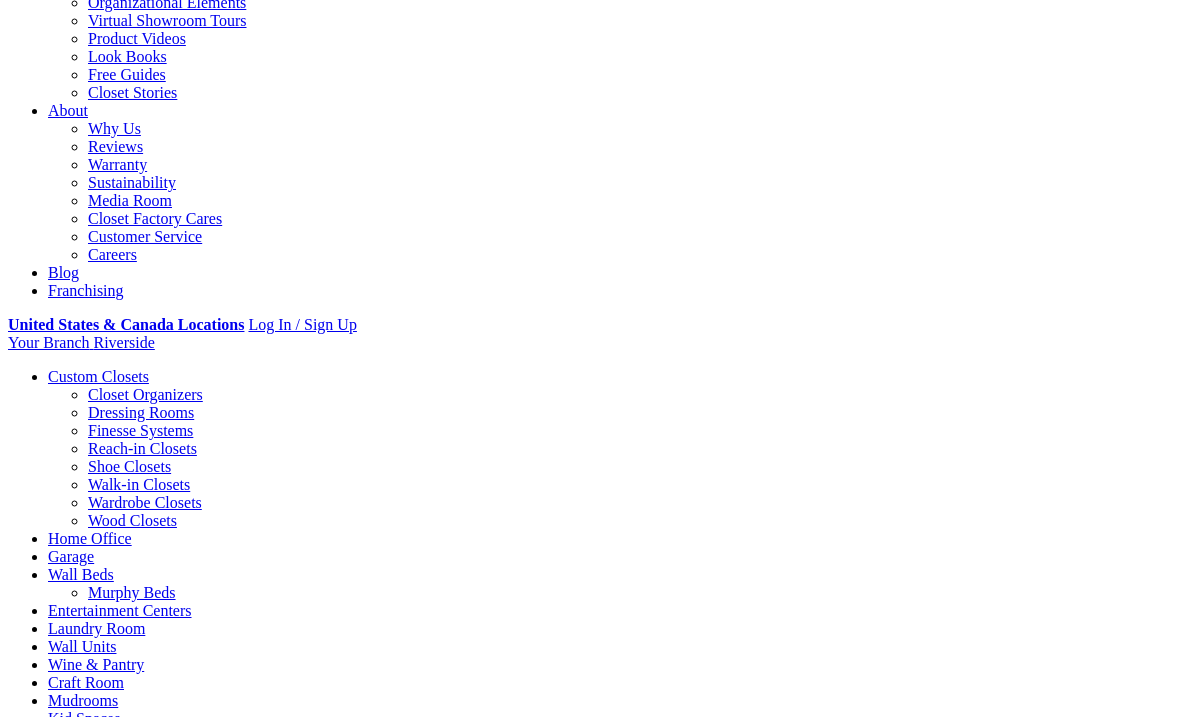 click on "Styles" at bounding box center (318, 1516) 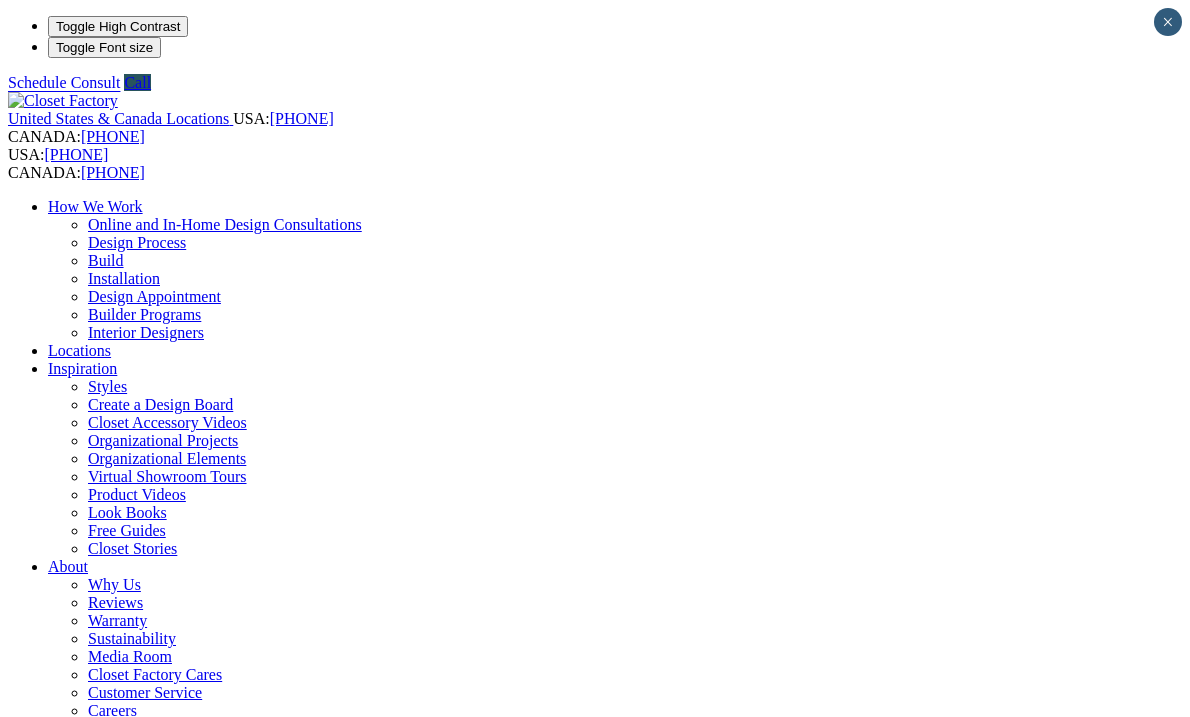 scroll, scrollTop: 0, scrollLeft: 0, axis: both 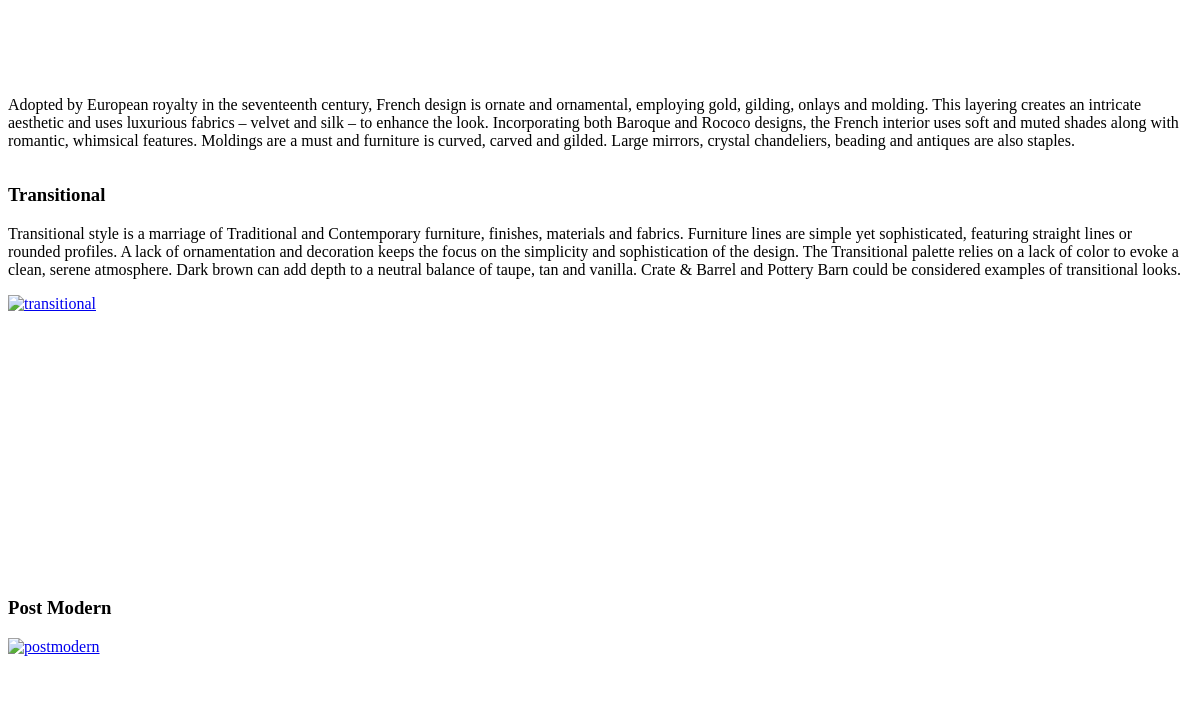 click at bounding box center [117, 1577] 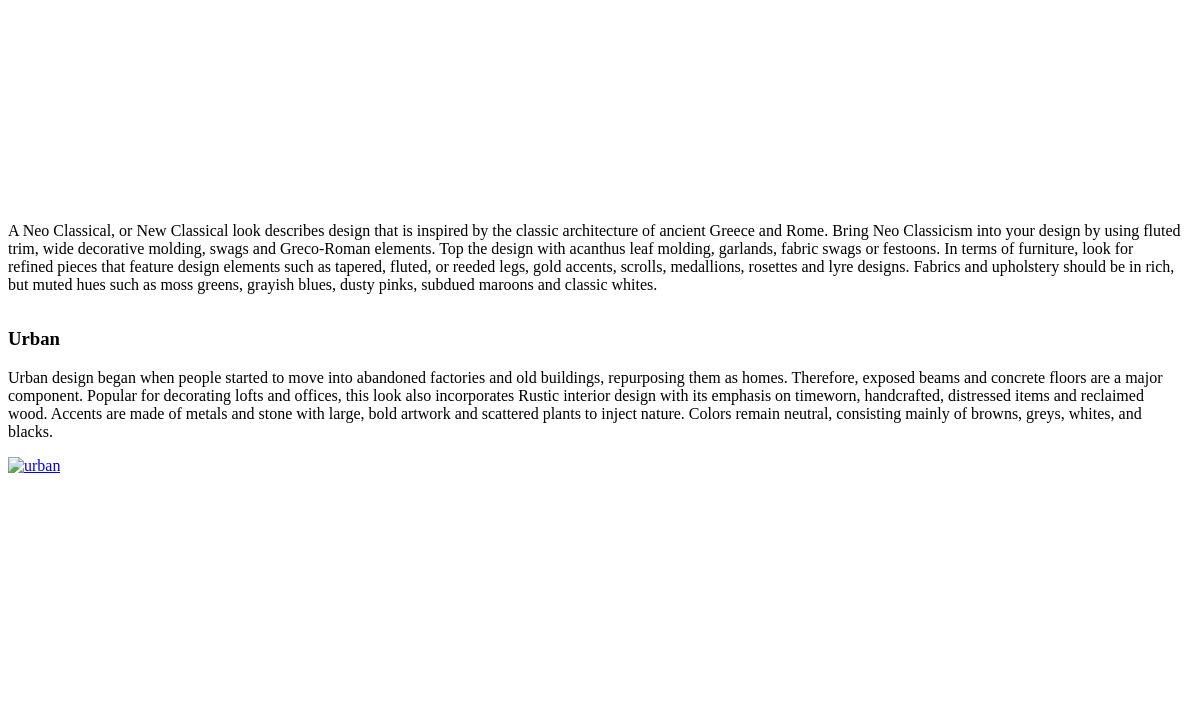 scroll, scrollTop: 5127, scrollLeft: 0, axis: vertical 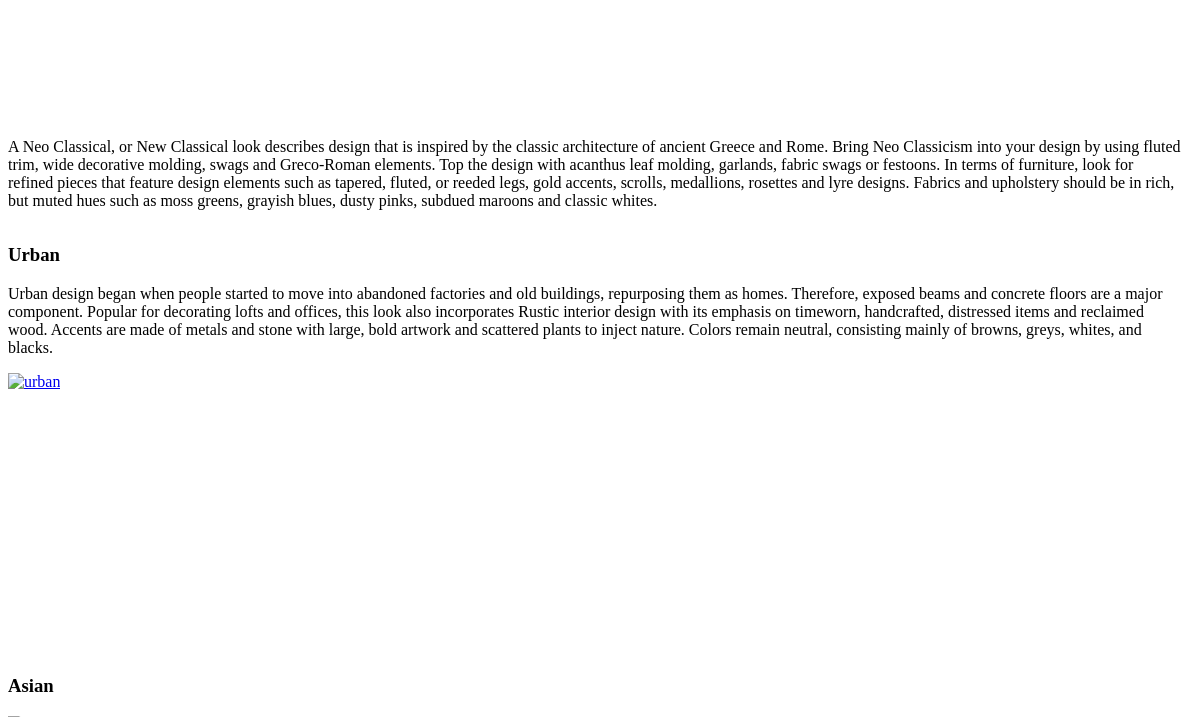 click at bounding box center [50, 1767] 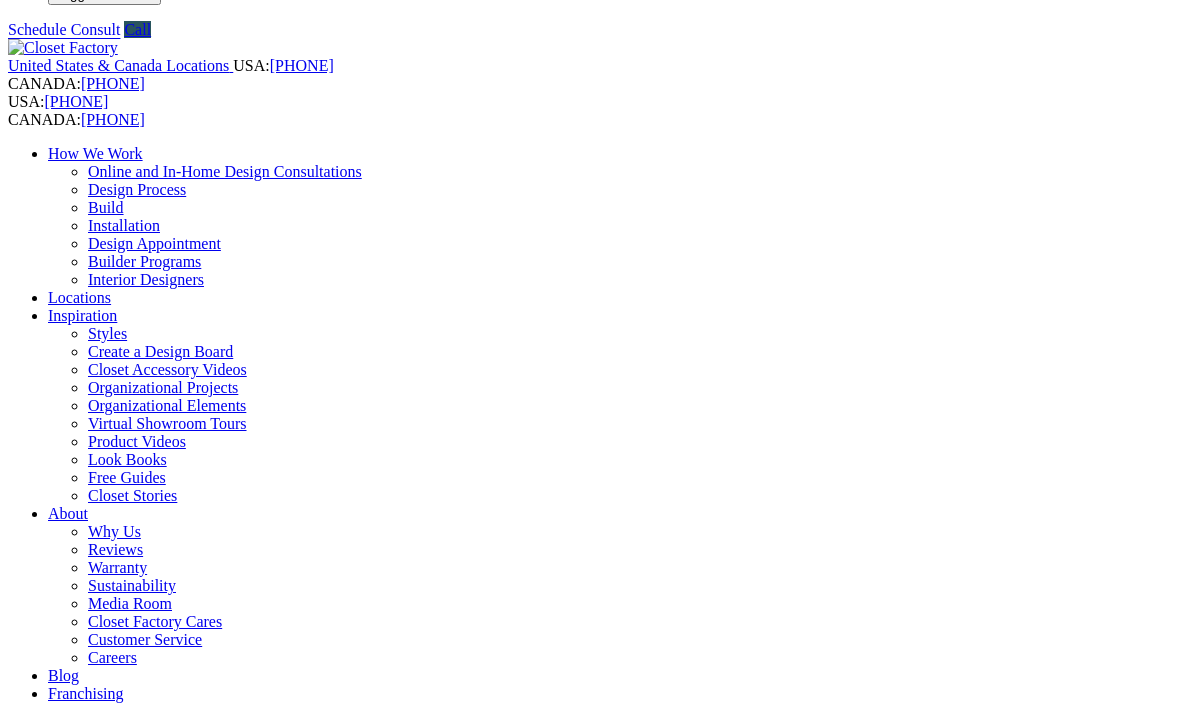 scroll, scrollTop: 0, scrollLeft: 0, axis: both 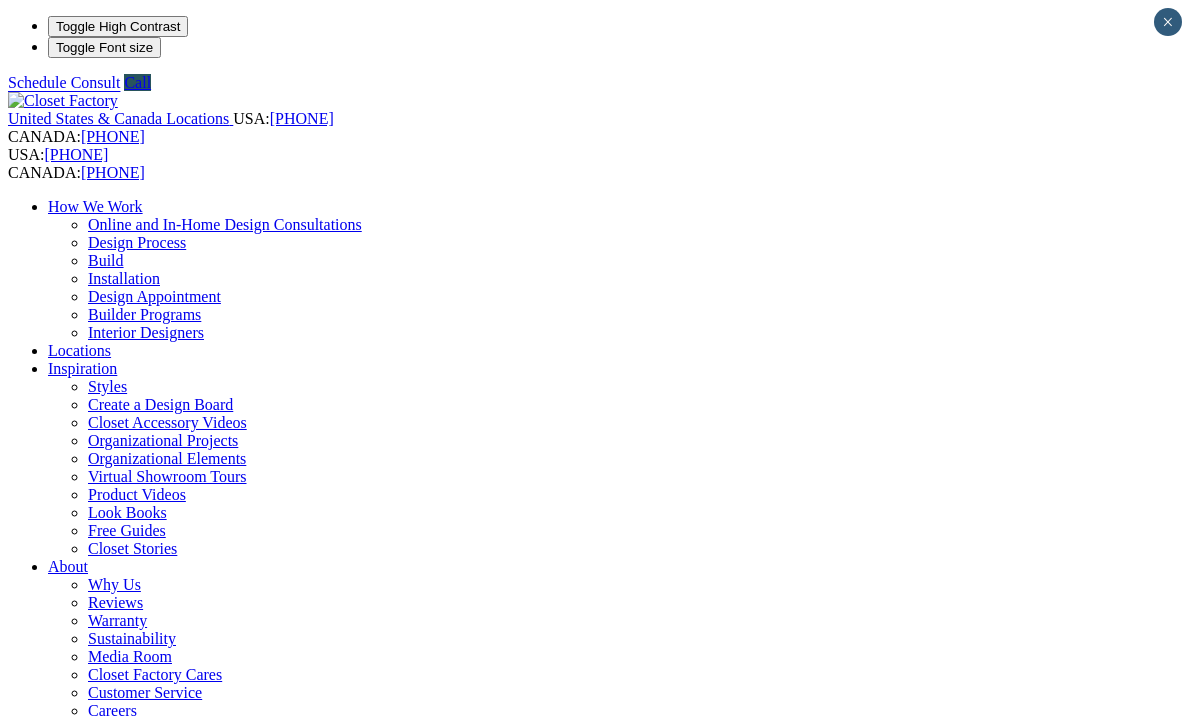 click on "Your Branch
Riverside
ZIP code
*" at bounding box center [595, 799] 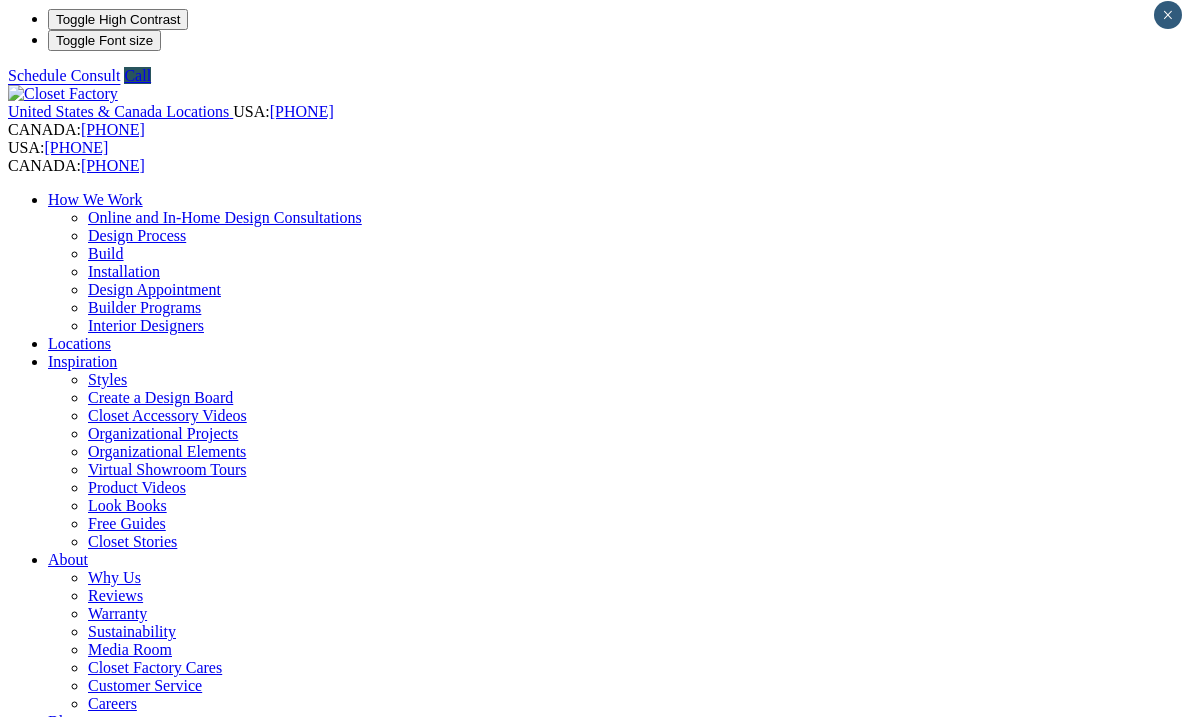 scroll, scrollTop: 10, scrollLeft: 0, axis: vertical 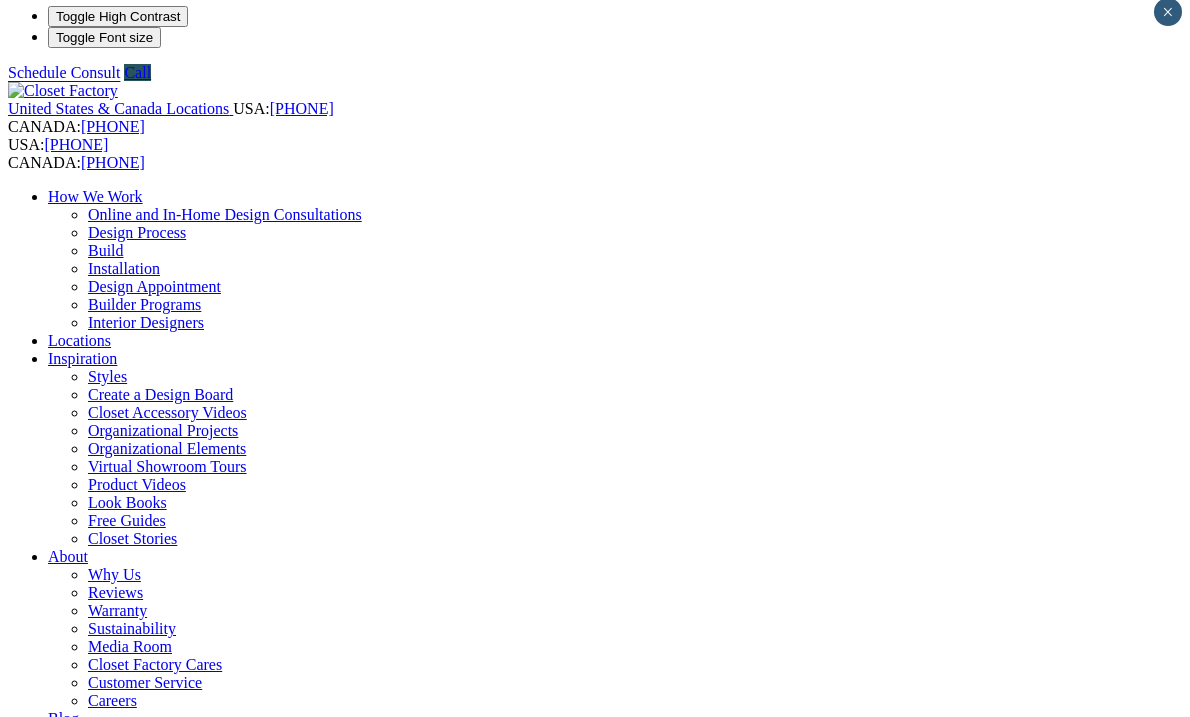 click on "Wall Units" at bounding box center [122, 1218] 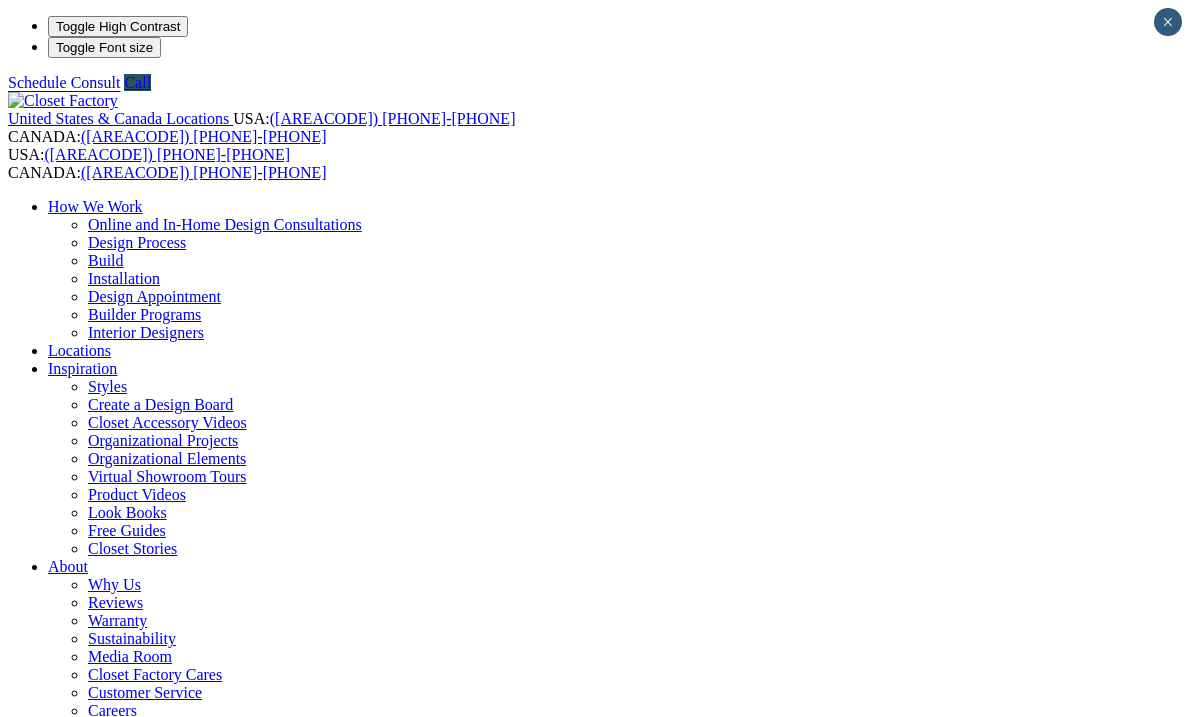 scroll, scrollTop: 0, scrollLeft: 0, axis: both 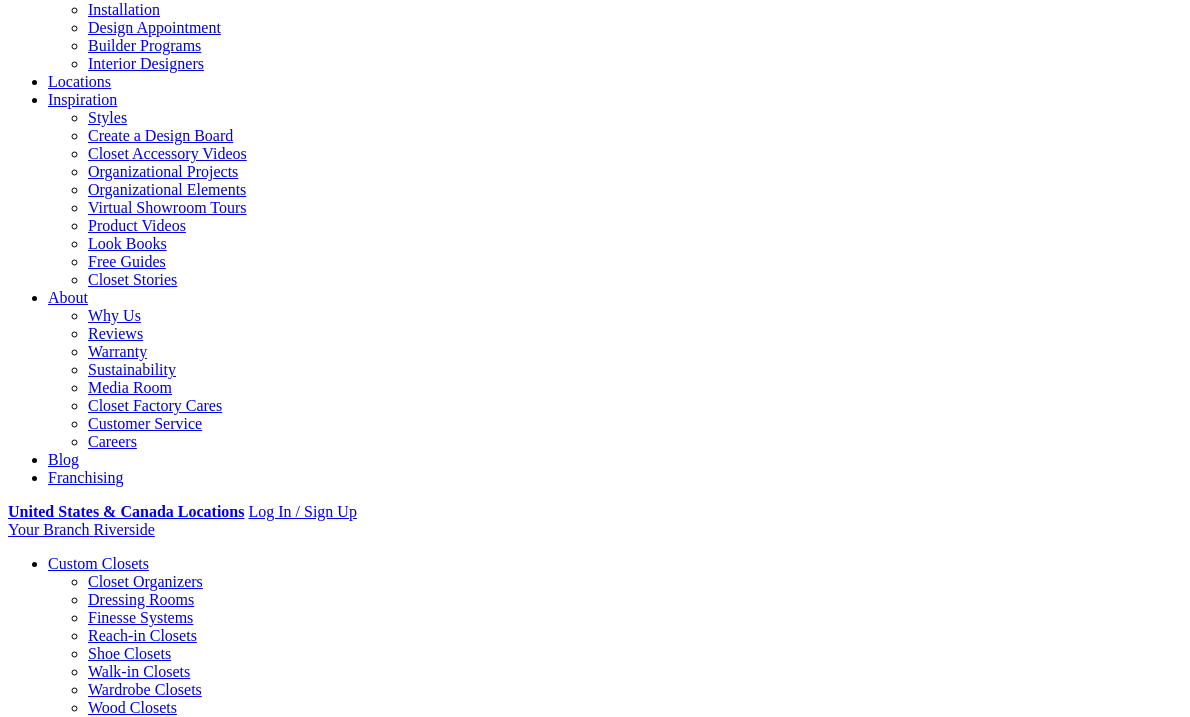 click at bounding box center (299, 1704) 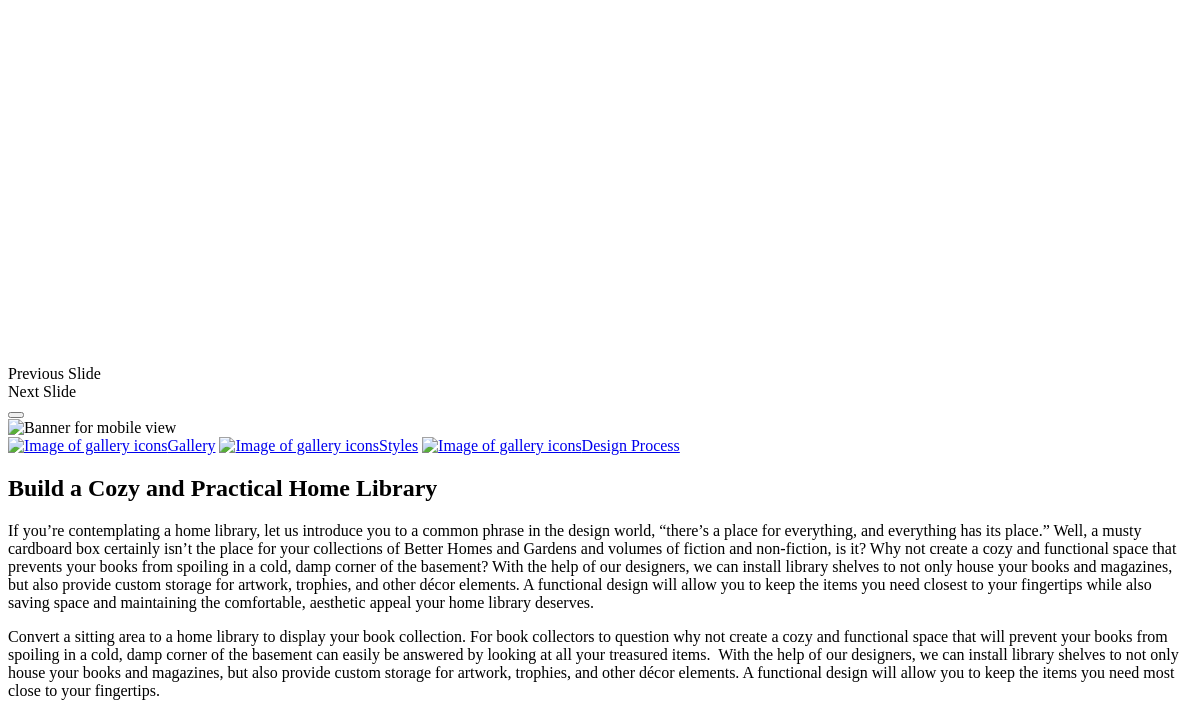 scroll, scrollTop: 1530, scrollLeft: 0, axis: vertical 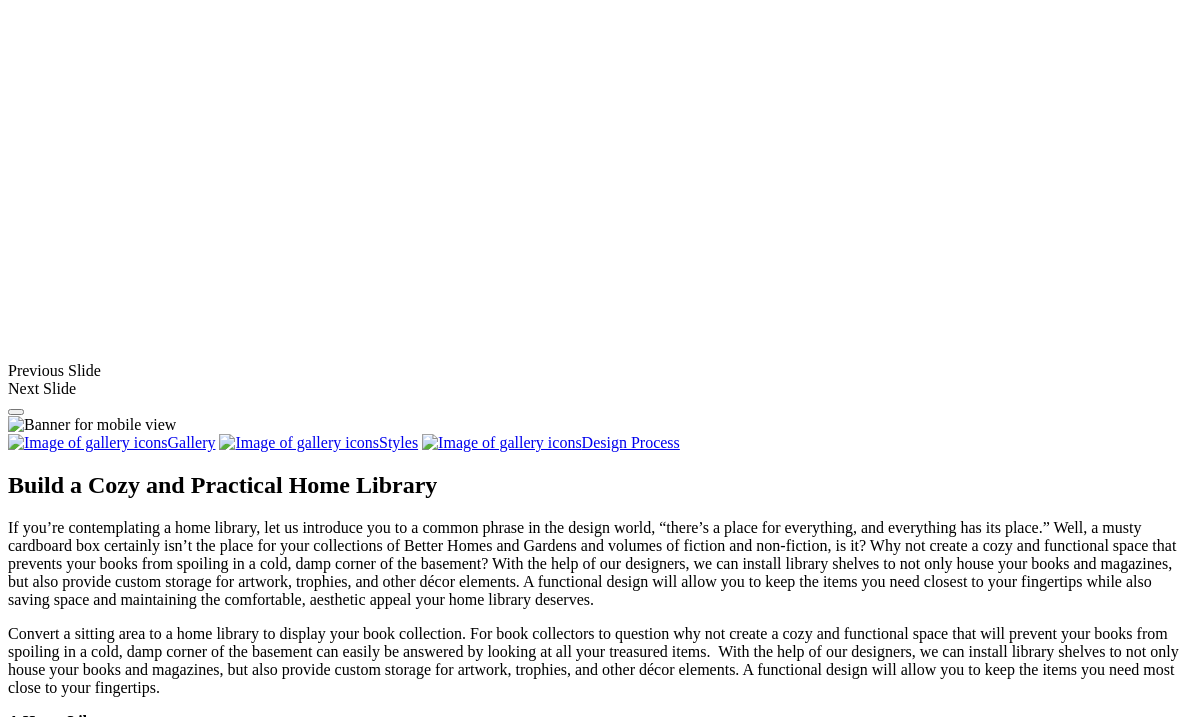 click at bounding box center (116, 1337) 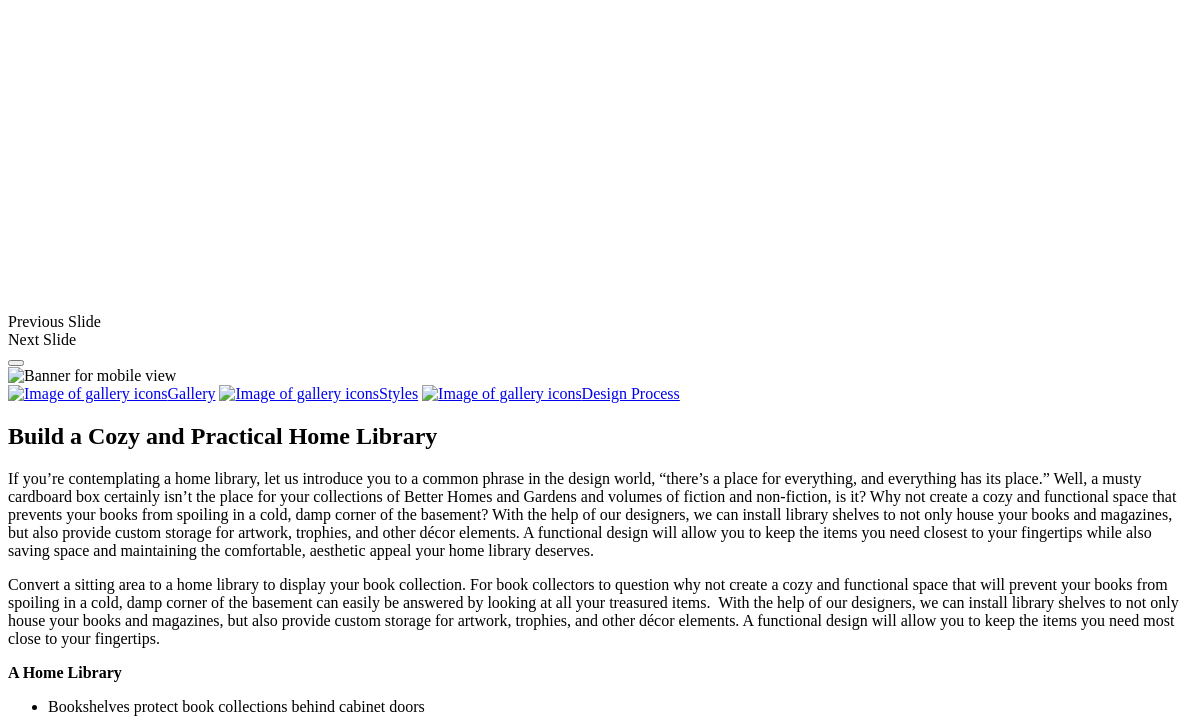 scroll, scrollTop: 1580, scrollLeft: 0, axis: vertical 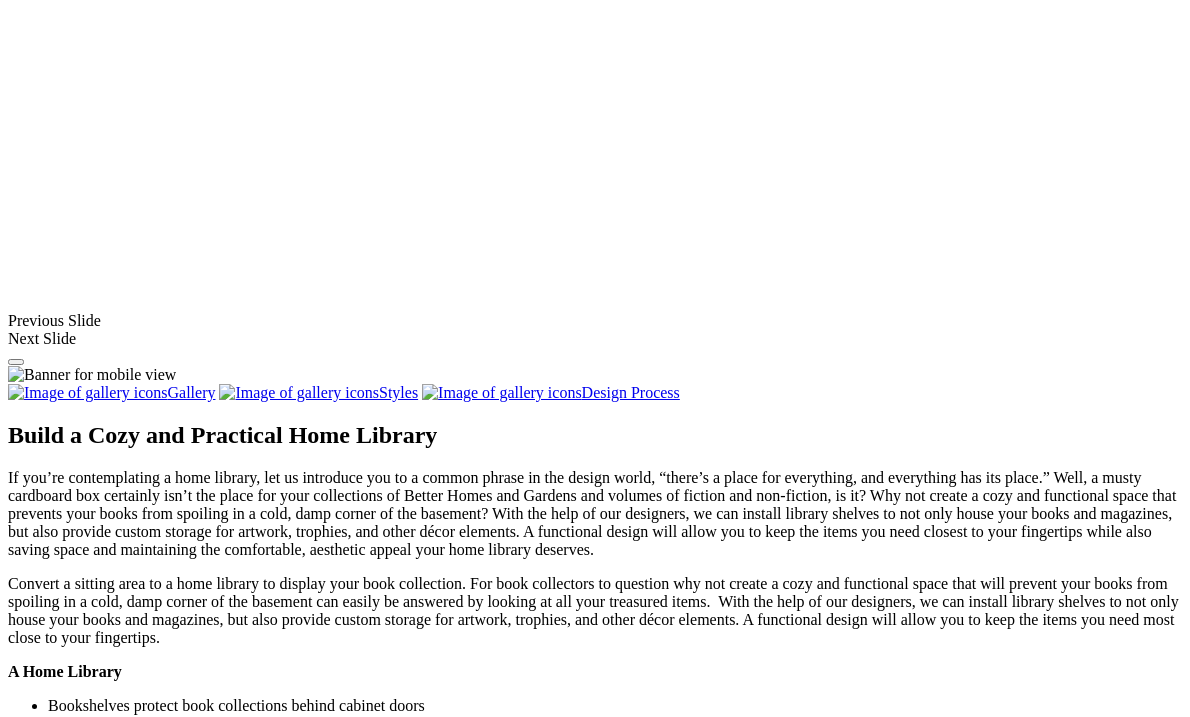 click at bounding box center [576, 1287] 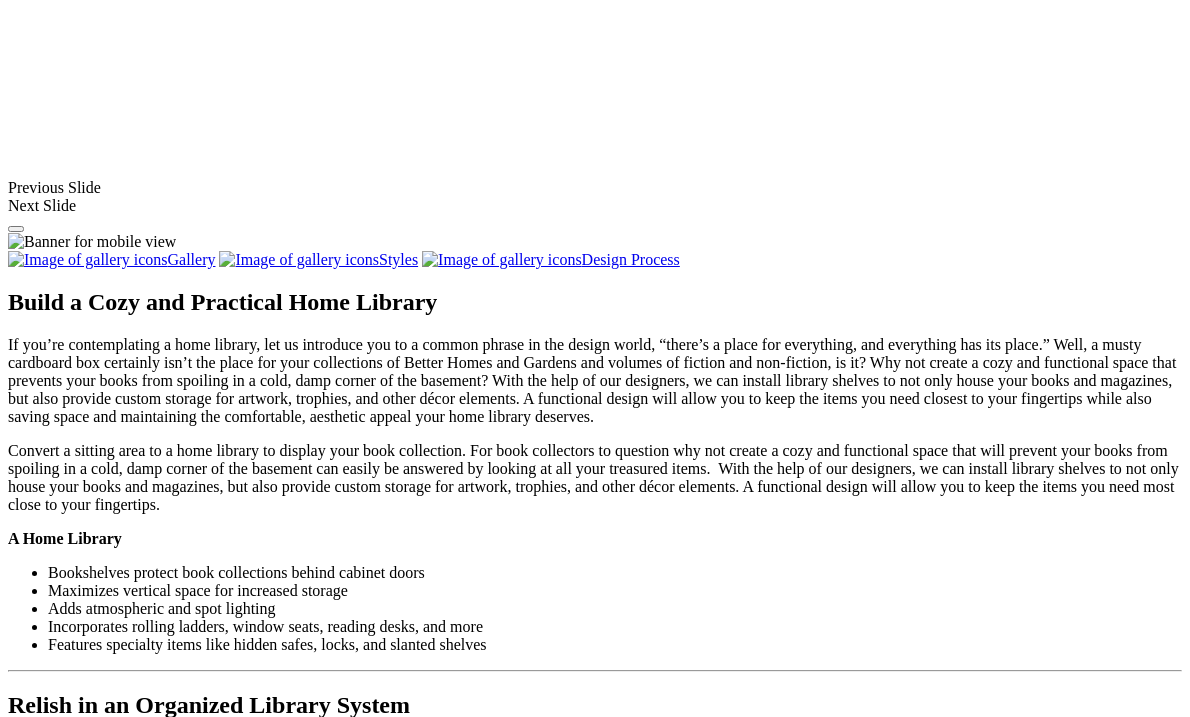 scroll, scrollTop: 1719, scrollLeft: 0, axis: vertical 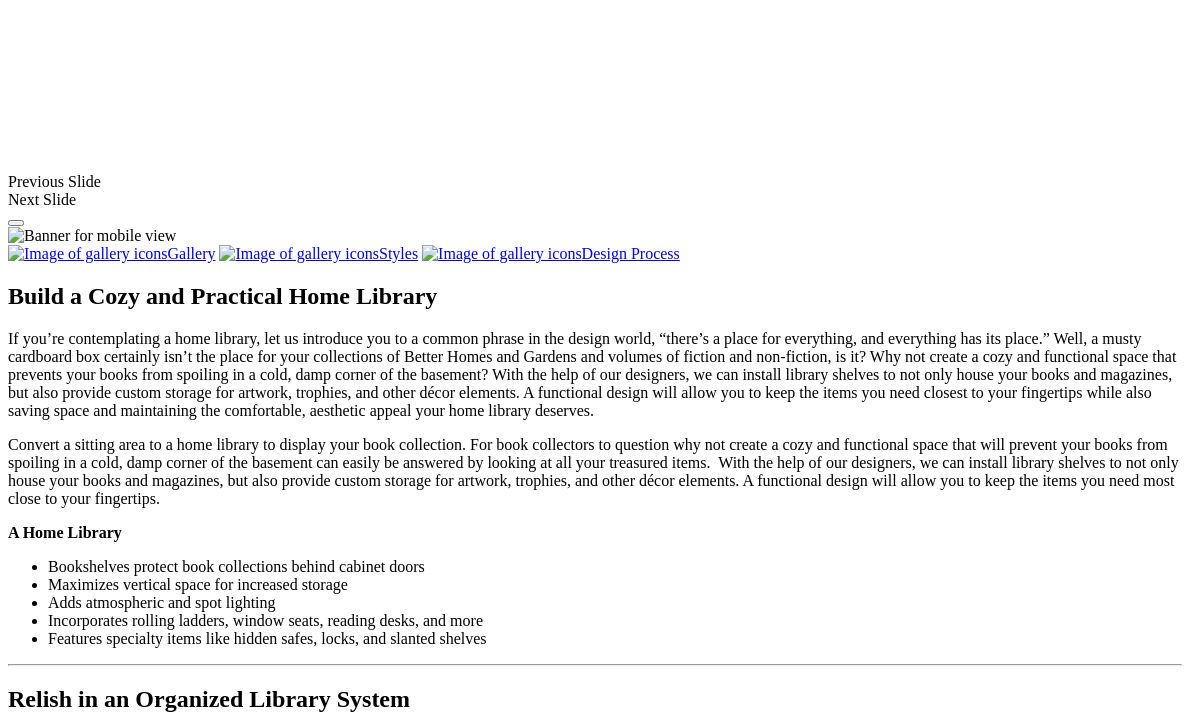 click at bounding box center (580, 1322) 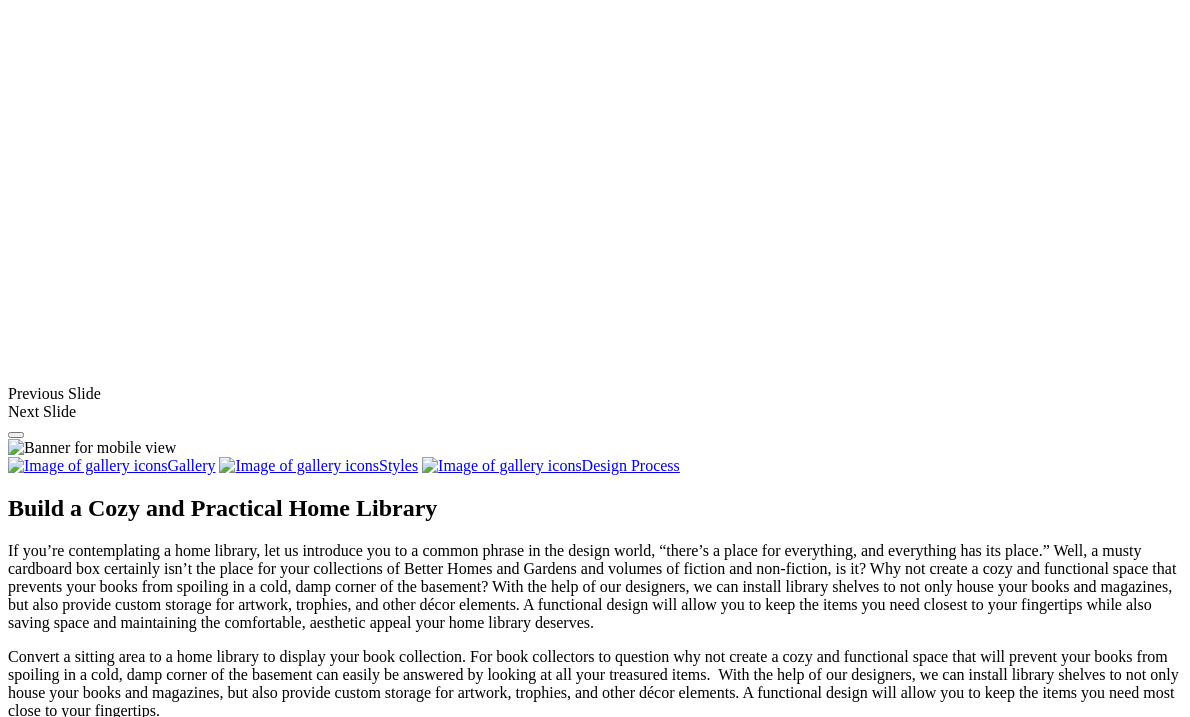 scroll, scrollTop: 1505, scrollLeft: 0, axis: vertical 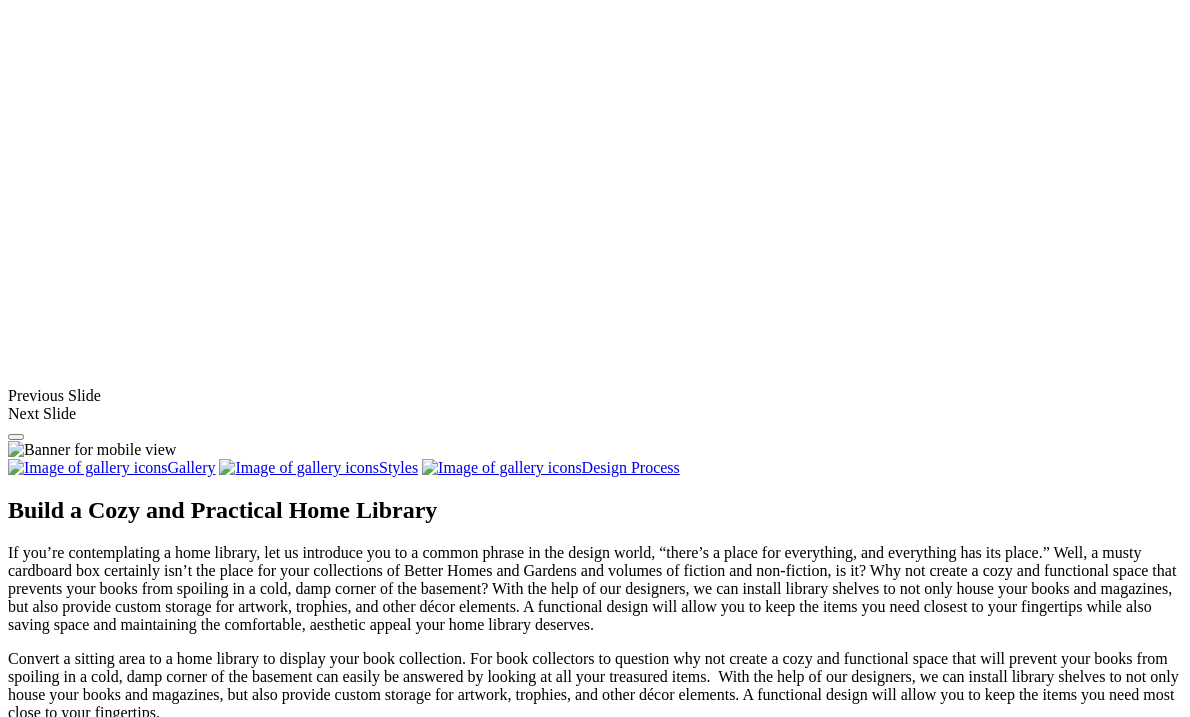 click at bounding box center (116, 1362) 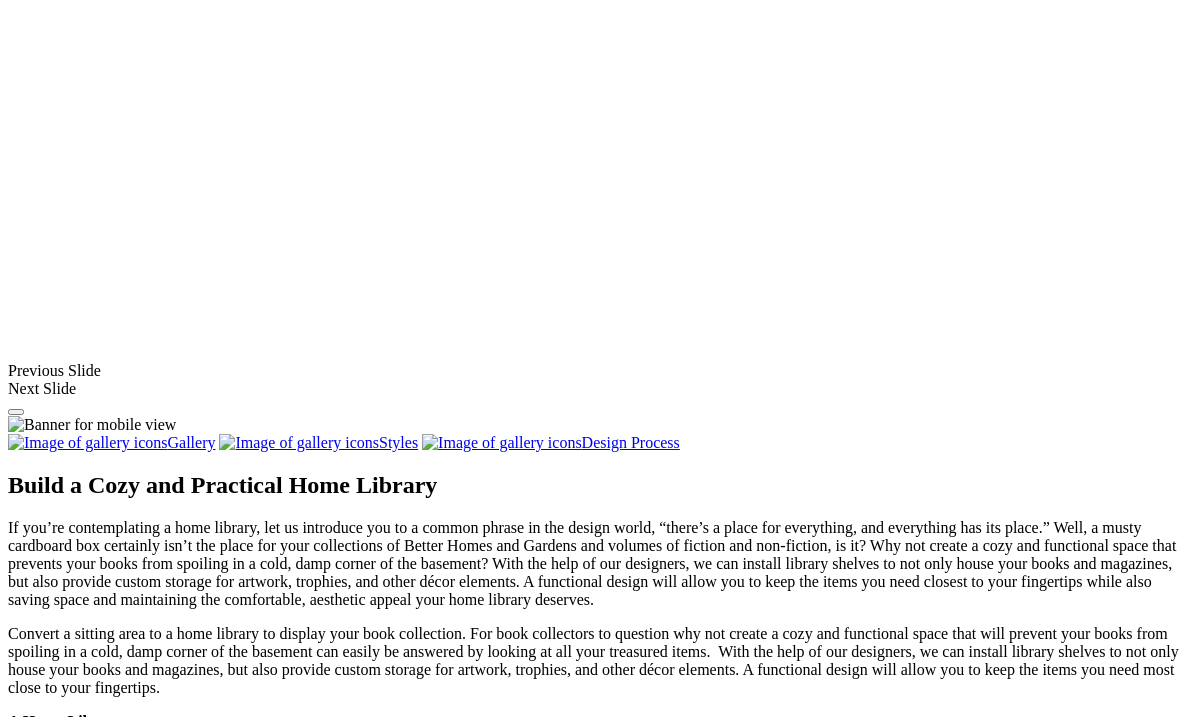 scroll, scrollTop: 1543, scrollLeft: 0, axis: vertical 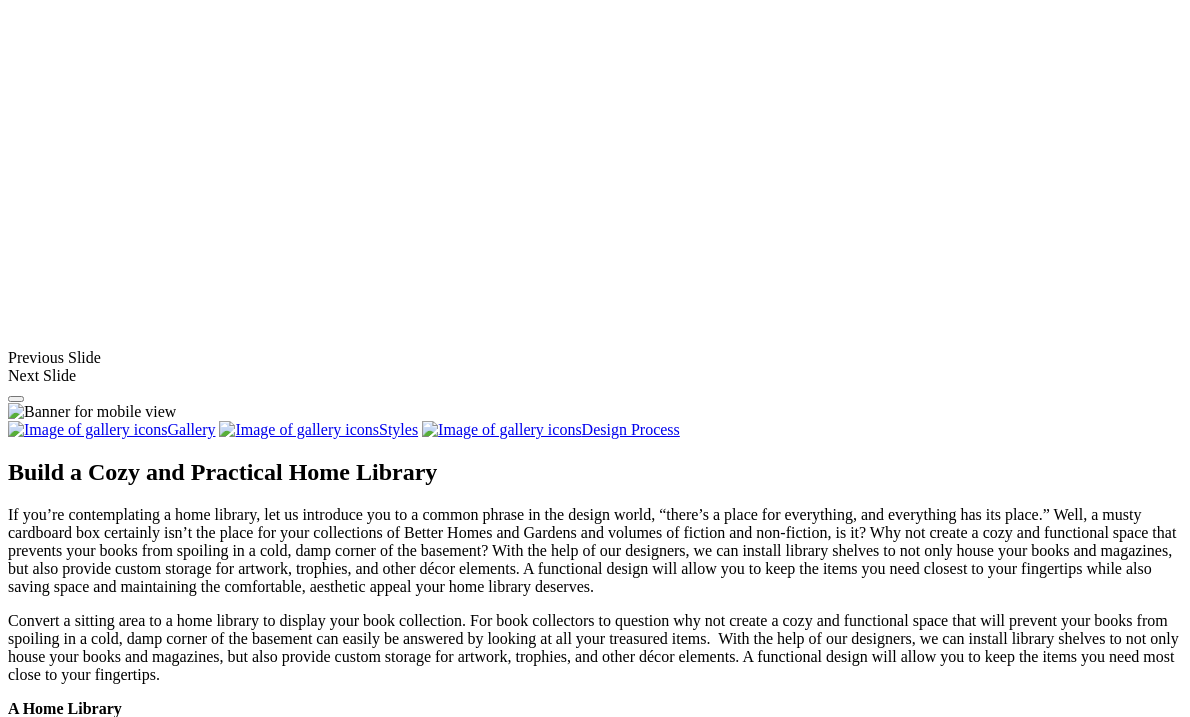 click at bounding box center [759, 1324] 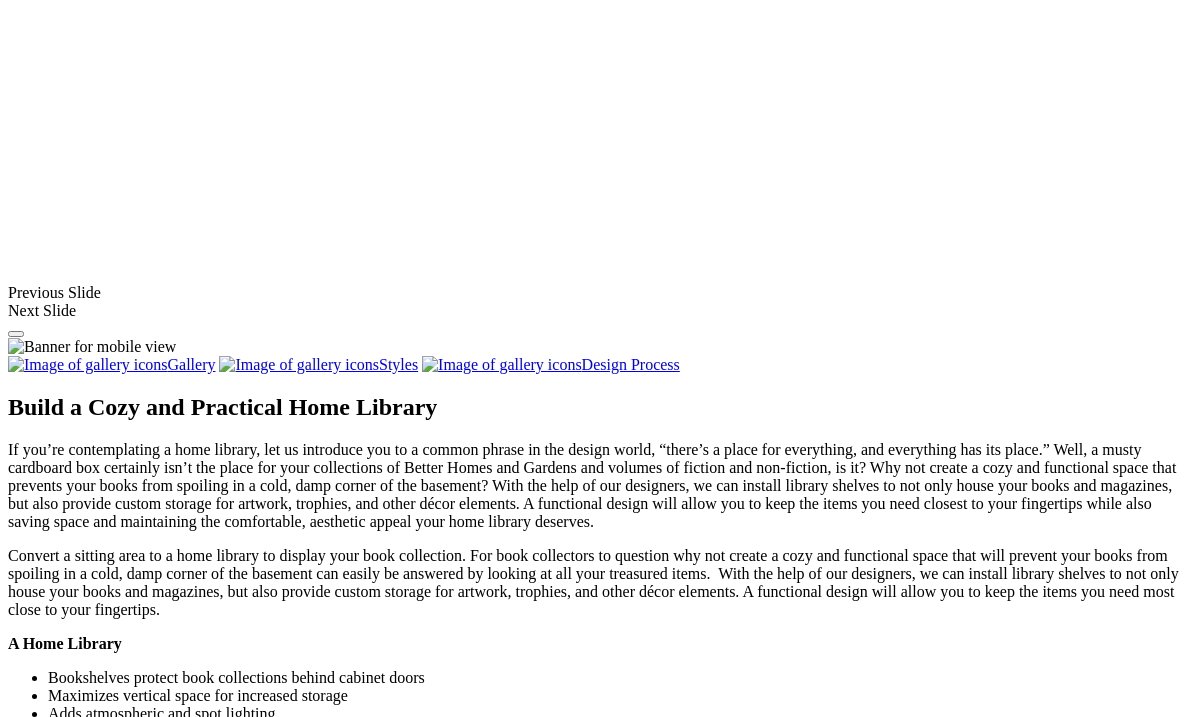 scroll, scrollTop: 1632, scrollLeft: 0, axis: vertical 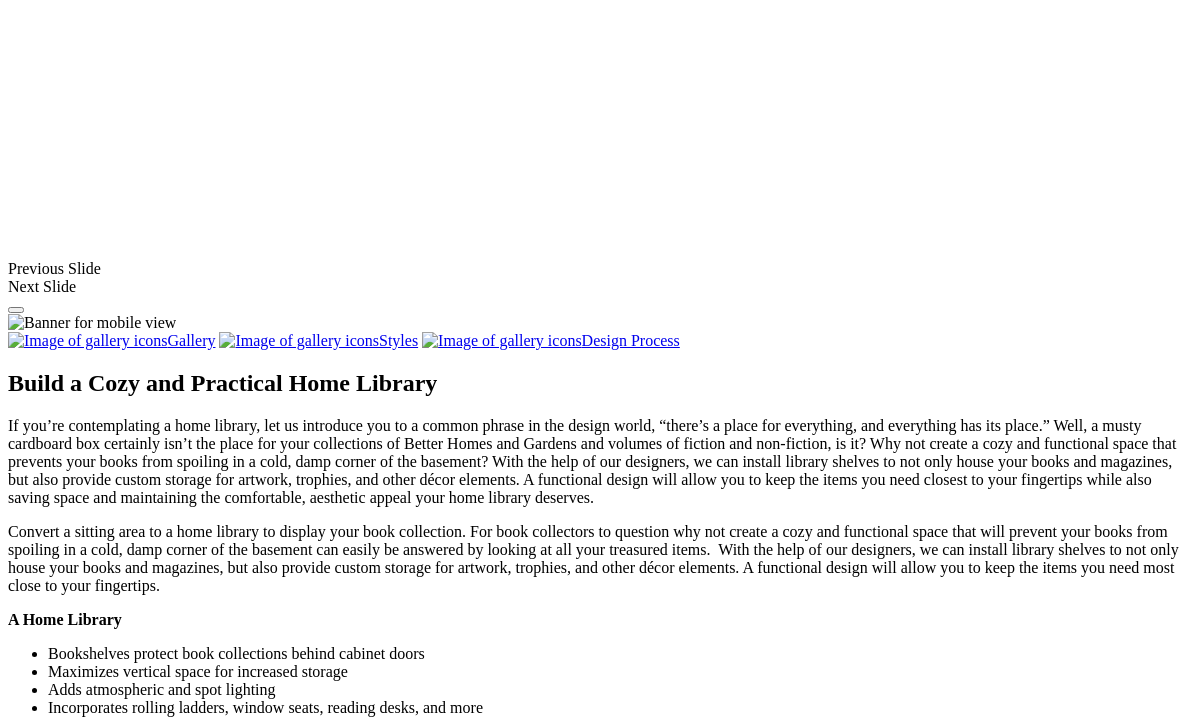 click at bounding box center (576, 1235) 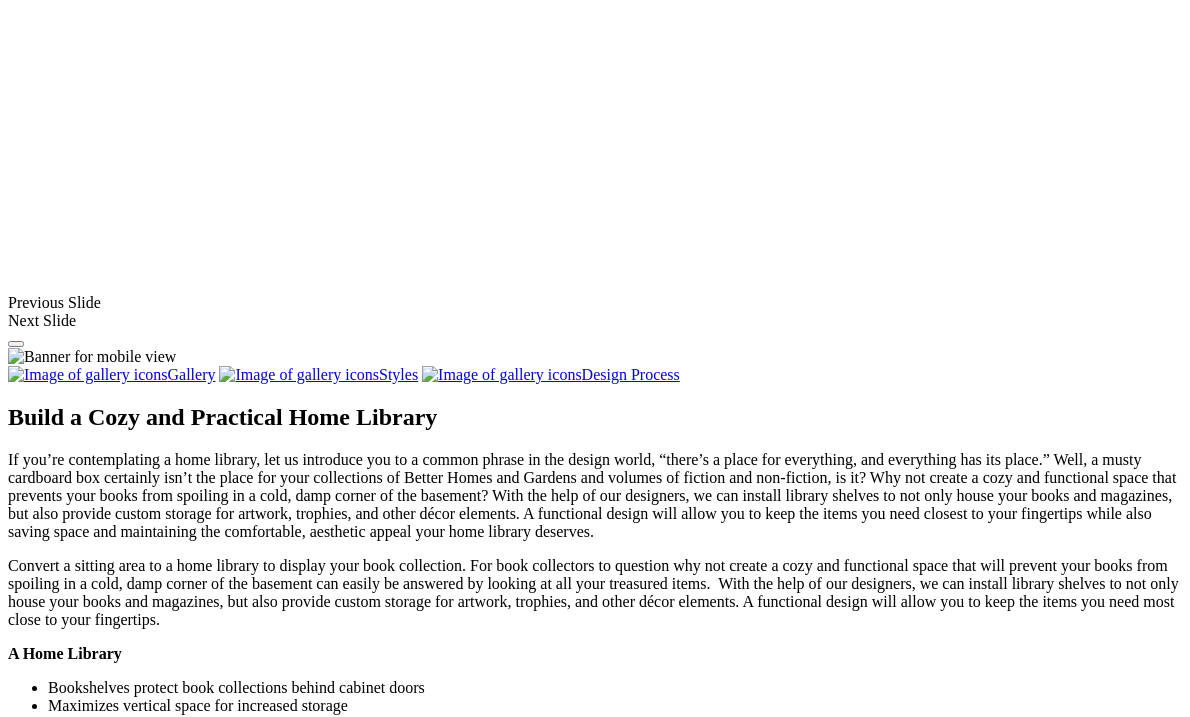 scroll, scrollTop: 1596, scrollLeft: 0, axis: vertical 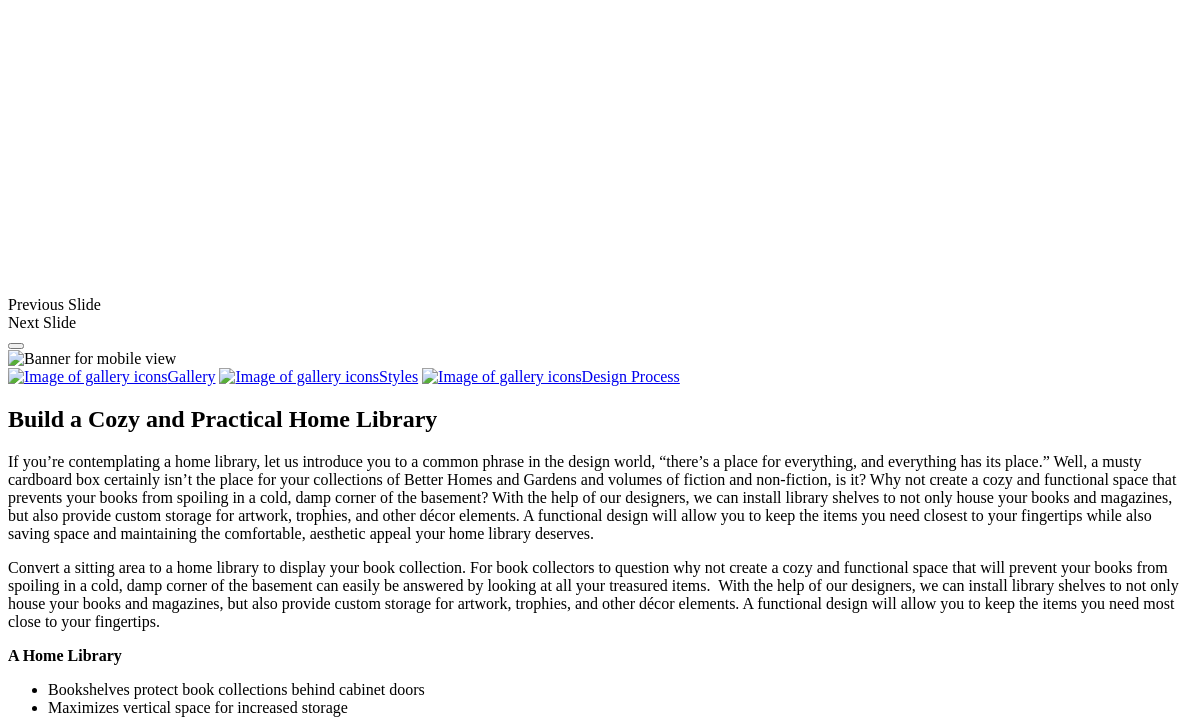 click at bounding box center [837, 1445] 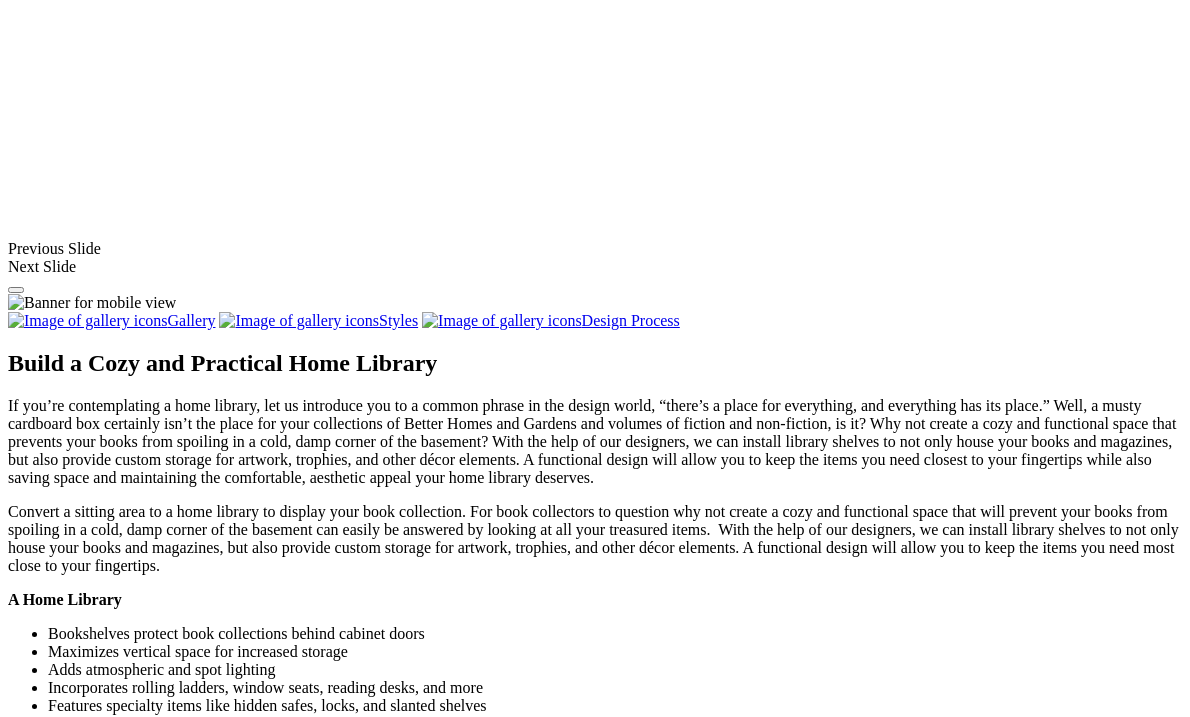 scroll, scrollTop: 1654, scrollLeft: 0, axis: vertical 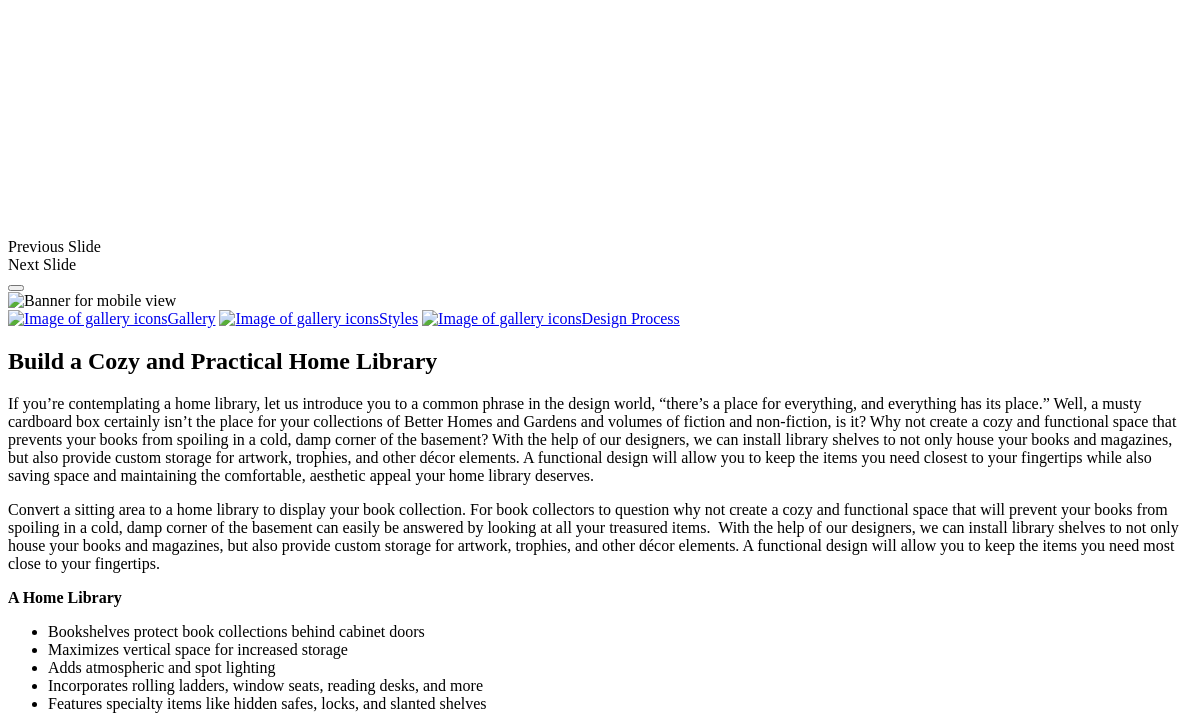 click at bounding box center [580, 1387] 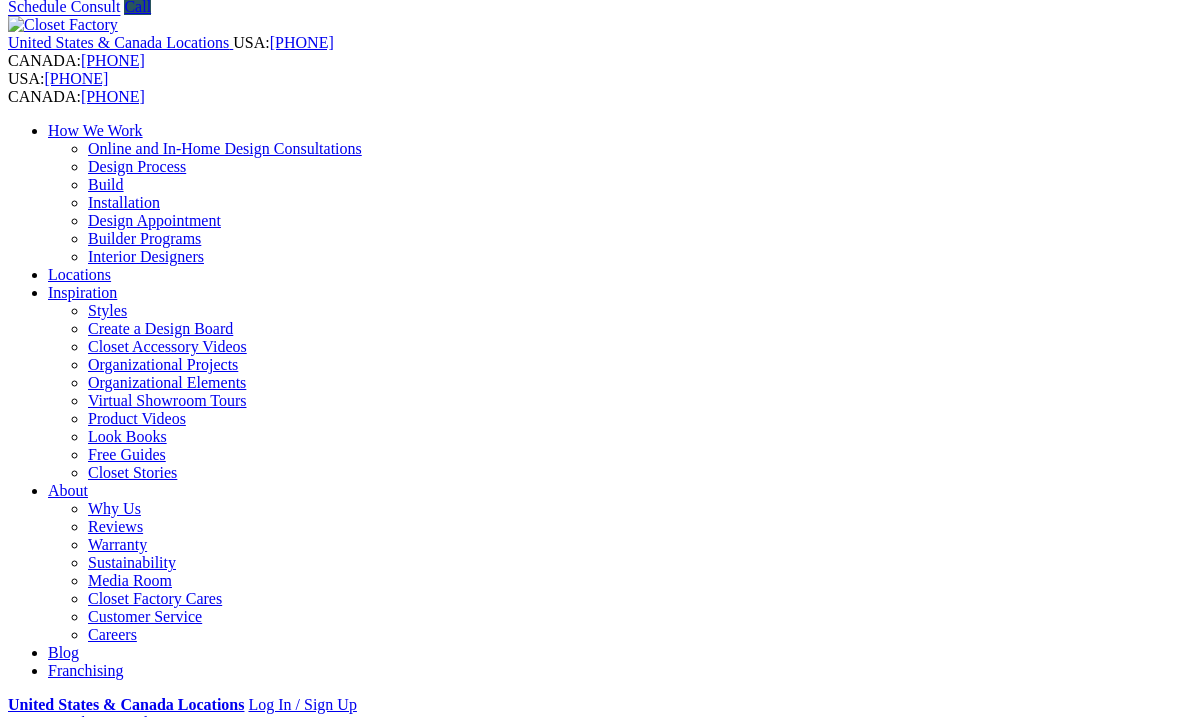 scroll, scrollTop: 0, scrollLeft: 0, axis: both 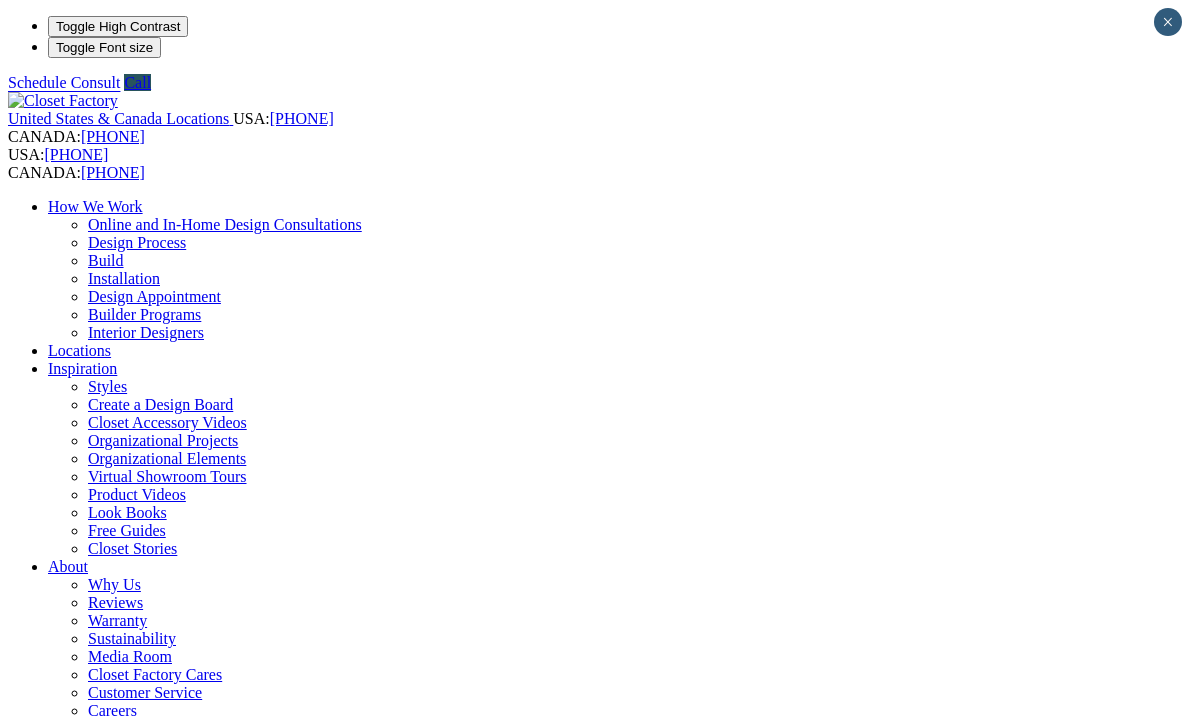 click on "Home Library" at bounding box center [133, 1300] 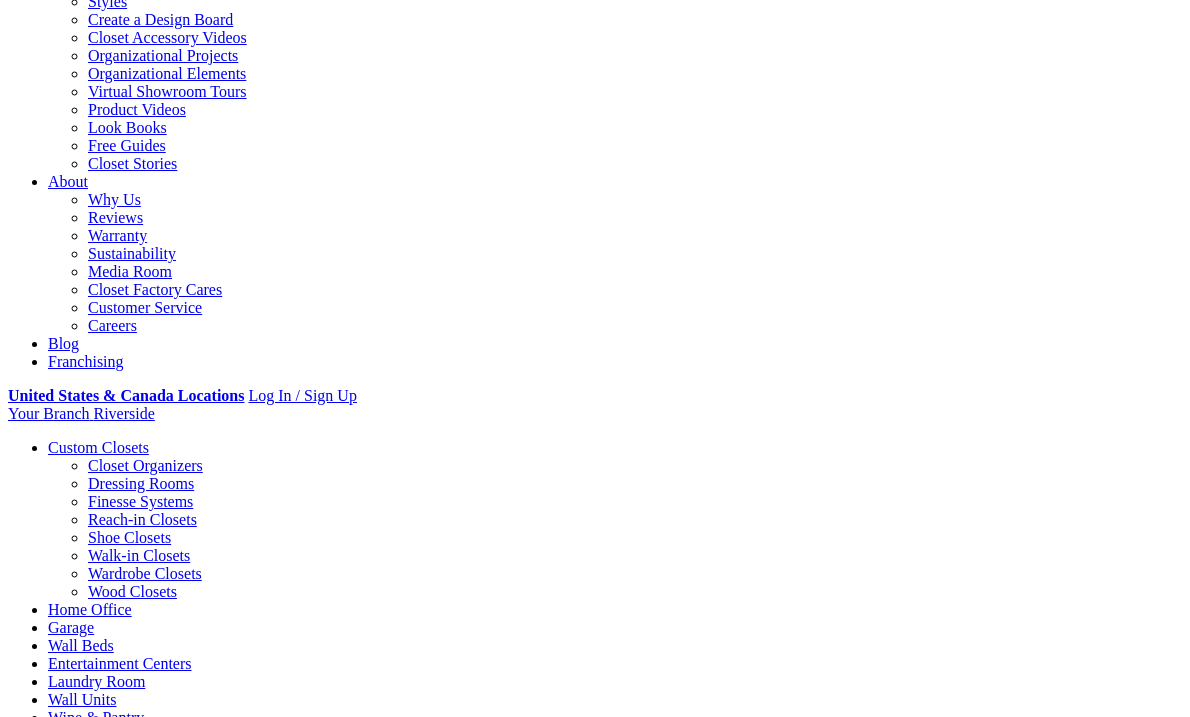 scroll, scrollTop: 394, scrollLeft: 0, axis: vertical 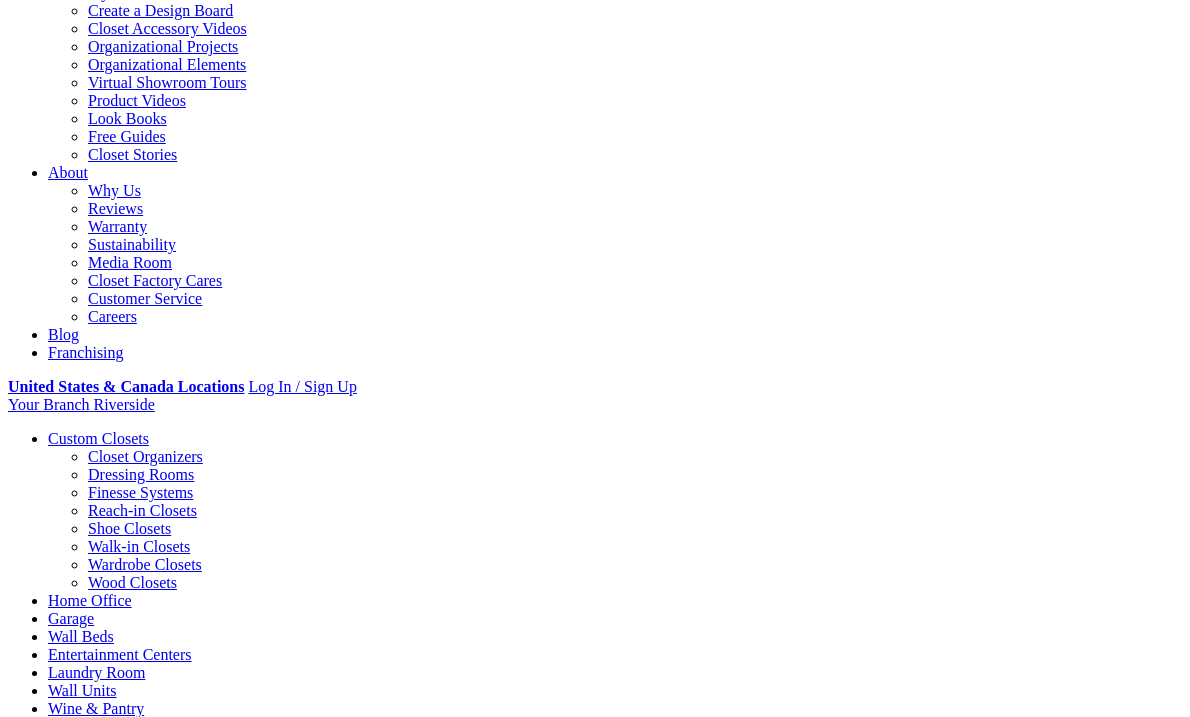 click on "Build a Cozy and Practical Home Library If you’re contemplating a home library, let us introduce you to a common phrase in the design world, “there’s a place for everything, and everything has its place.” Well, a musty cardboard box certainly isn’t the place for your collections of Better Homes and Gardens and volumes of fiction and non-fiction, is it? Why not create a cozy and functional space that prevents your books from spoiling in a cold, damp corner of the basement? With the help of our designers, we can install library shelves to not only house your books and magazines, but also provide custom storage for artwork, trophies, and other décor elements. A functional design will allow you to keep the items you need closest to your fingertips while also saving space and maintaining the comfortable, aesthetic appeal your home library deserves. A Home Library Bookshelves protect book collections behind cabinet doors Maximizes vertical space for increased storage Adds atmospheric and spot lighting" at bounding box center (595, 1916) 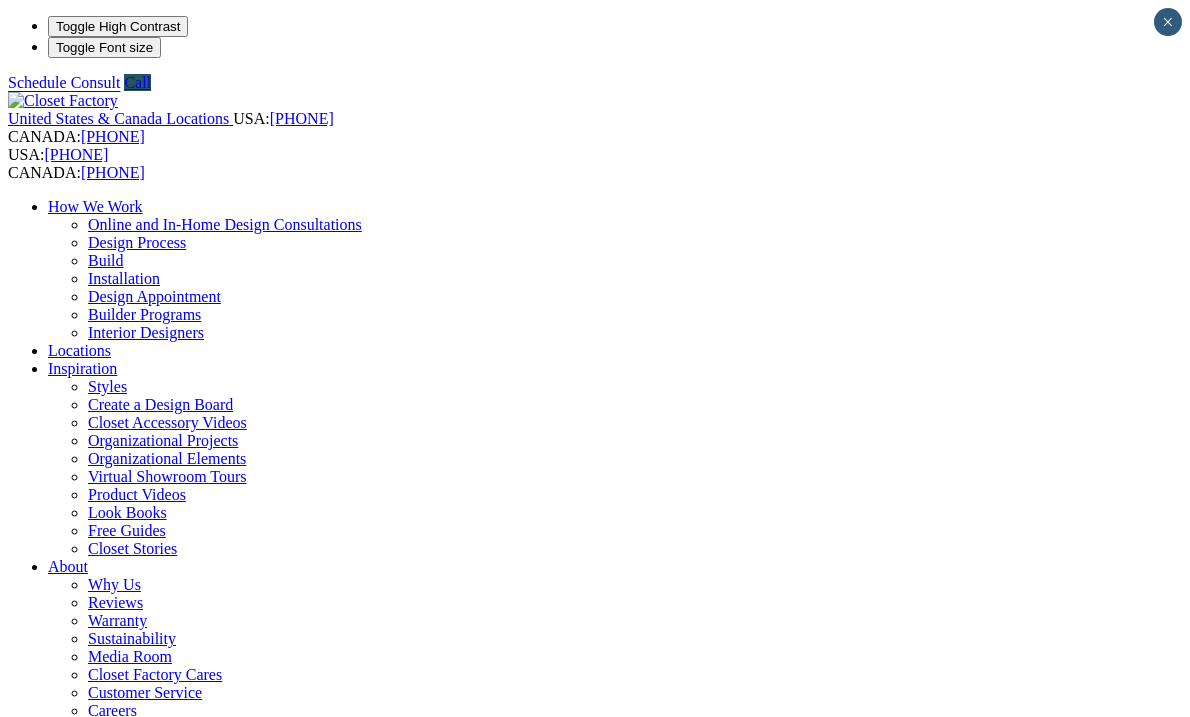 scroll, scrollTop: 0, scrollLeft: 0, axis: both 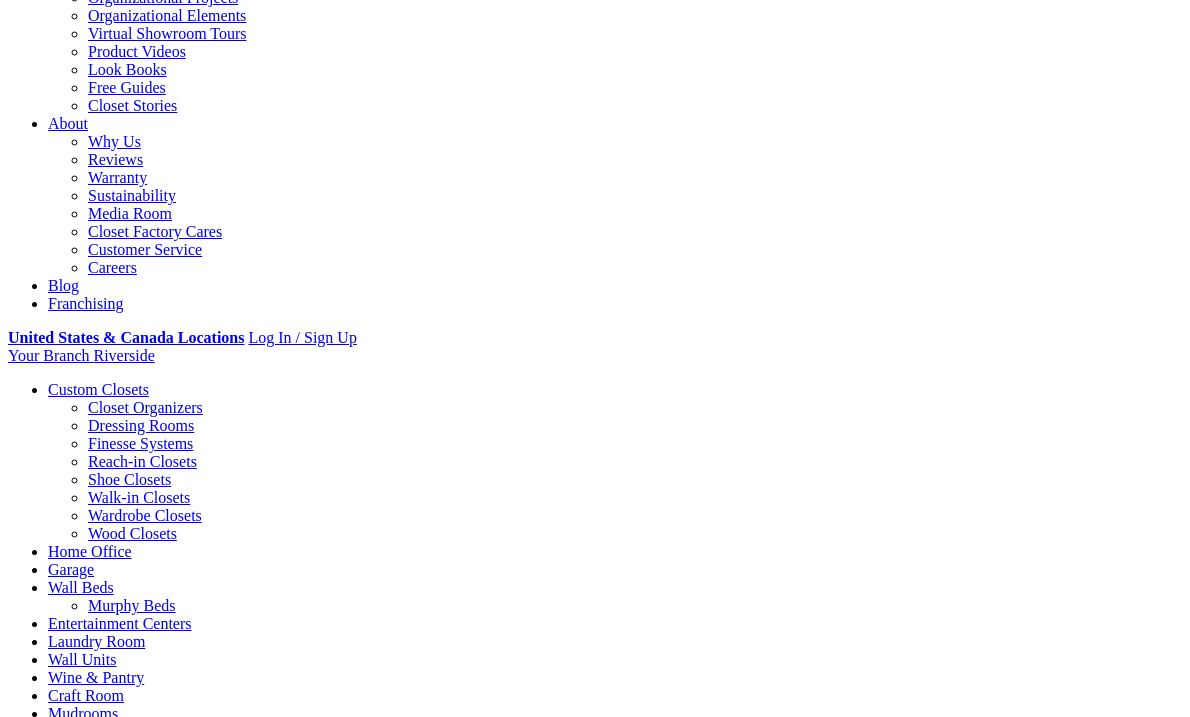 click on "Design Process" at bounding box center [551, 1529] 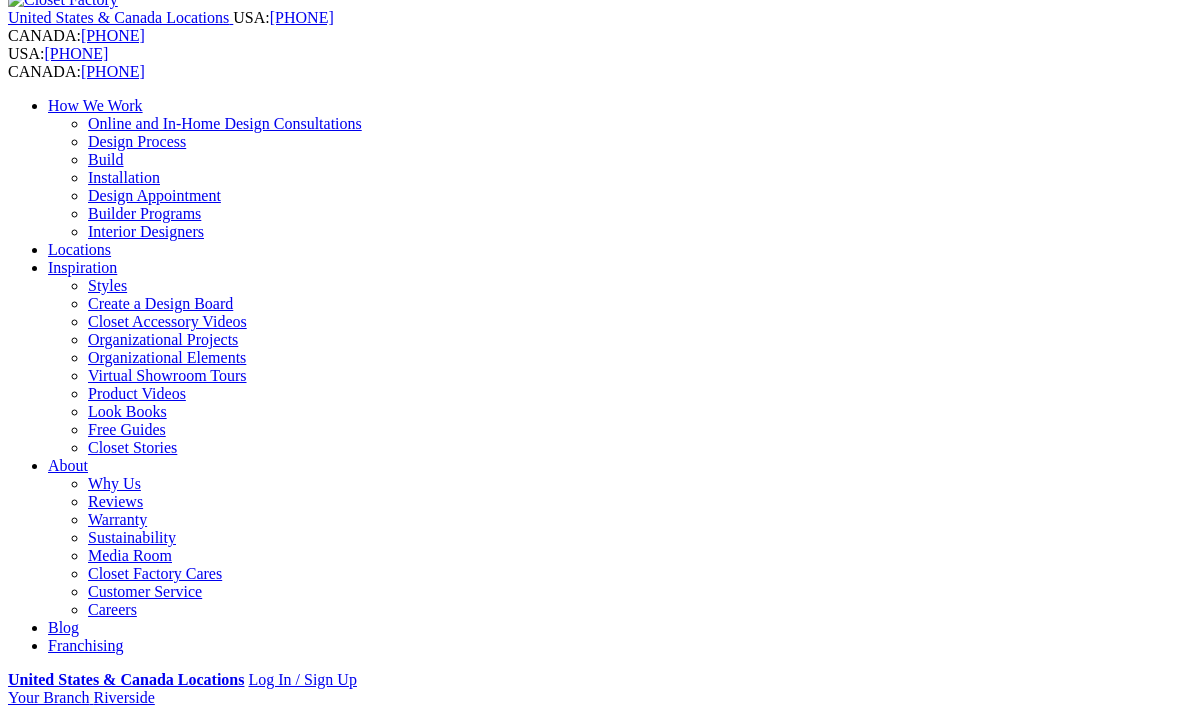 scroll, scrollTop: 0, scrollLeft: 0, axis: both 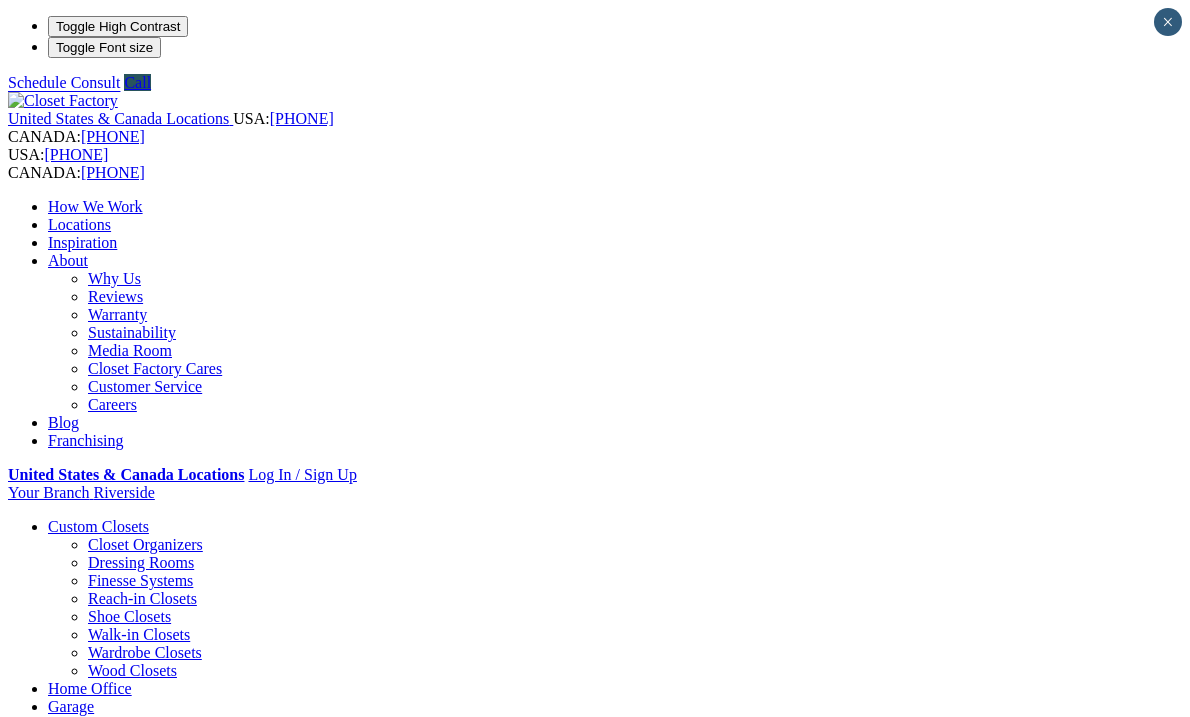 click on "Home Office" at bounding box center [90, 688] 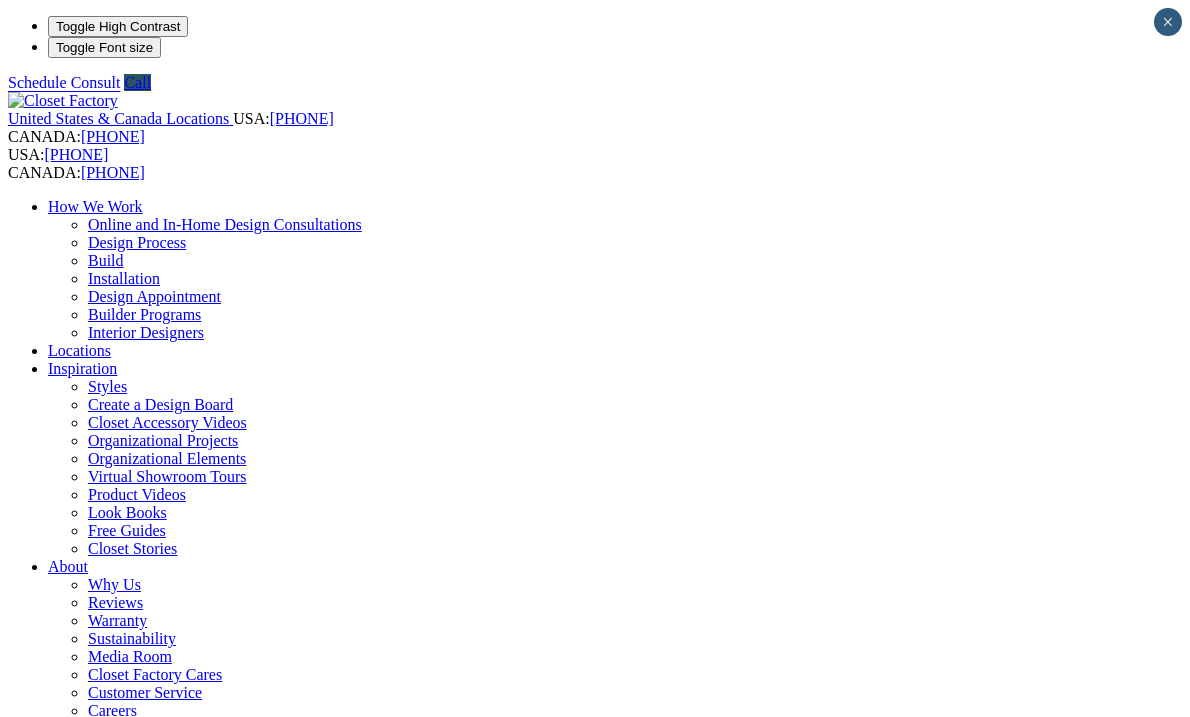 scroll, scrollTop: 0, scrollLeft: 0, axis: both 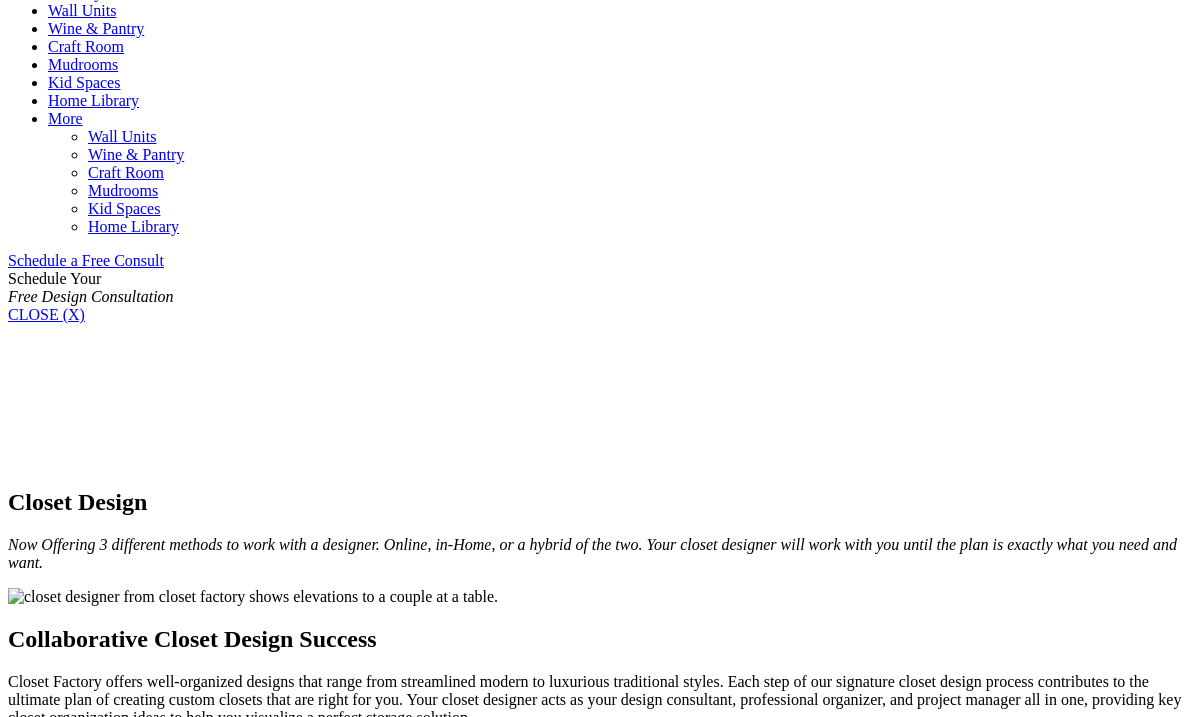 click on "Locations" at bounding box center [79, -724] 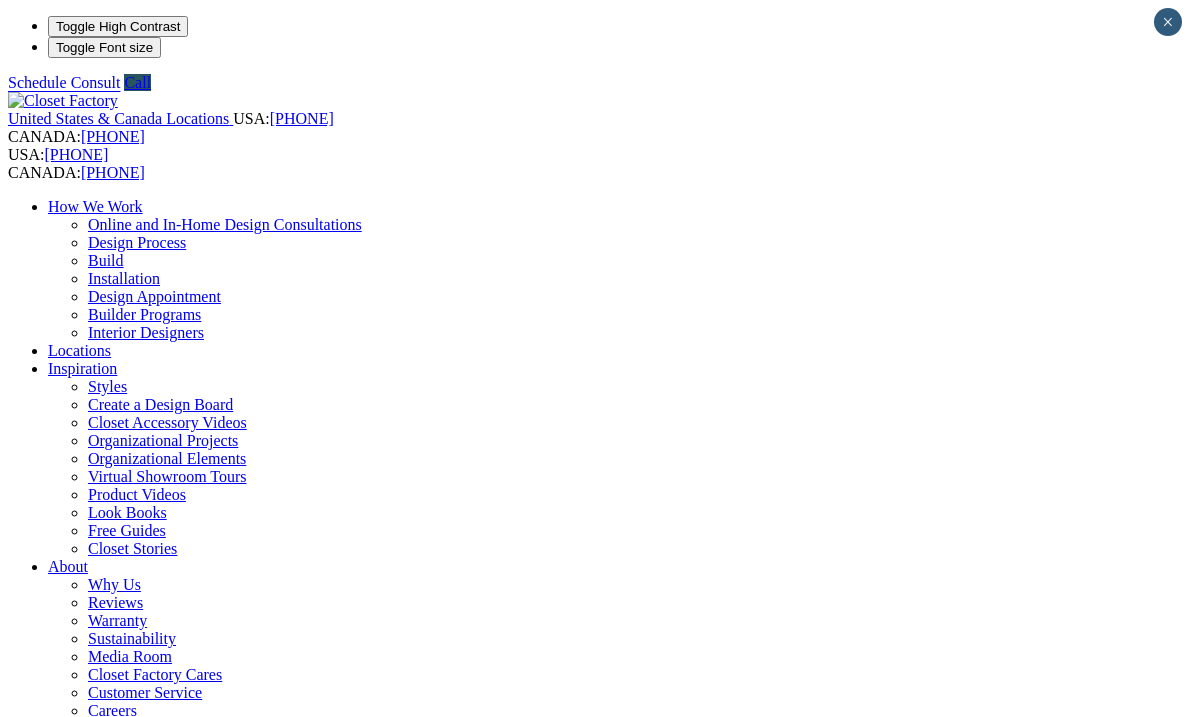 scroll, scrollTop: 0, scrollLeft: 0, axis: both 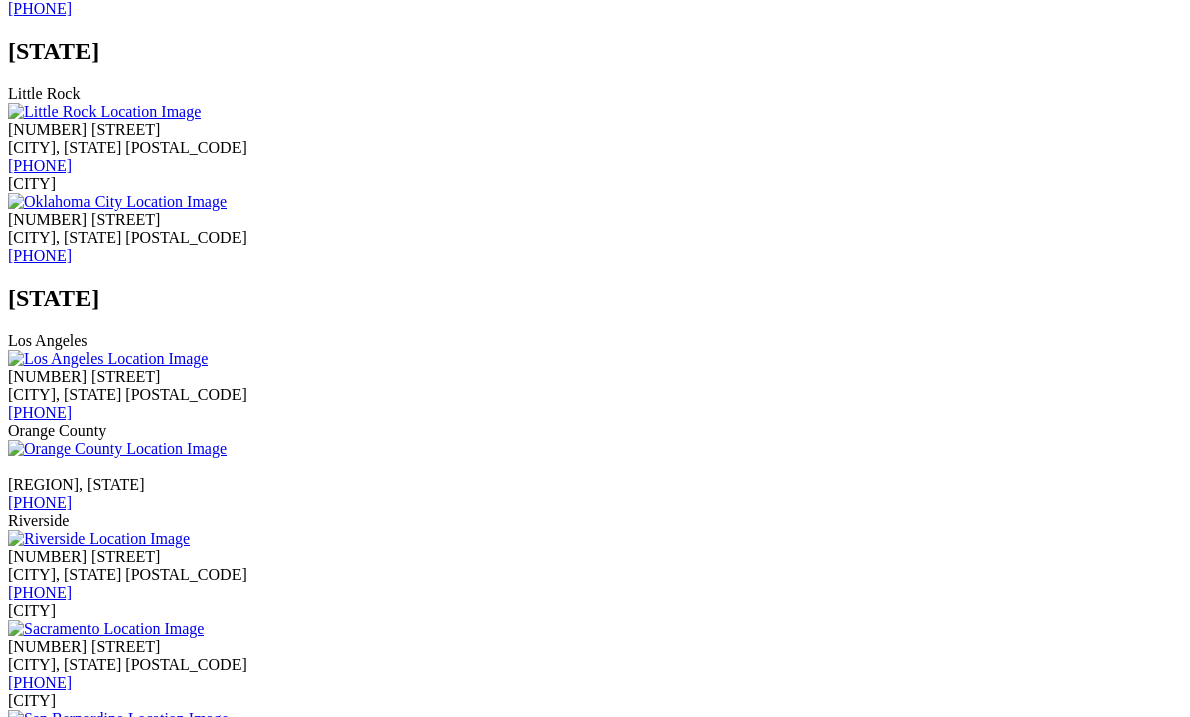 click at bounding box center [99, 539] 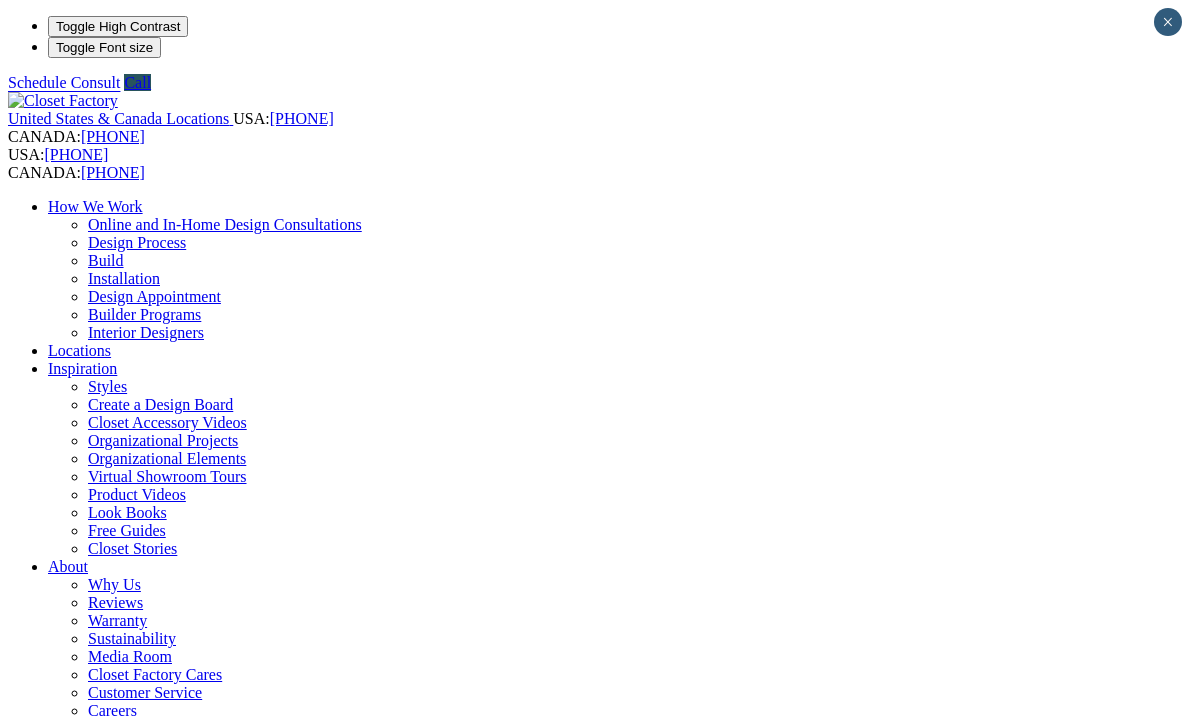 scroll, scrollTop: 0, scrollLeft: 0, axis: both 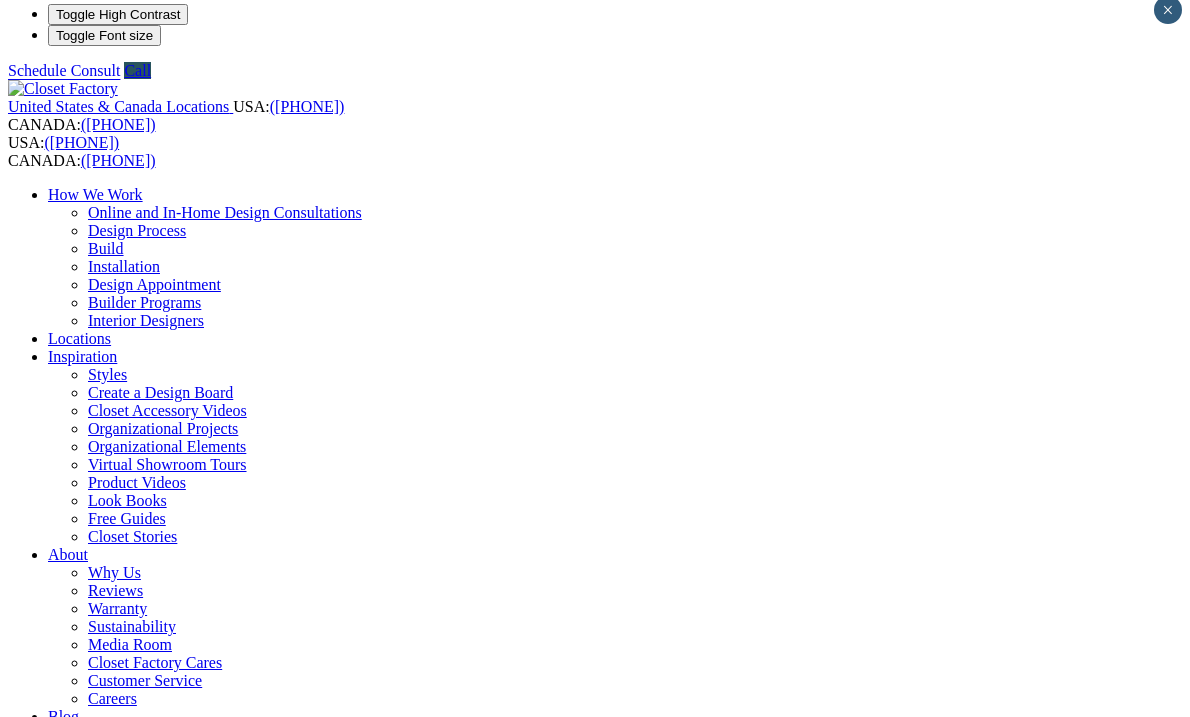 click on "Previous Slide" at bounding box center (595, 1957) 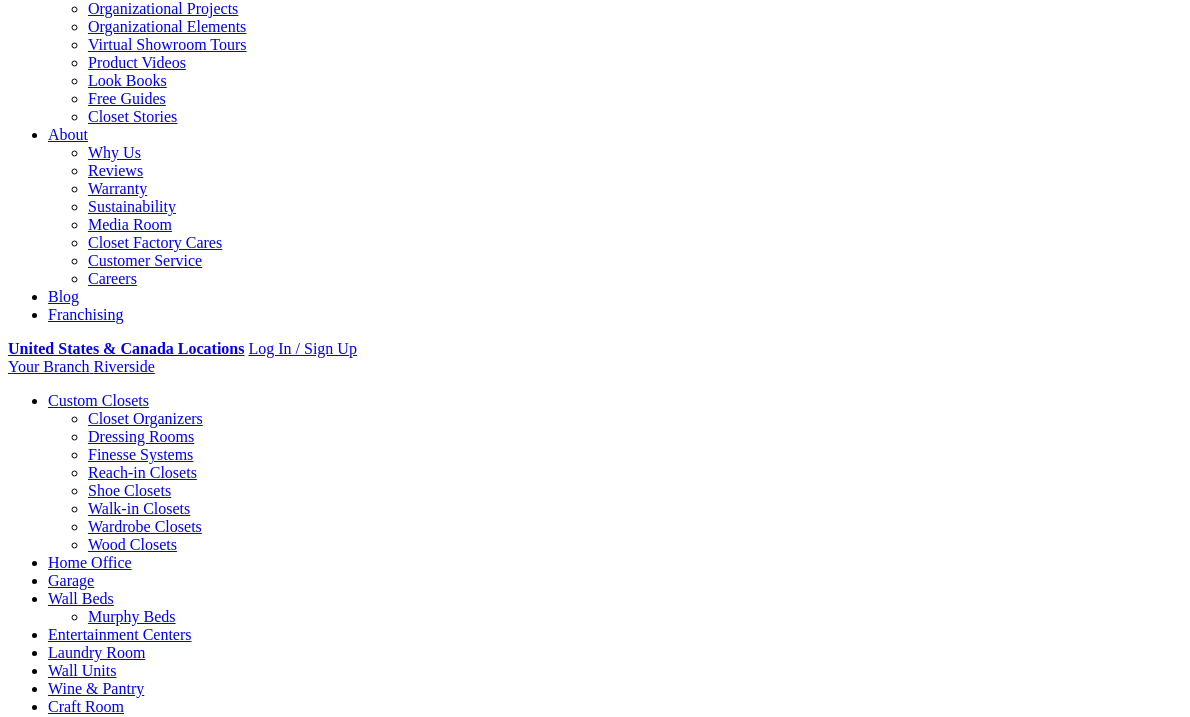 scroll, scrollTop: 386, scrollLeft: 0, axis: vertical 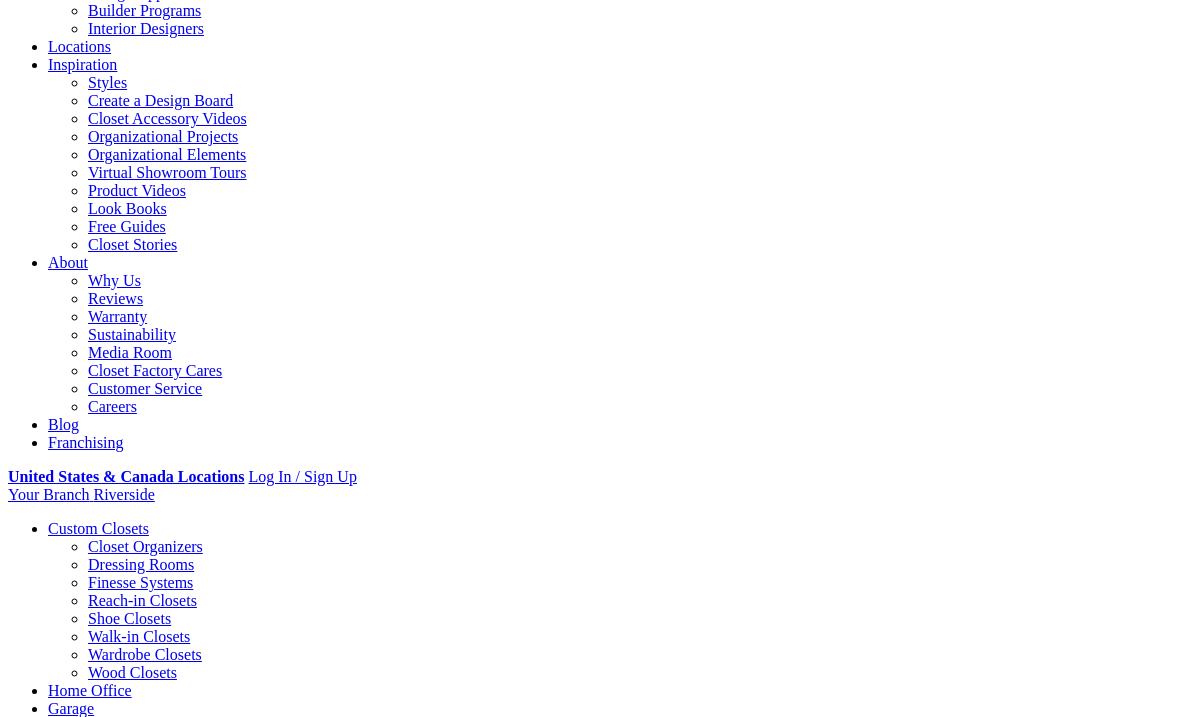 click on "Gallery" at bounding box center (111, 1736) 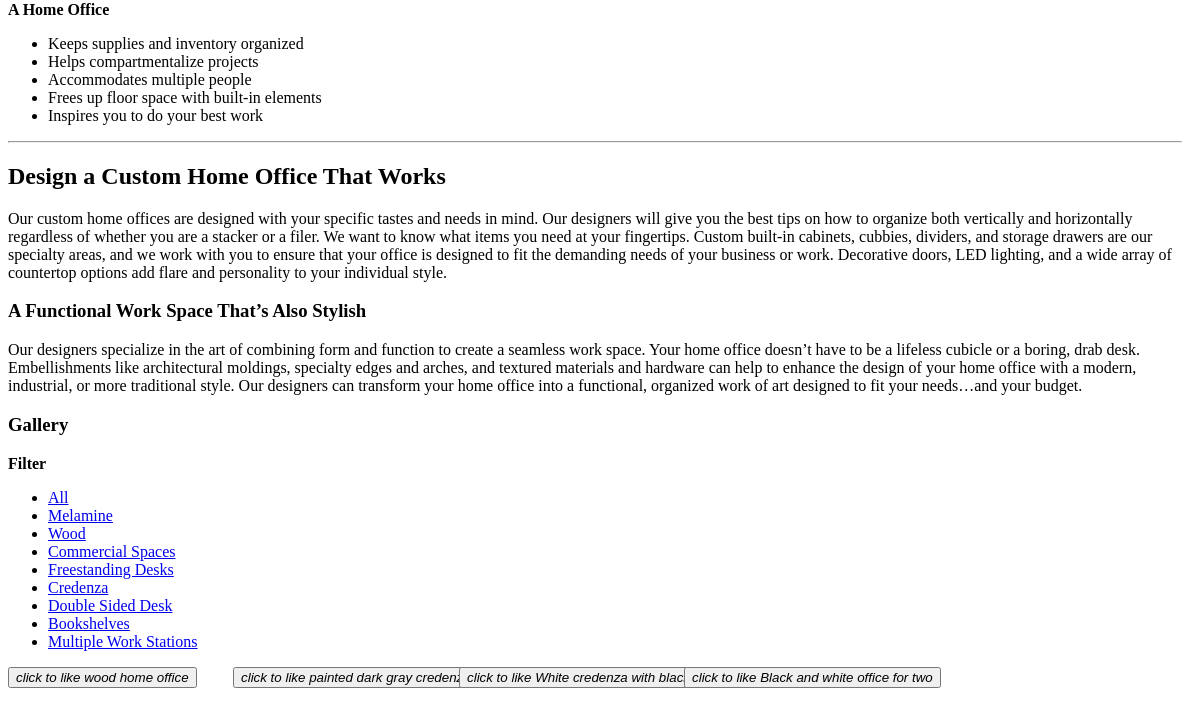 scroll, scrollTop: 2300, scrollLeft: 0, axis: vertical 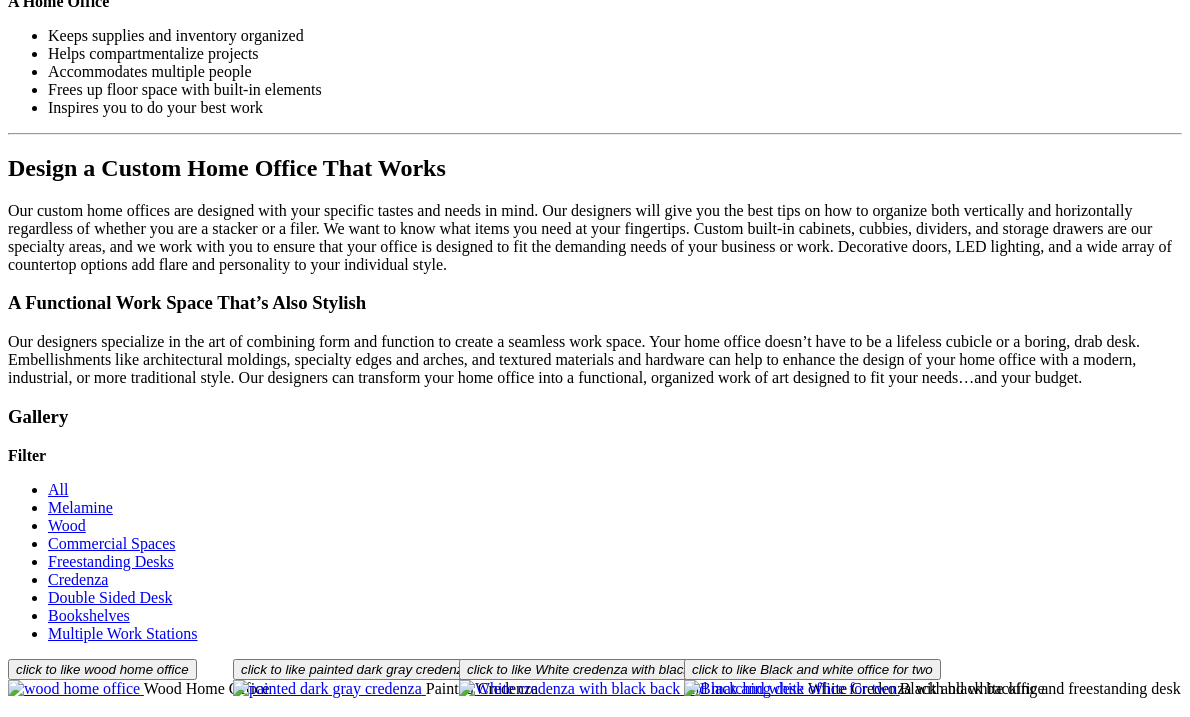 click on "Load More" at bounding box center [44, 1539] 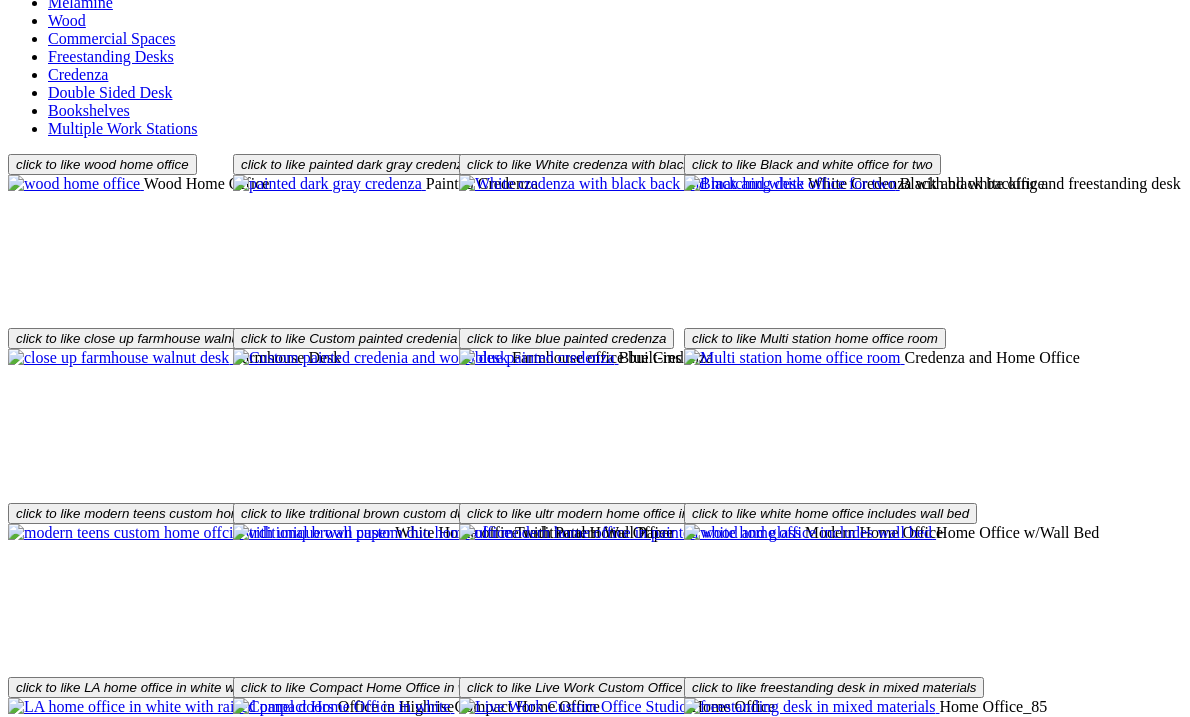 scroll, scrollTop: 2807, scrollLeft: 0, axis: vertical 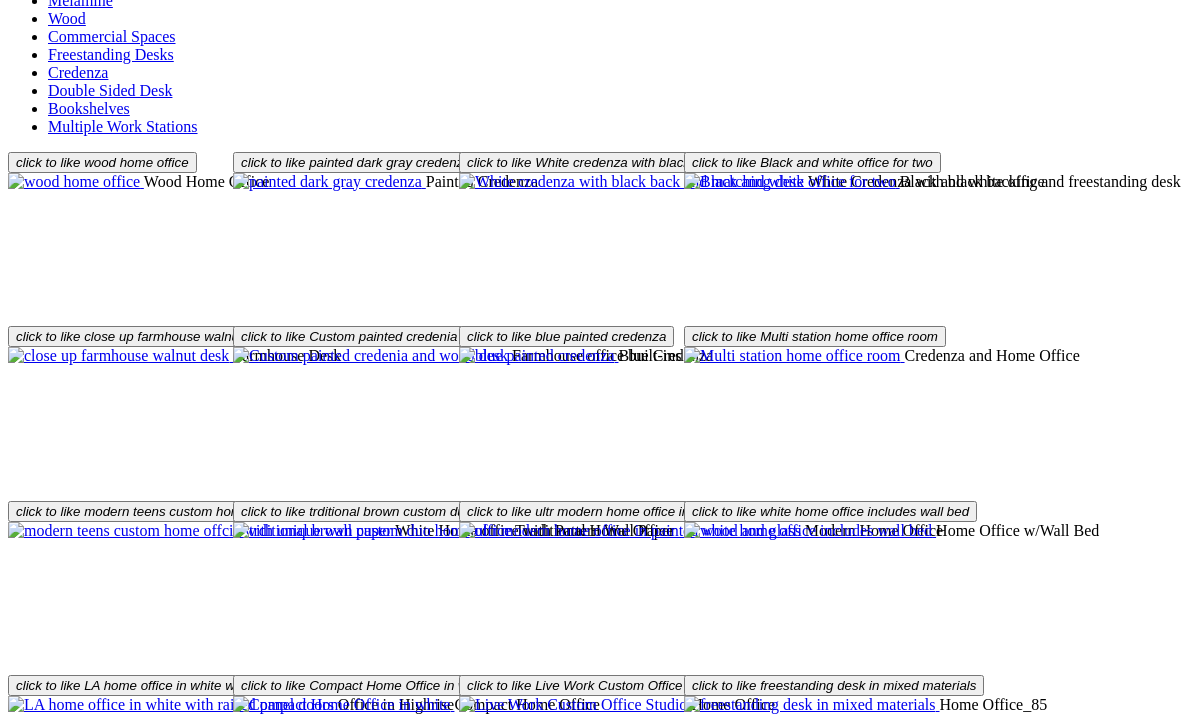 click on "Load More" at bounding box center [44, 1556] 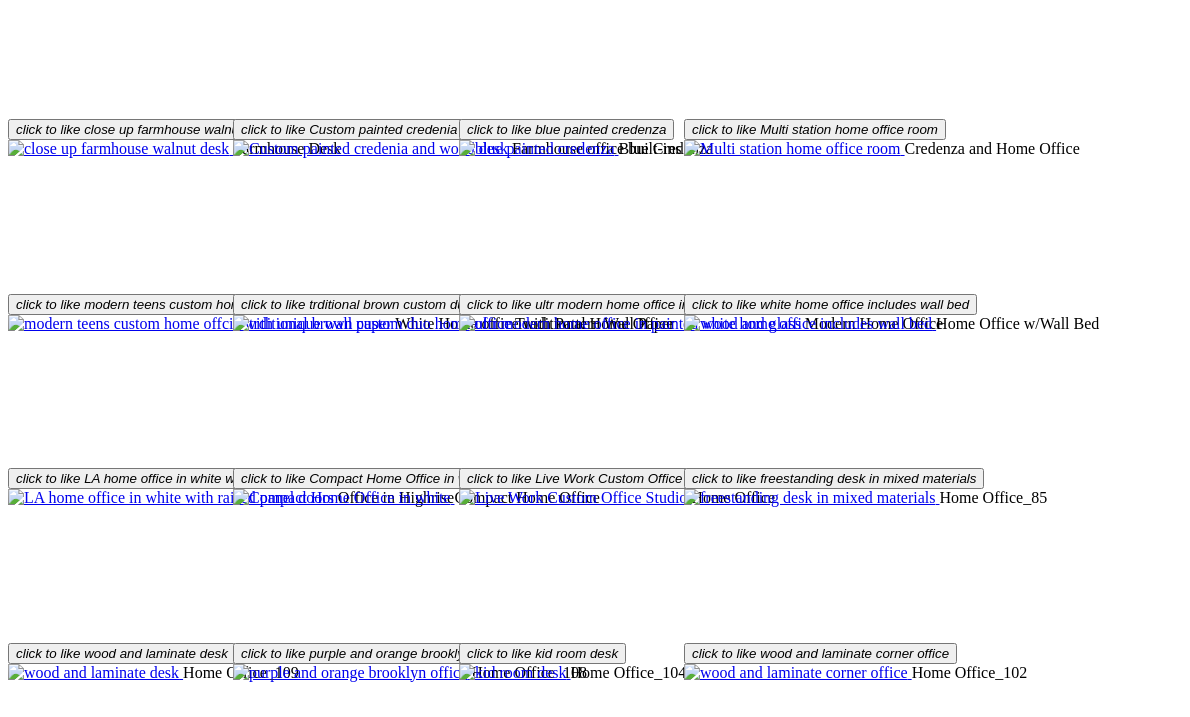 scroll, scrollTop: 3016, scrollLeft: 0, axis: vertical 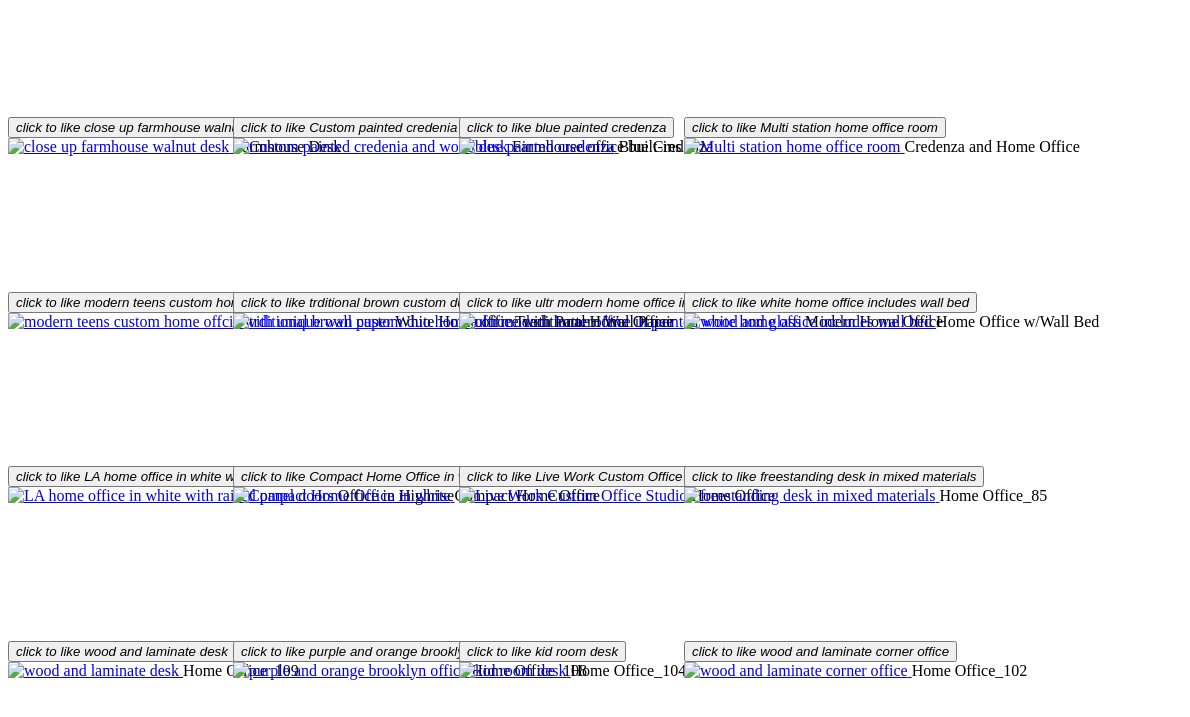 click on "click to like wood home office
Wood Home Office
click to like painted dark gray credenza
Painted Credenza
click to like White credenza with black back and matching desk
White Credenza with black backing and freestanding desk
click to like Black and white office for two
Black and white office
click to like close up farmhouse walnut desk
Farmhouse Desk
click to like Custom painted credenia and wood desk
Farmhouse office built-ins
click to like blue painted credenza
Blue Credenza
click to like Multi station home office room
Credenza and Home Office
click to like modern teens custom home offcie with unique wall paper
White Home office with Pattern Wall Paper
click to like trditional brown custom duo home office
Traditional Home Office
click to like ultr modern home office in painted wood and glass" at bounding box center (595, 815) 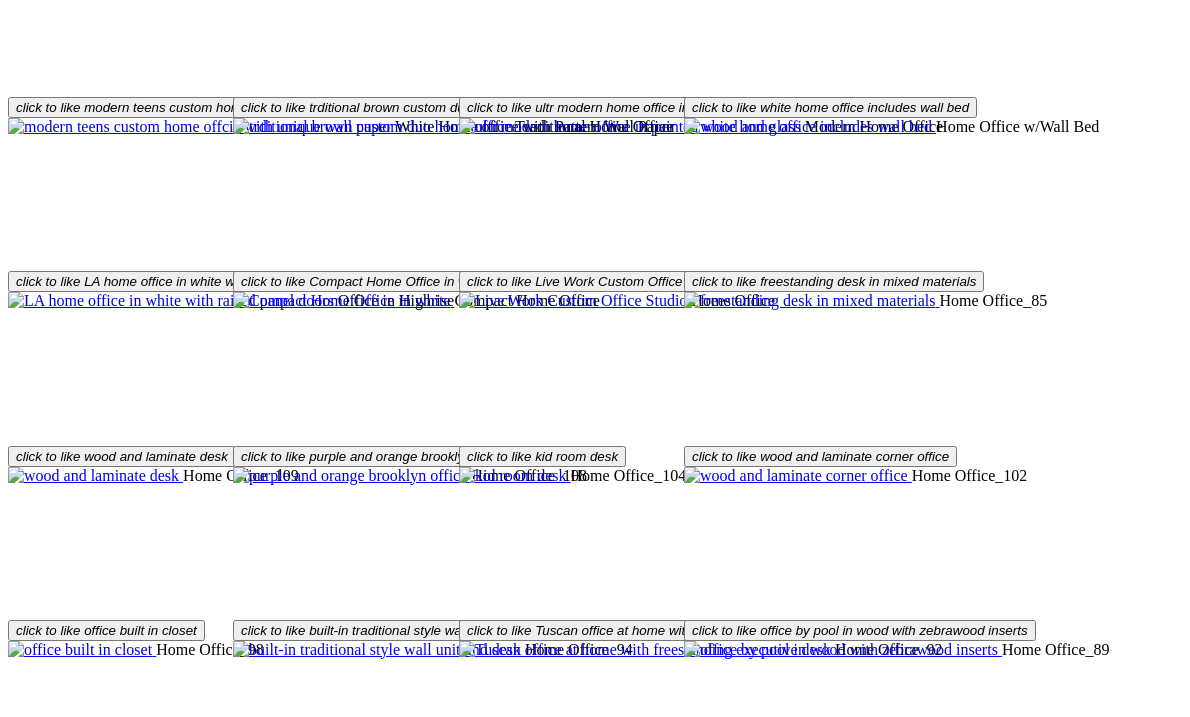 scroll, scrollTop: 3223, scrollLeft: 0, axis: vertical 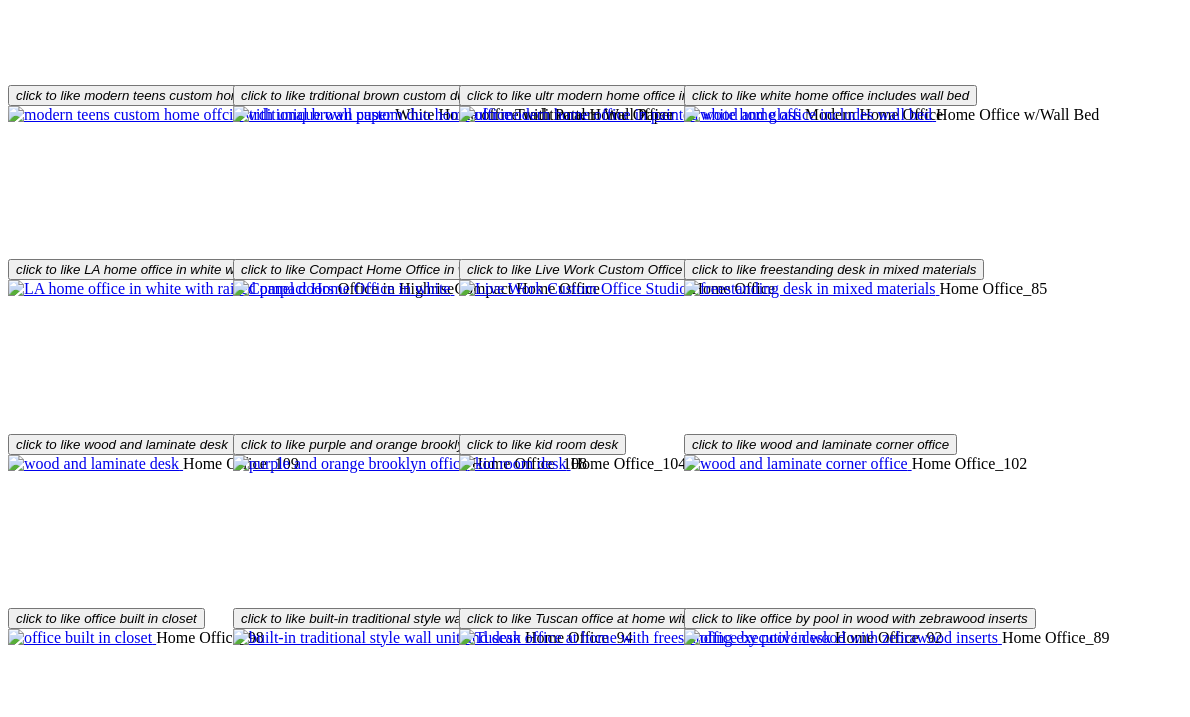 click on "click to like wood home office
Wood Home Office
click to like painted dark gray credenza
Painted Credenza
click to like White credenza with black back and matching desk
White Credenza with black backing and freestanding desk
click to like Black and white office for two
Black and white office
click to like close up farmhouse walnut desk
Farmhouse Desk
click to like Custom painted credenia and wood desk
Farmhouse office built-ins
click to like blue painted credenza
Blue Credenza
click to like Multi station home office room
Credenza and Home Office
click to like modern teens custom home offcie with unique wall paper
White Home office with Pattern Wall Paper
click to like trditional brown custom duo home office
Traditional Home Office
click to like ultr modern home office in painted wood and glass" at bounding box center (595, 617) 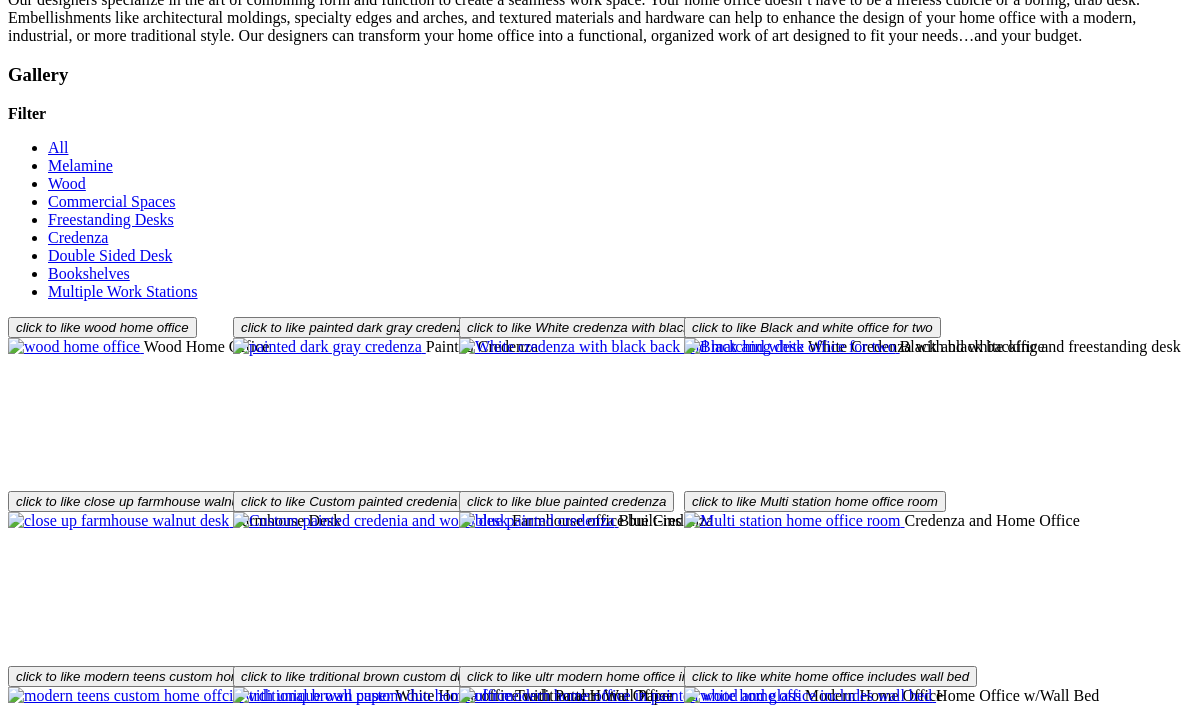 scroll, scrollTop: 2645, scrollLeft: 0, axis: vertical 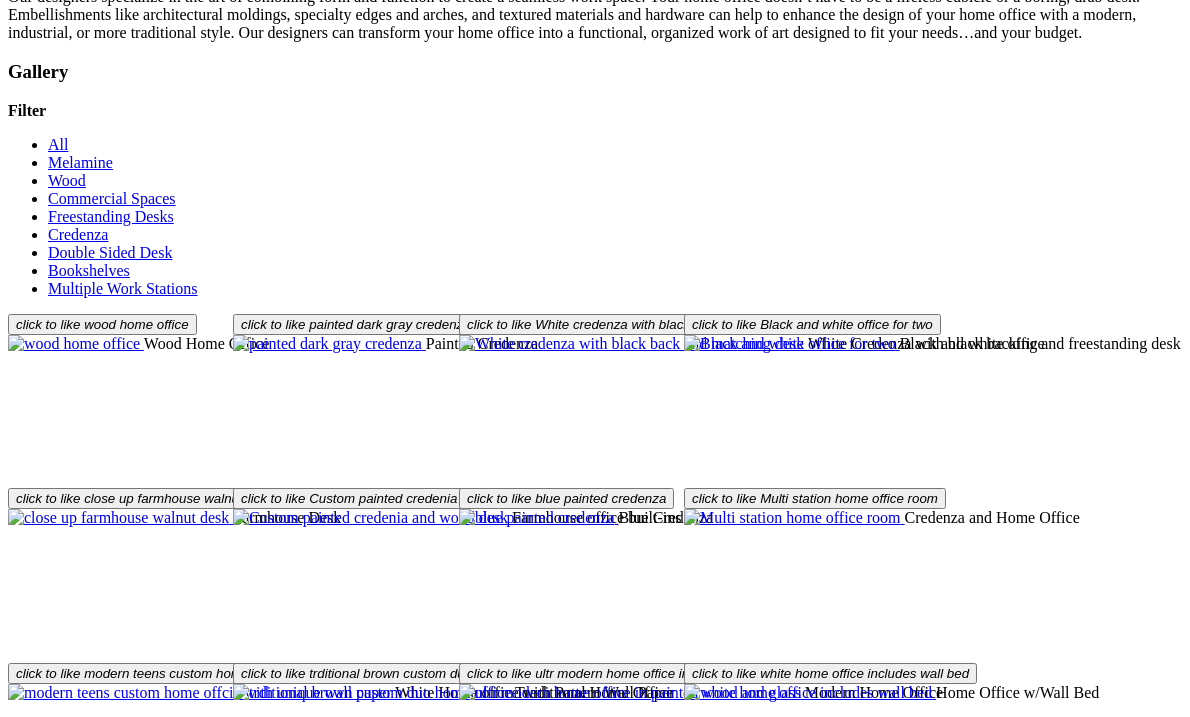 click at bounding box center (876, 1565) 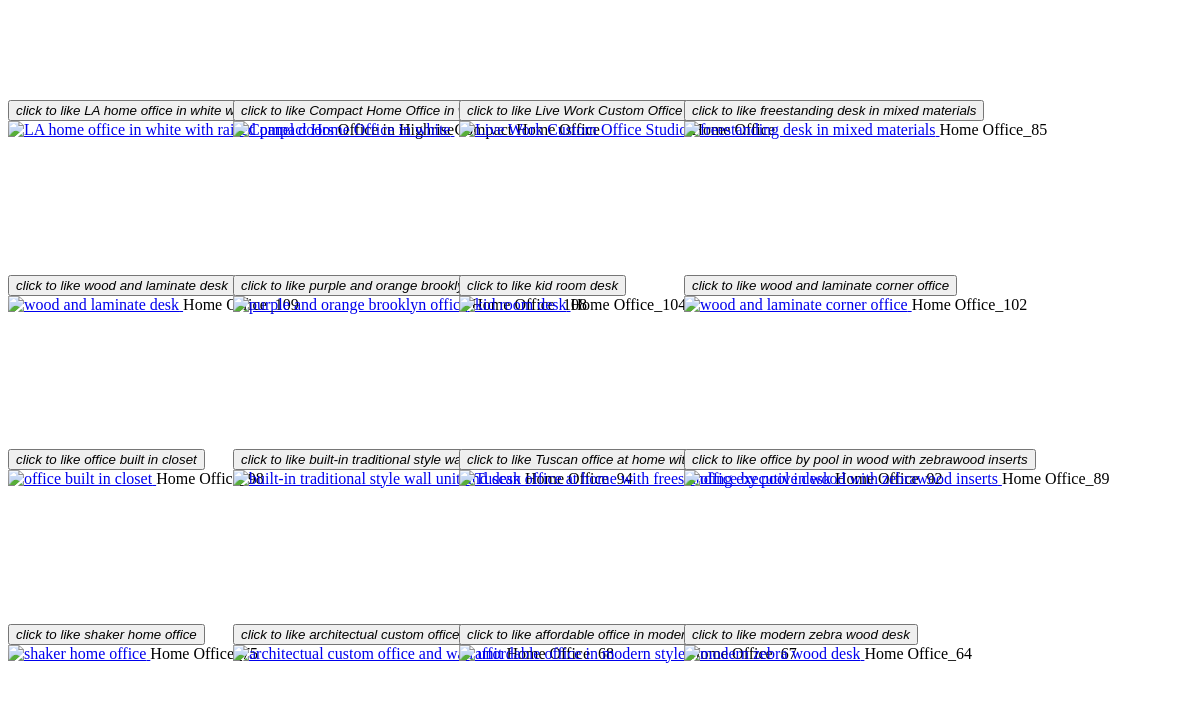 scroll, scrollTop: 3386, scrollLeft: 0, axis: vertical 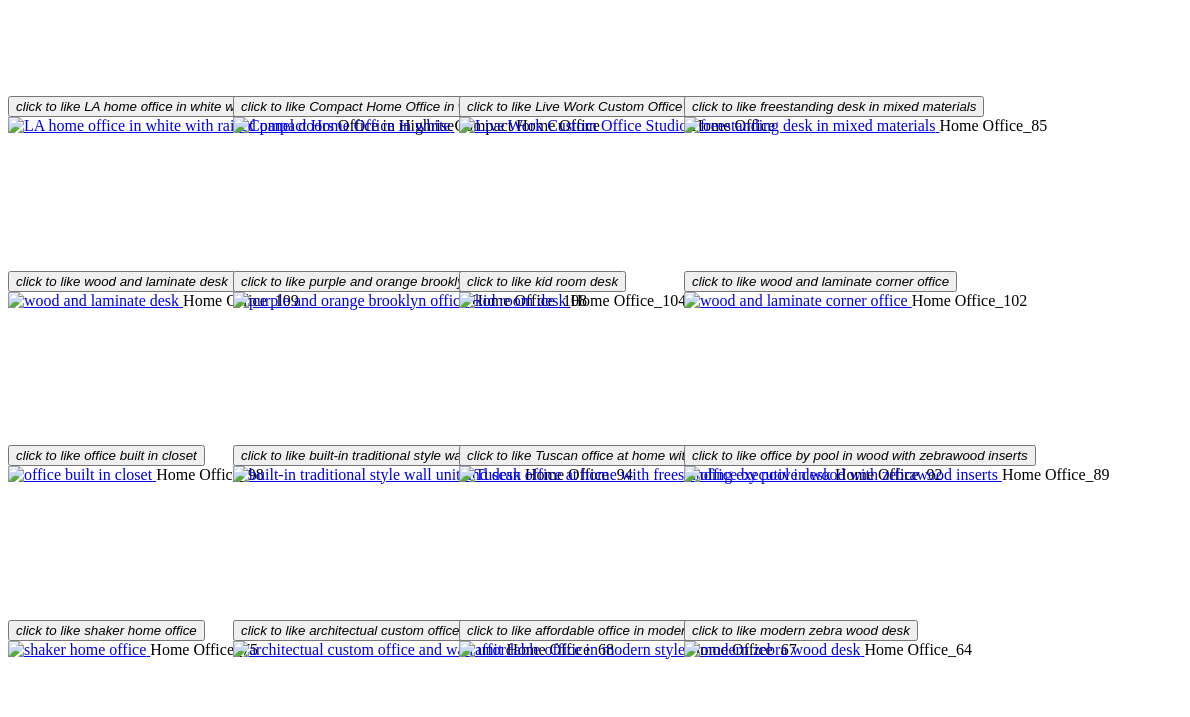 click at bounding box center (128, 1348) 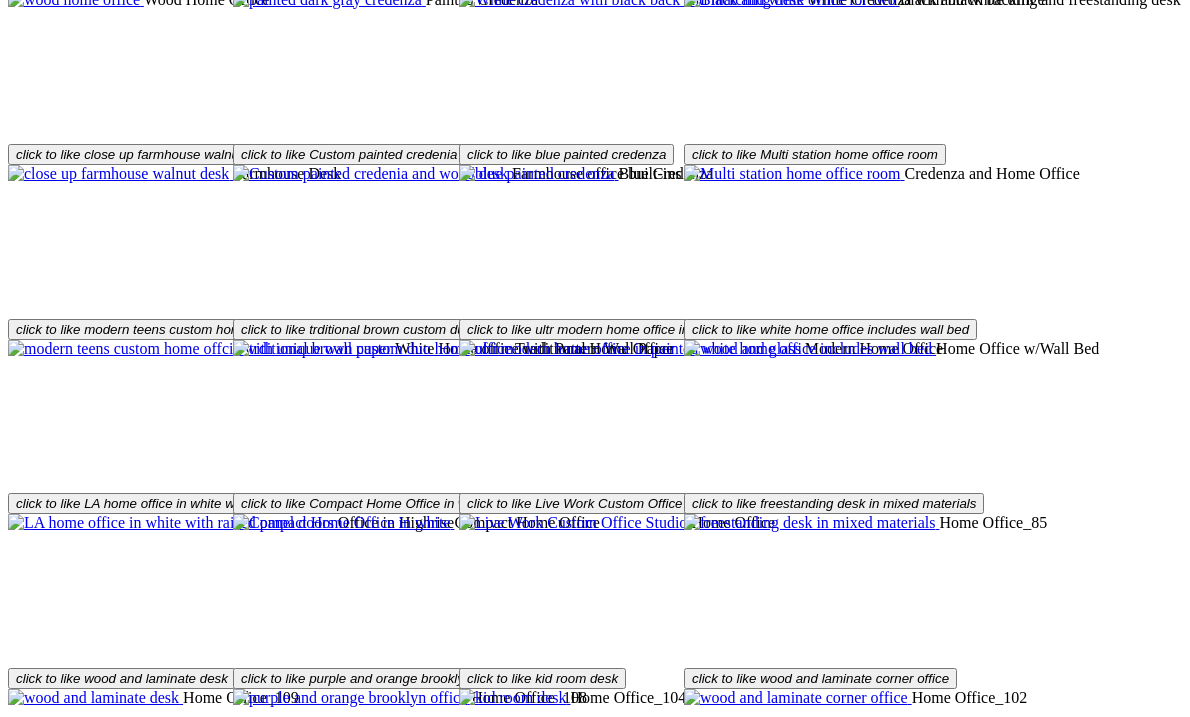 scroll, scrollTop: 2987, scrollLeft: 0, axis: vertical 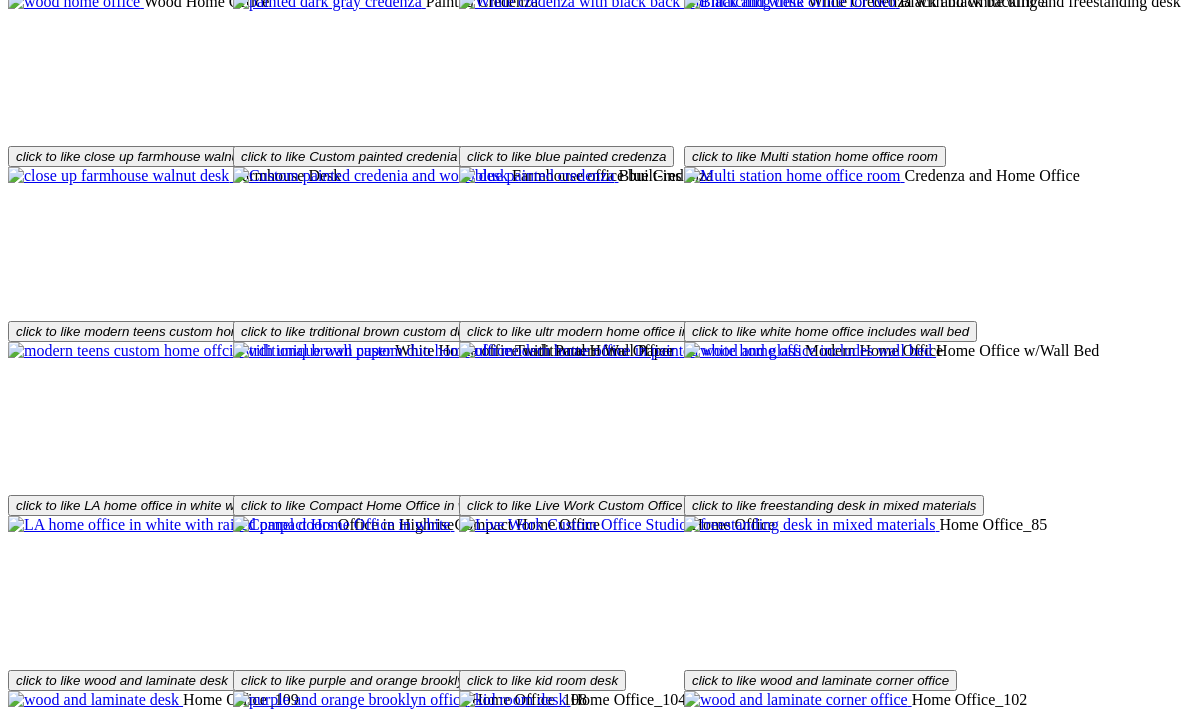 click at bounding box center [796, 1398] 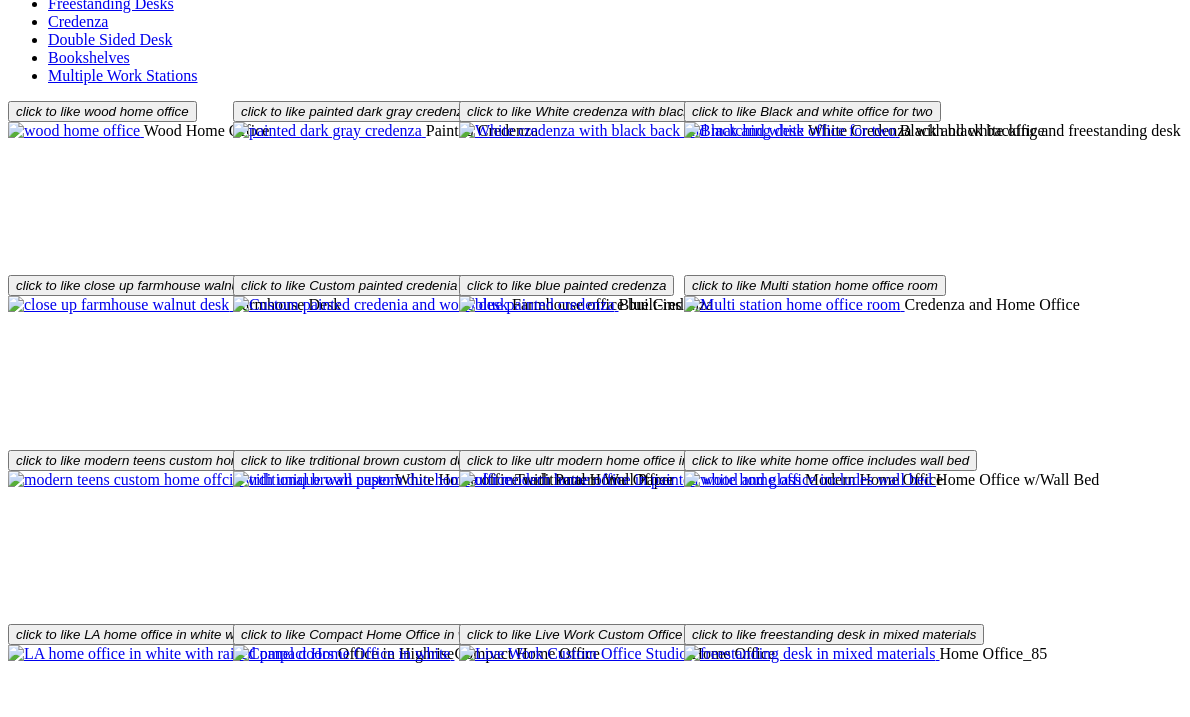 scroll, scrollTop: 2857, scrollLeft: 0, axis: vertical 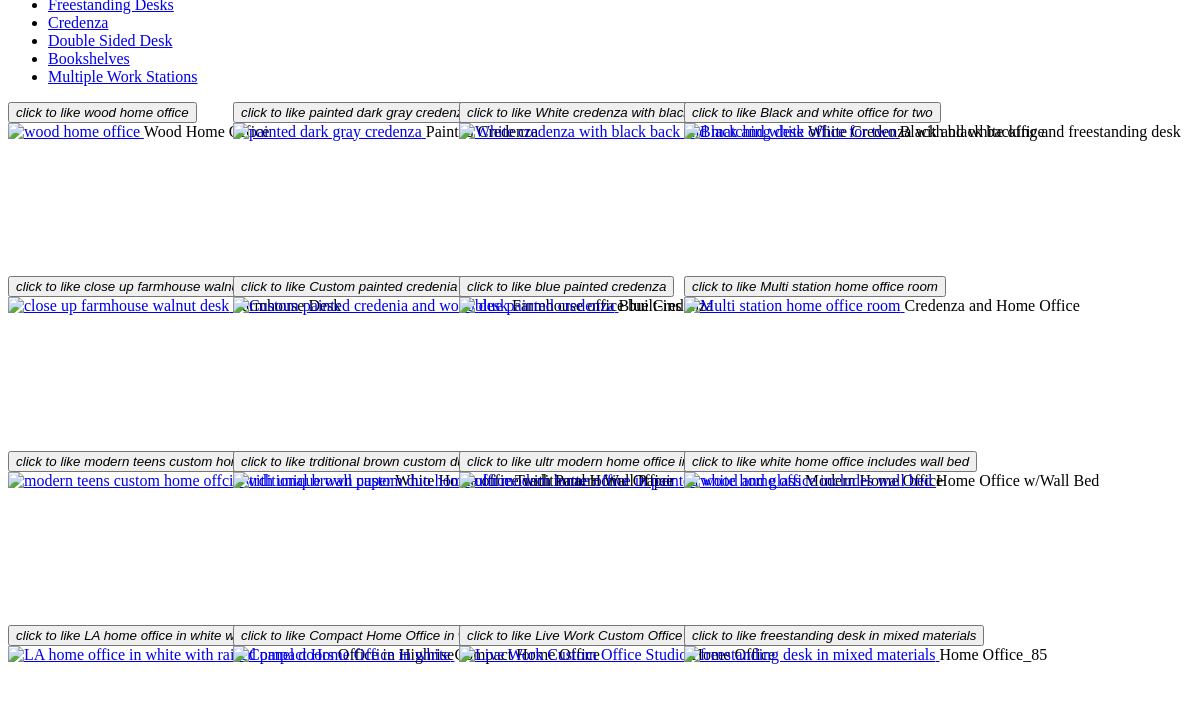 click at bounding box center (159, 1353) 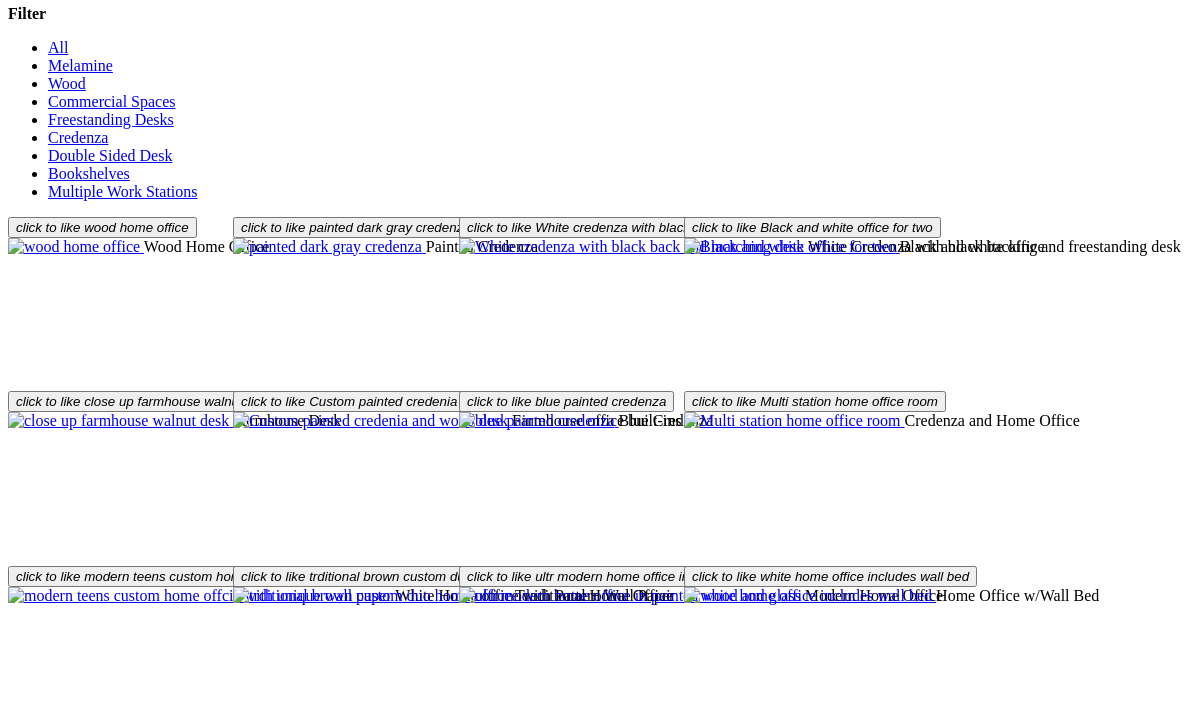 scroll, scrollTop: 2728, scrollLeft: 0, axis: vertical 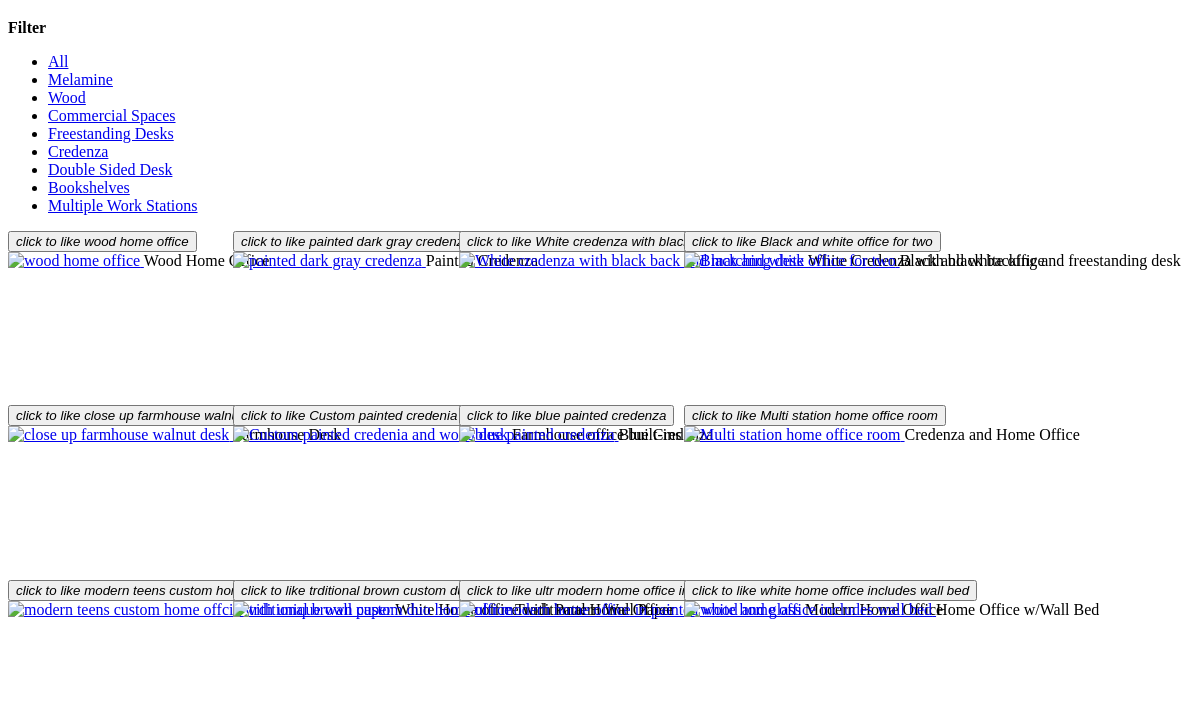 click at bounding box center (876, 1482) 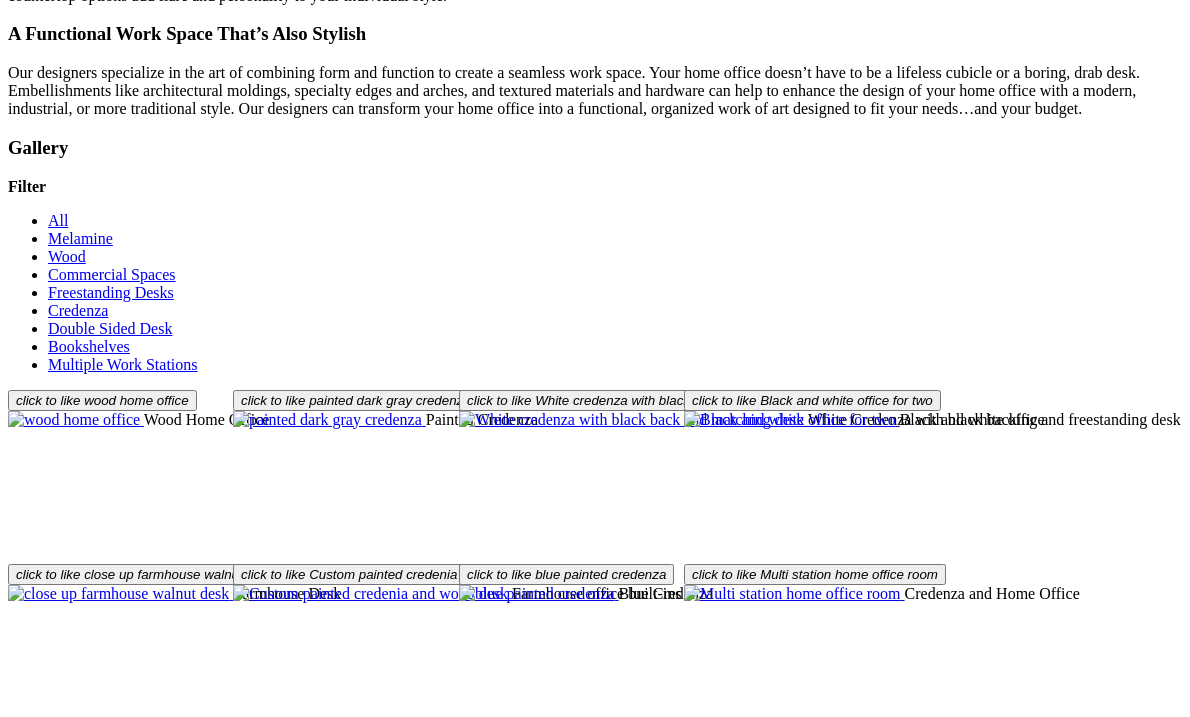 scroll, scrollTop: 2566, scrollLeft: 0, axis: vertical 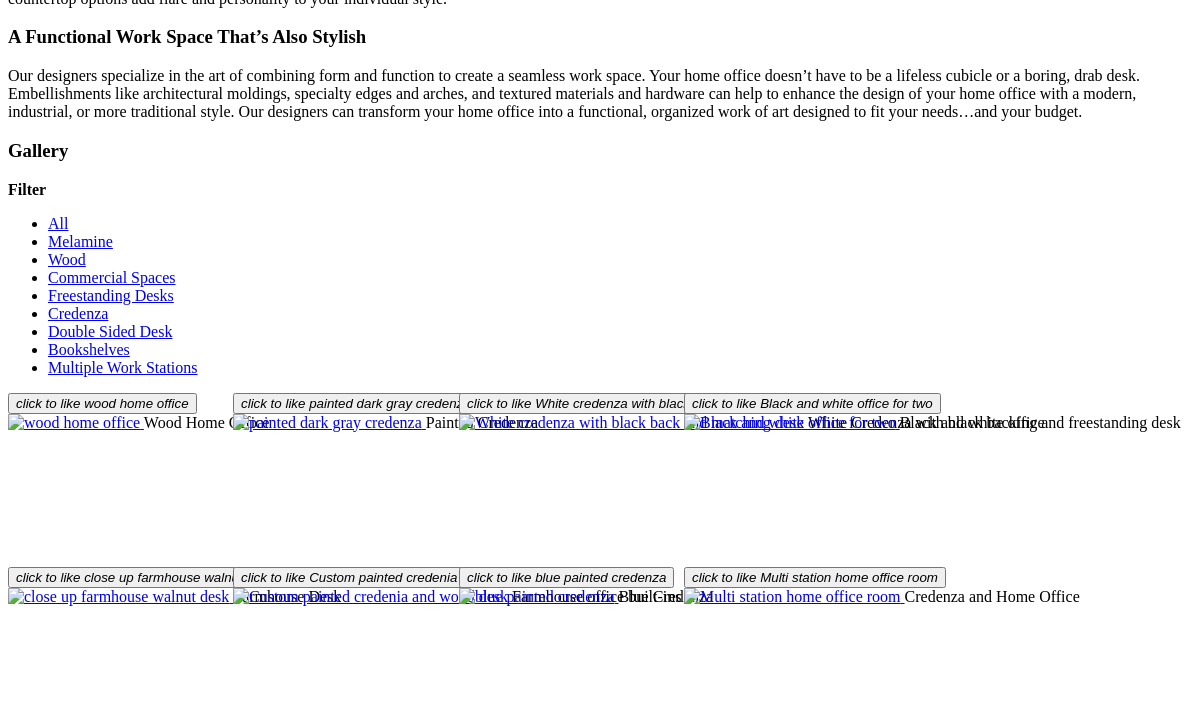 click at bounding box center [77, 1470] 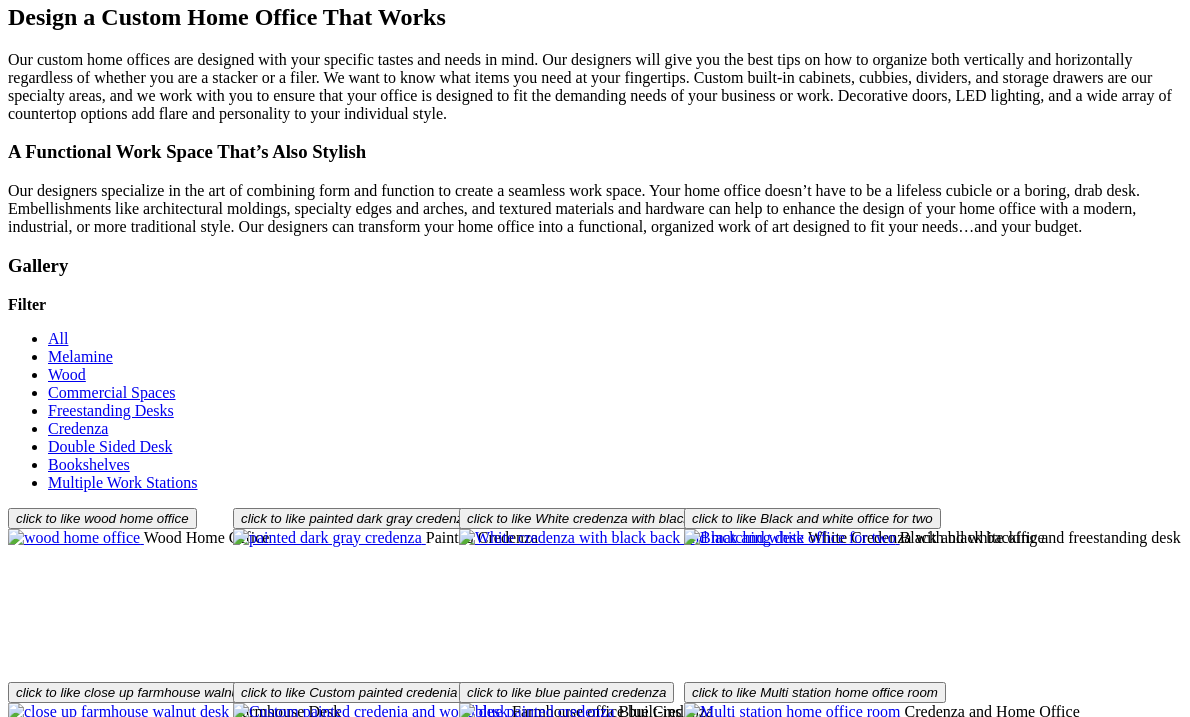 scroll, scrollTop: 2443, scrollLeft: 0, axis: vertical 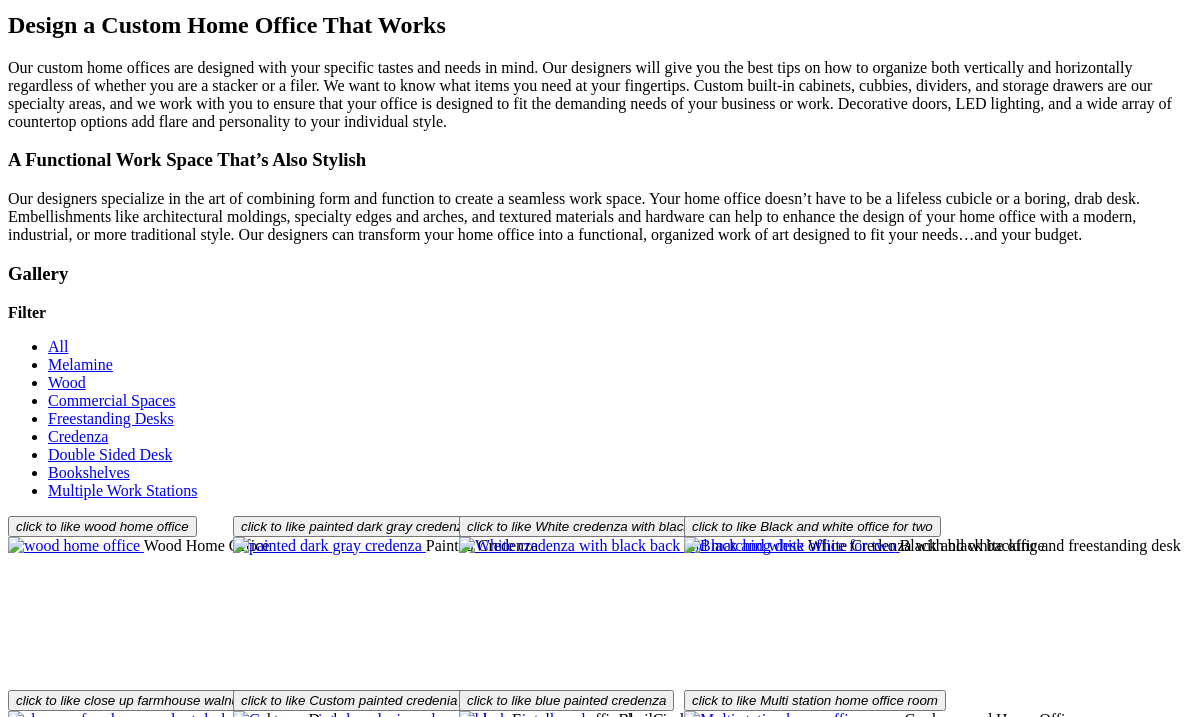 click at bounding box center [645, 1418] 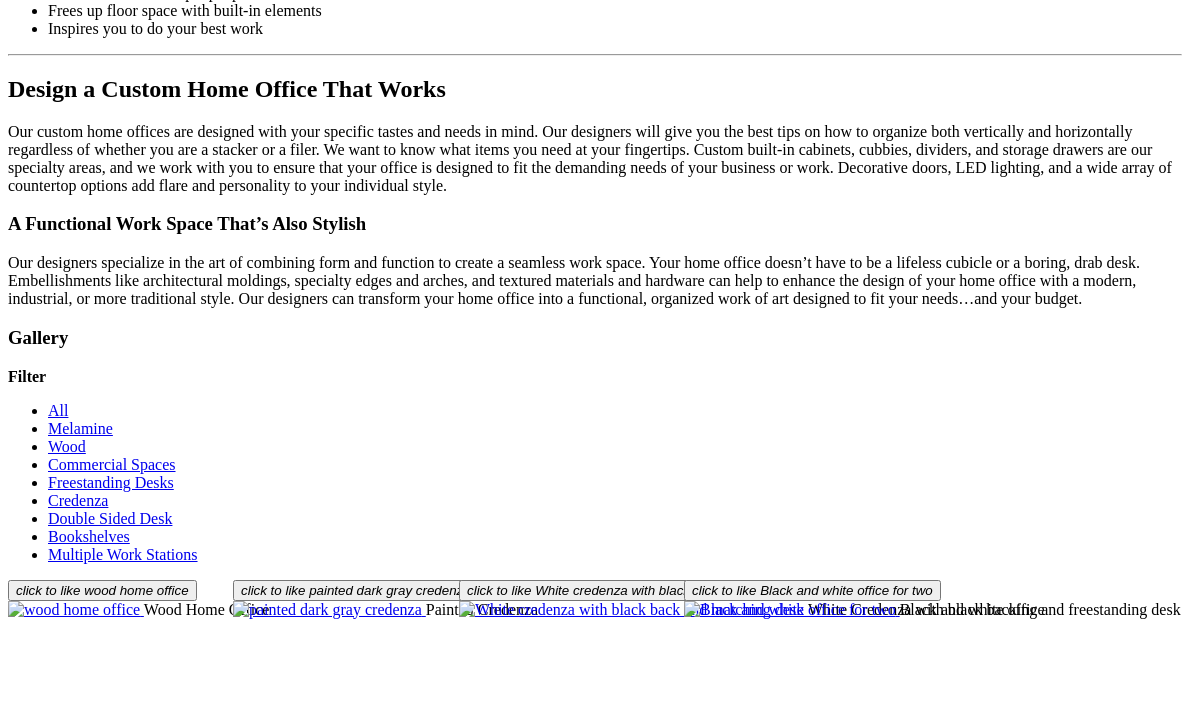 scroll, scrollTop: 2374, scrollLeft: 0, axis: vertical 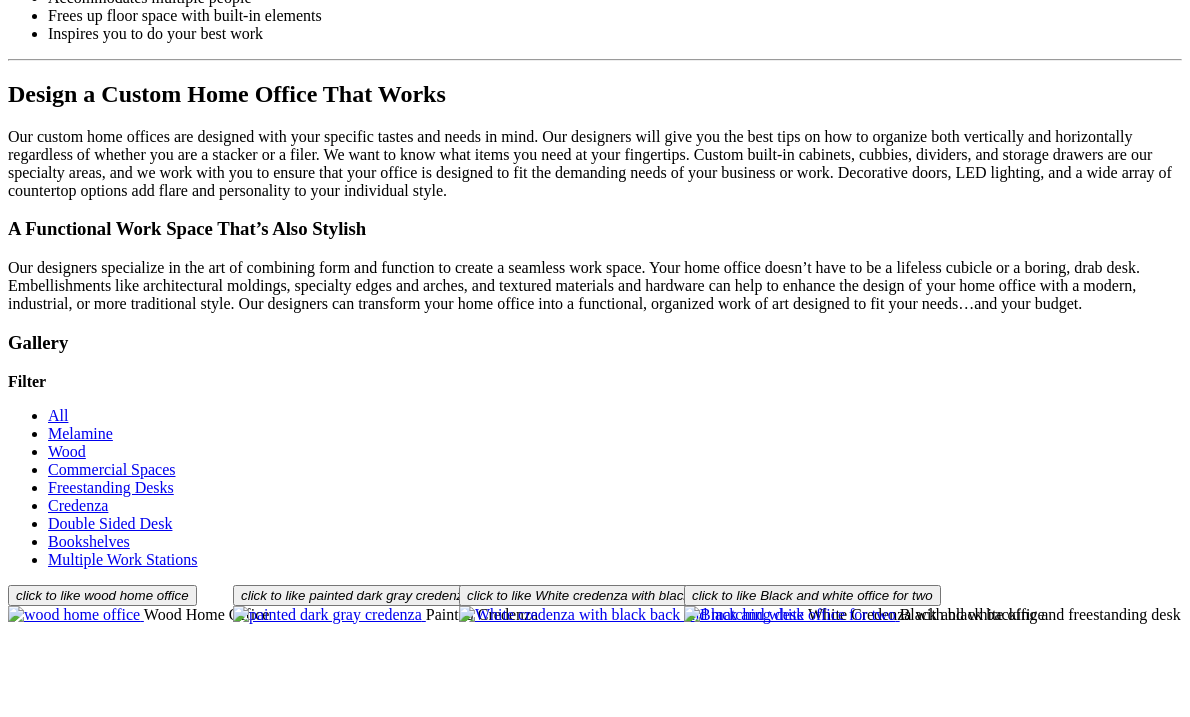 click at bounding box center (841, 1487) 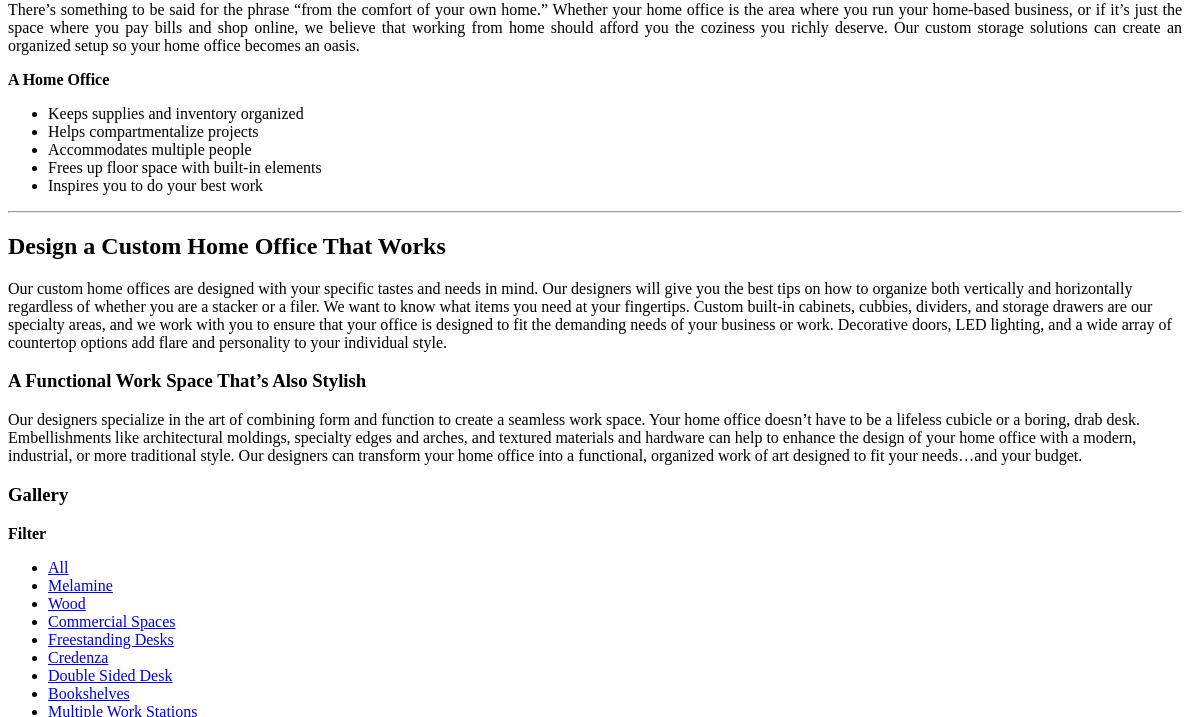 scroll, scrollTop: 2216, scrollLeft: 0, axis: vertical 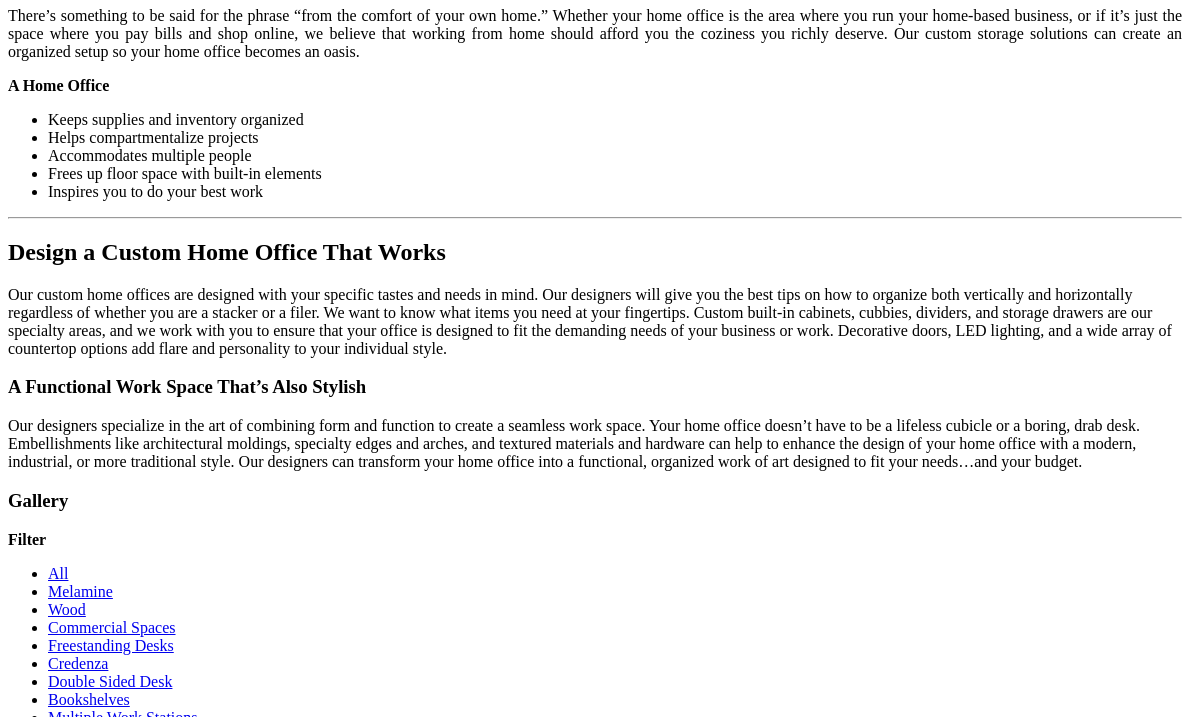 click at bounding box center (796, 1471) 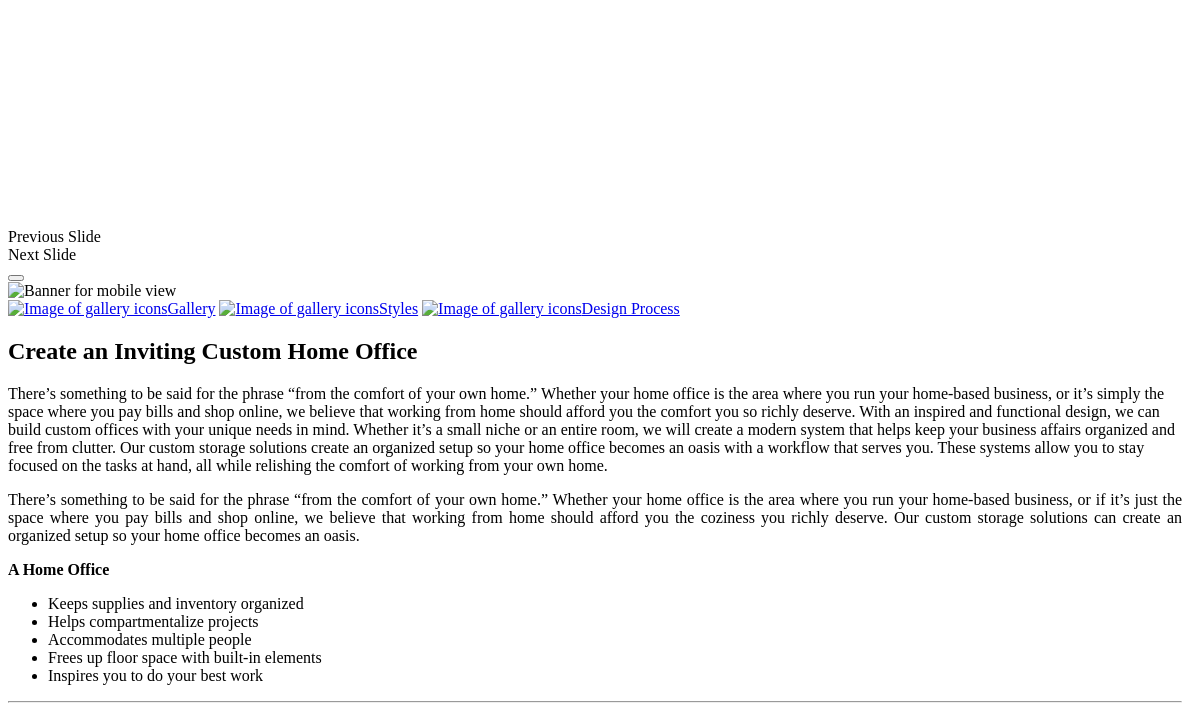 scroll, scrollTop: 1731, scrollLeft: 0, axis: vertical 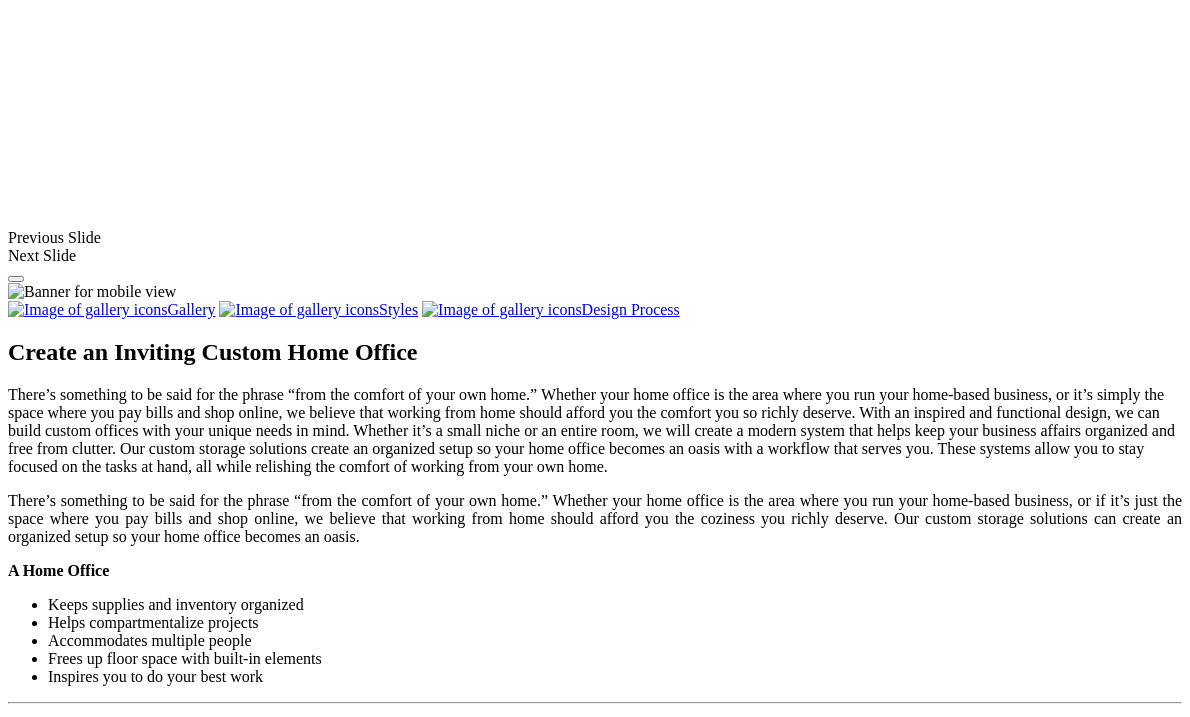 click at bounding box center (370, 1432) 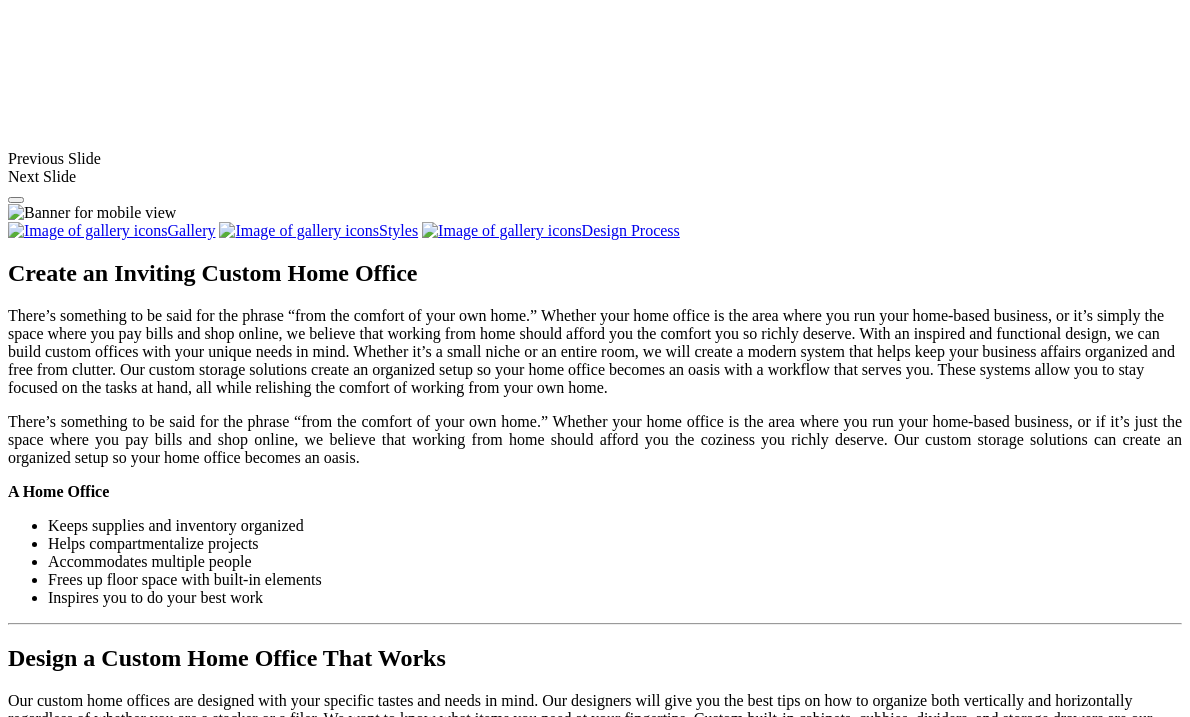 scroll, scrollTop: 1812, scrollLeft: 0, axis: vertical 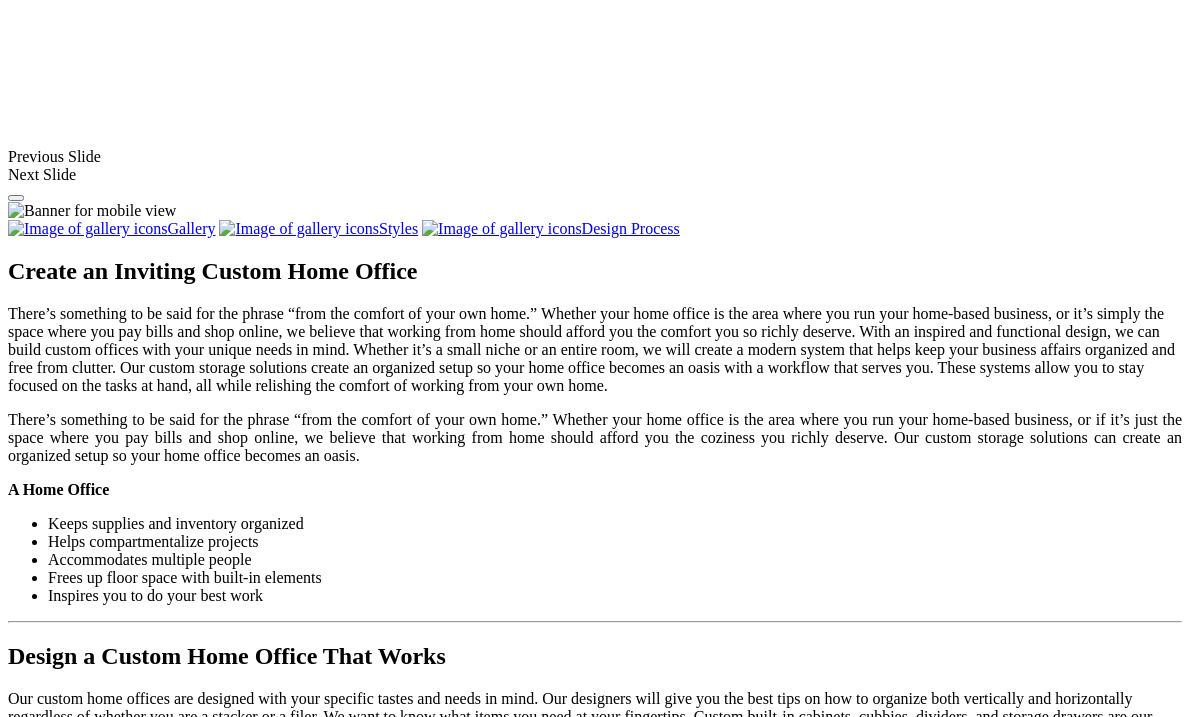click at bounding box center [536, 1351] 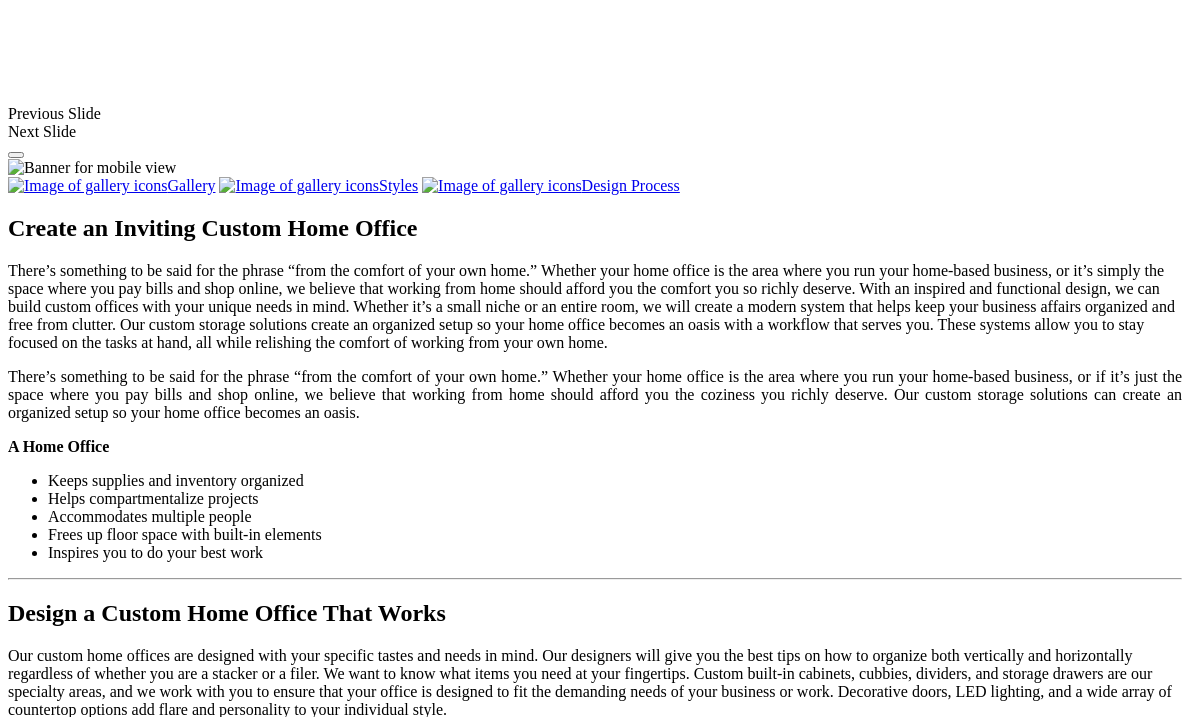scroll, scrollTop: 1854, scrollLeft: 0, axis: vertical 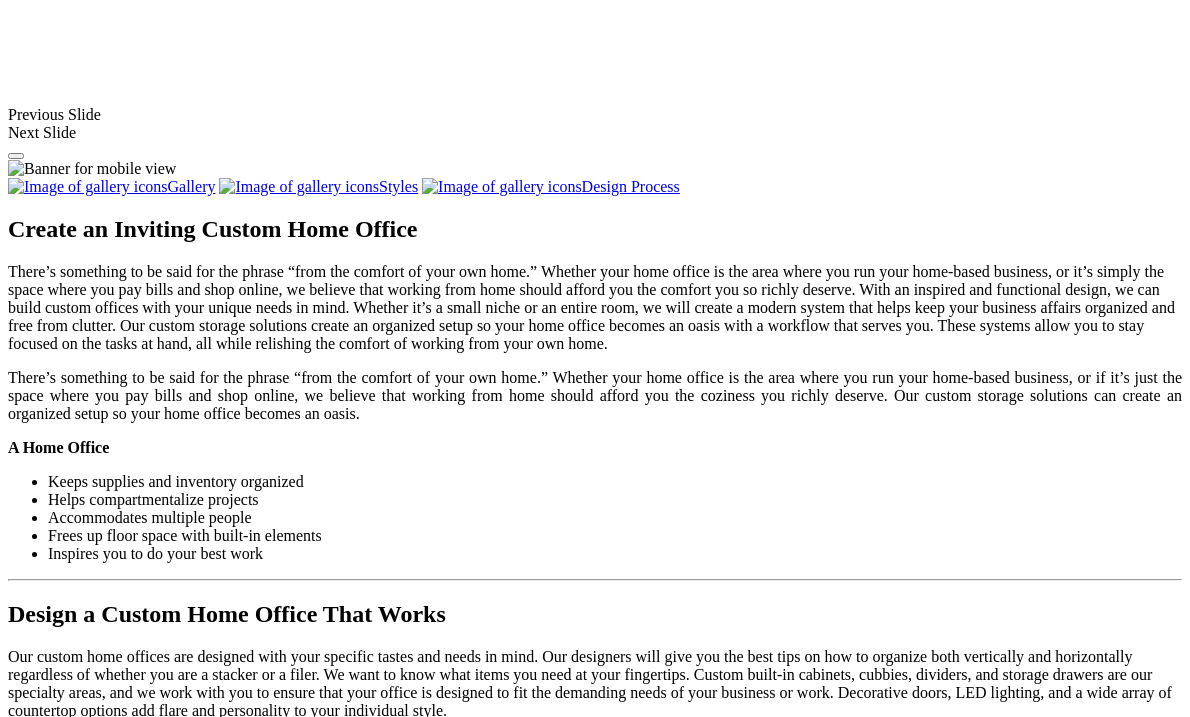 click at bounding box center [792, 1309] 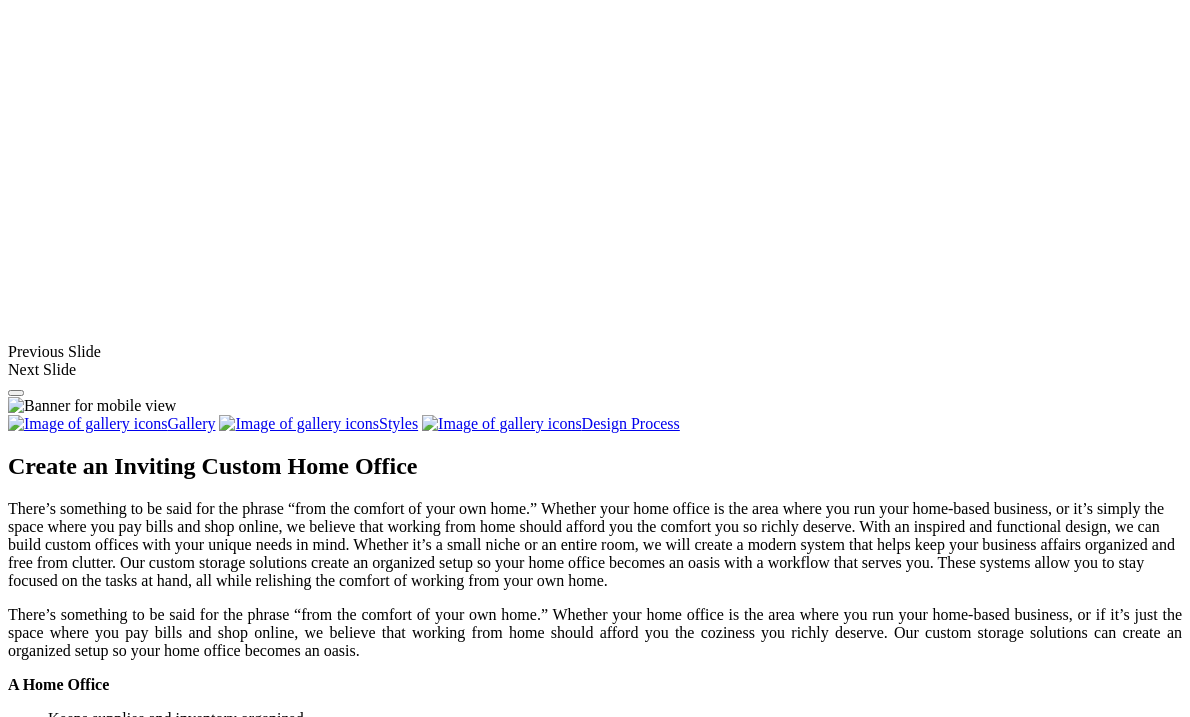scroll, scrollTop: 1616, scrollLeft: 0, axis: vertical 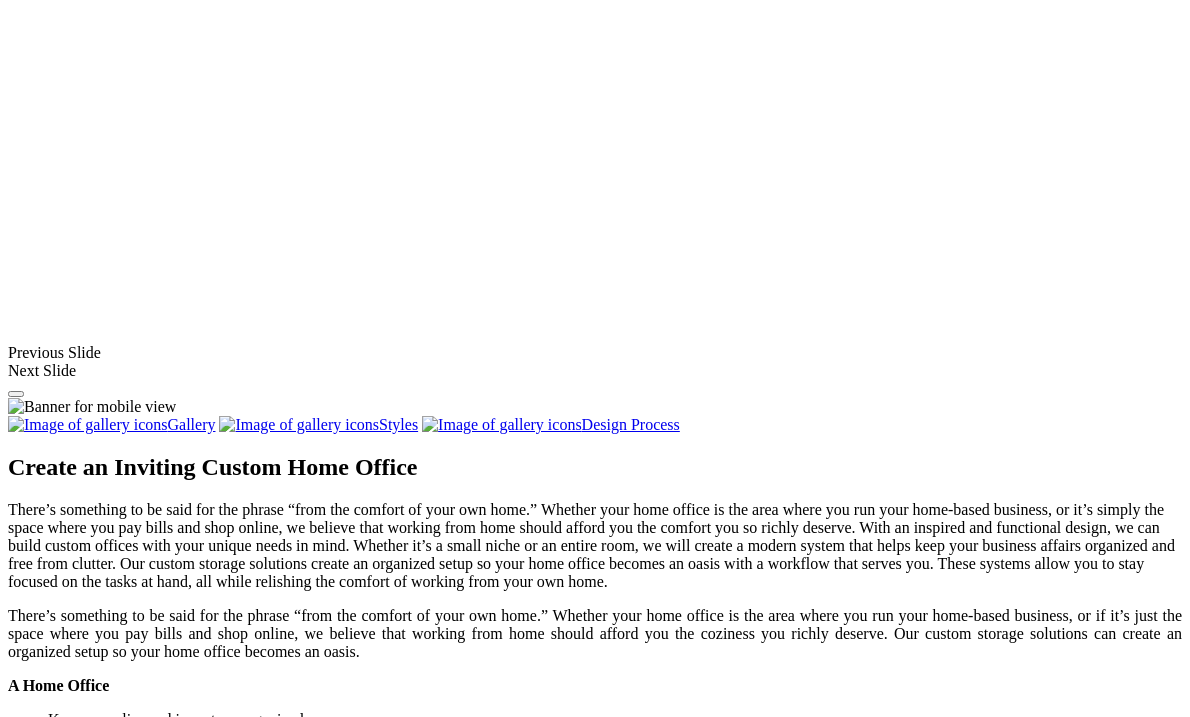 click at bounding box center [631, 1373] 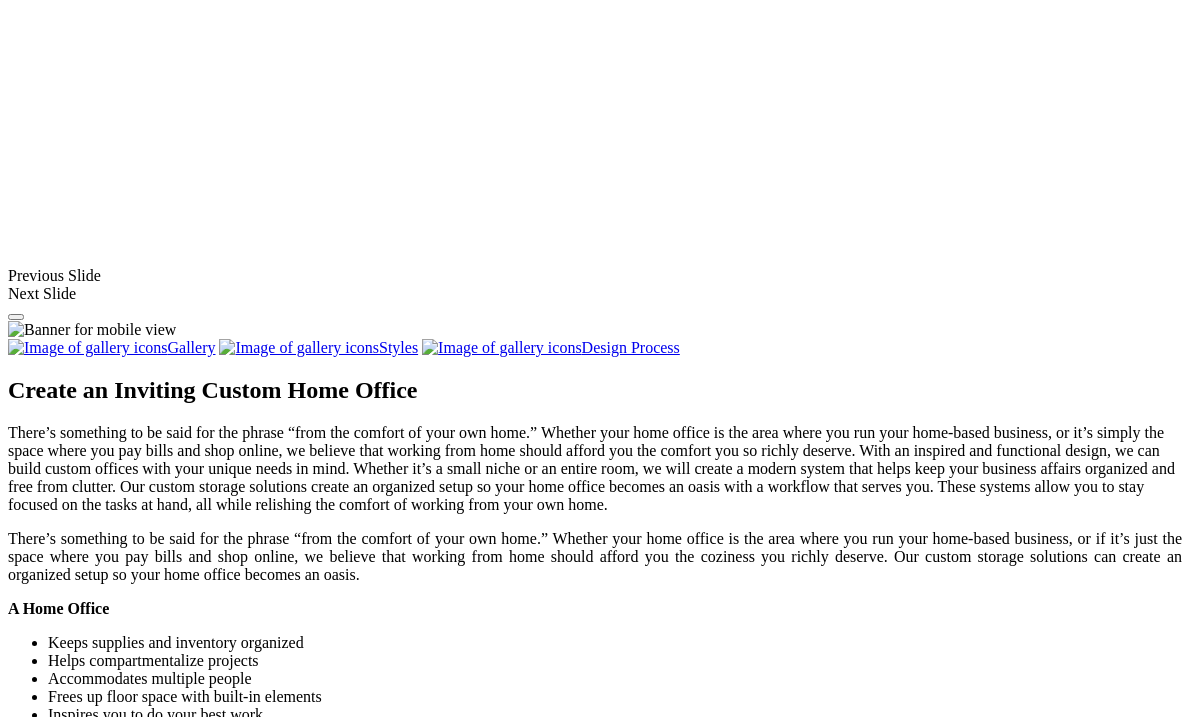 scroll, scrollTop: 1743, scrollLeft: 0, axis: vertical 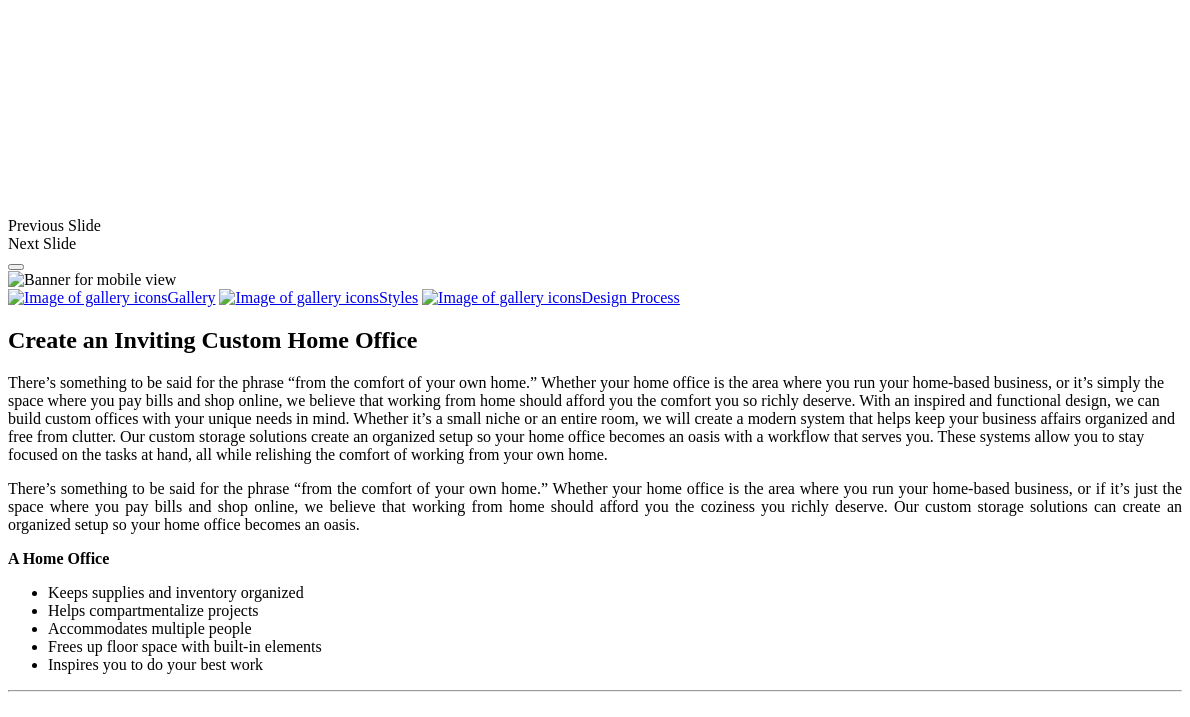 click at bounding box center (536, 1420) 